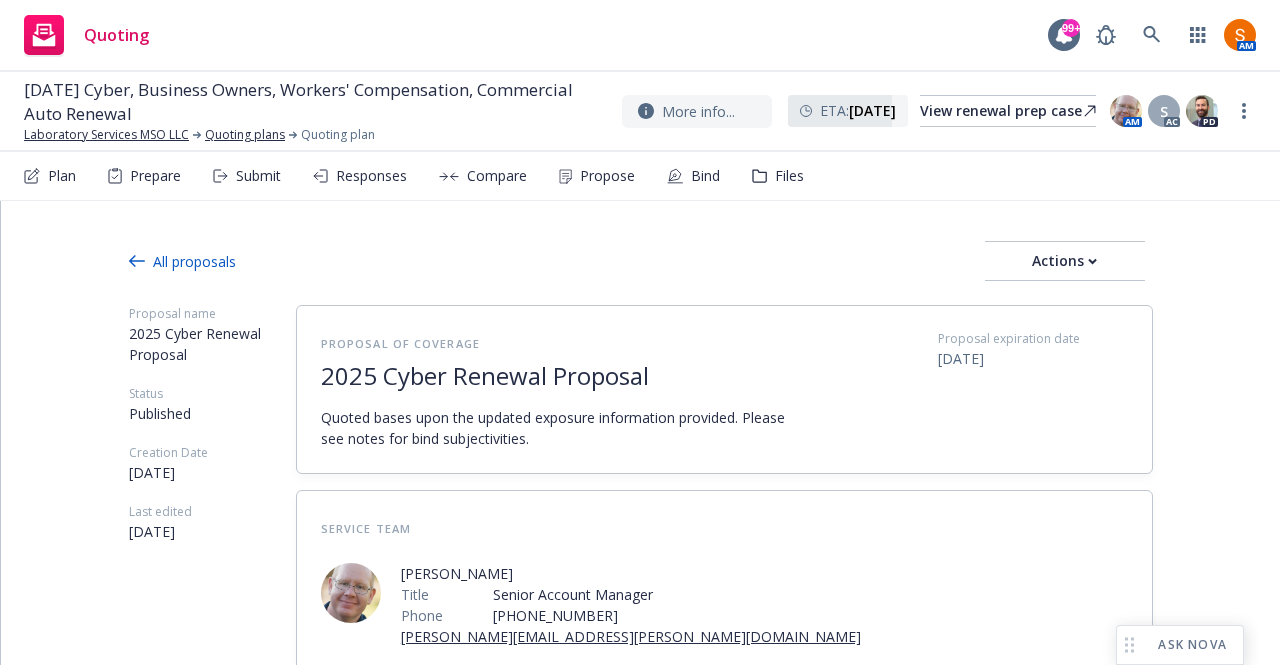 scroll, scrollTop: 0, scrollLeft: 0, axis: both 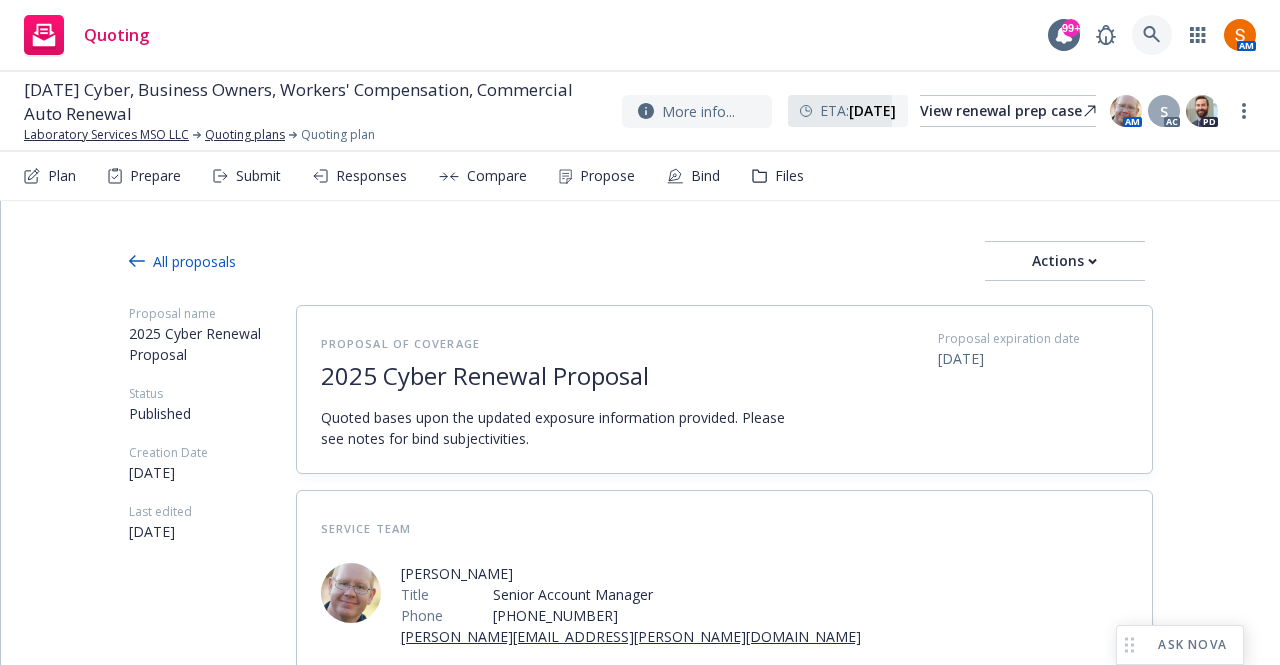click at bounding box center [1152, 35] 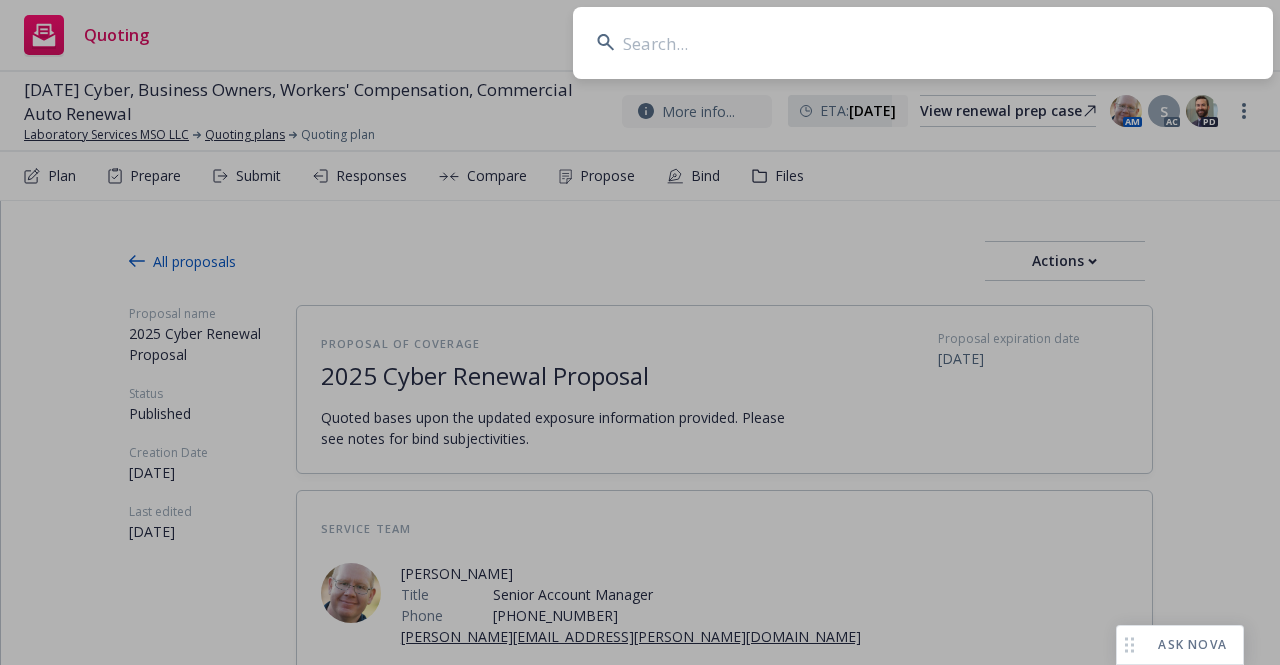 type on "x" 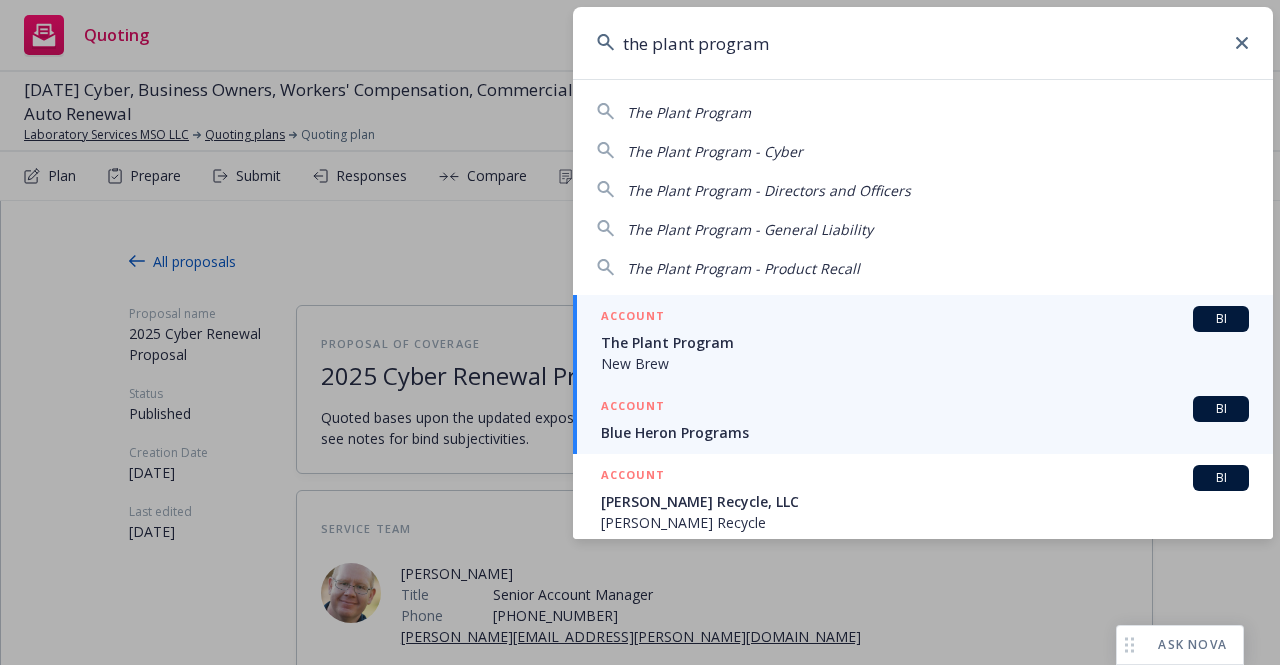 type on "the plant program" 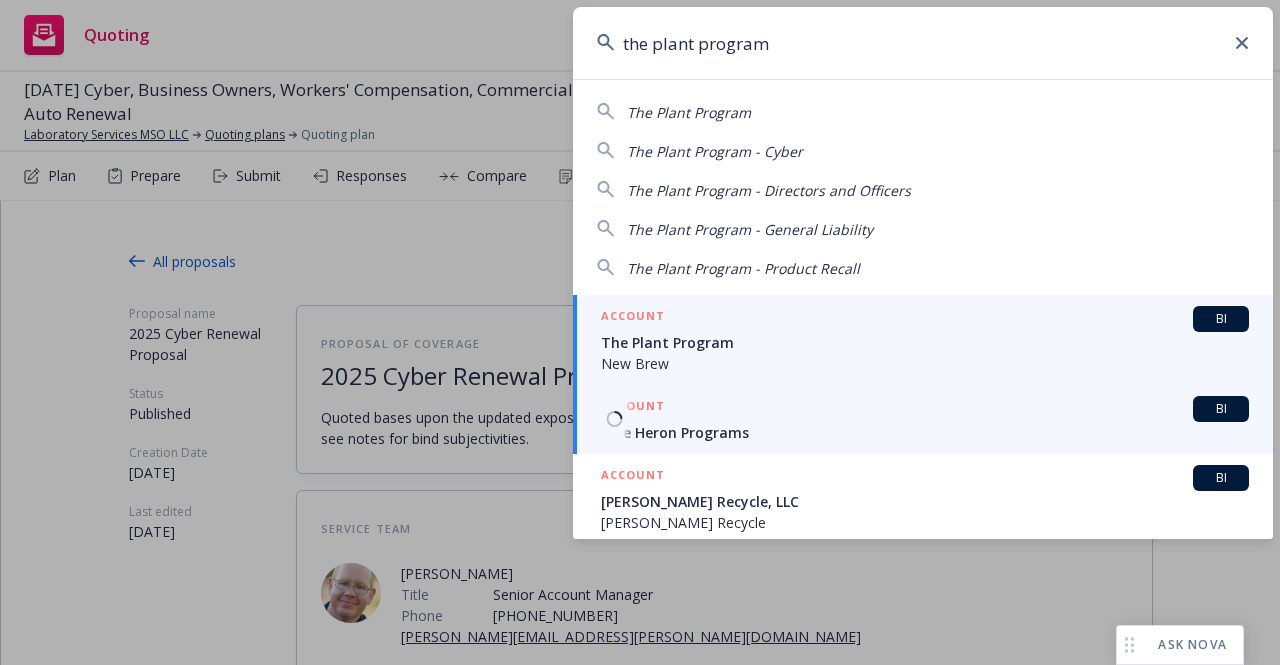 click on "ACCOUNT BI" at bounding box center [925, 319] 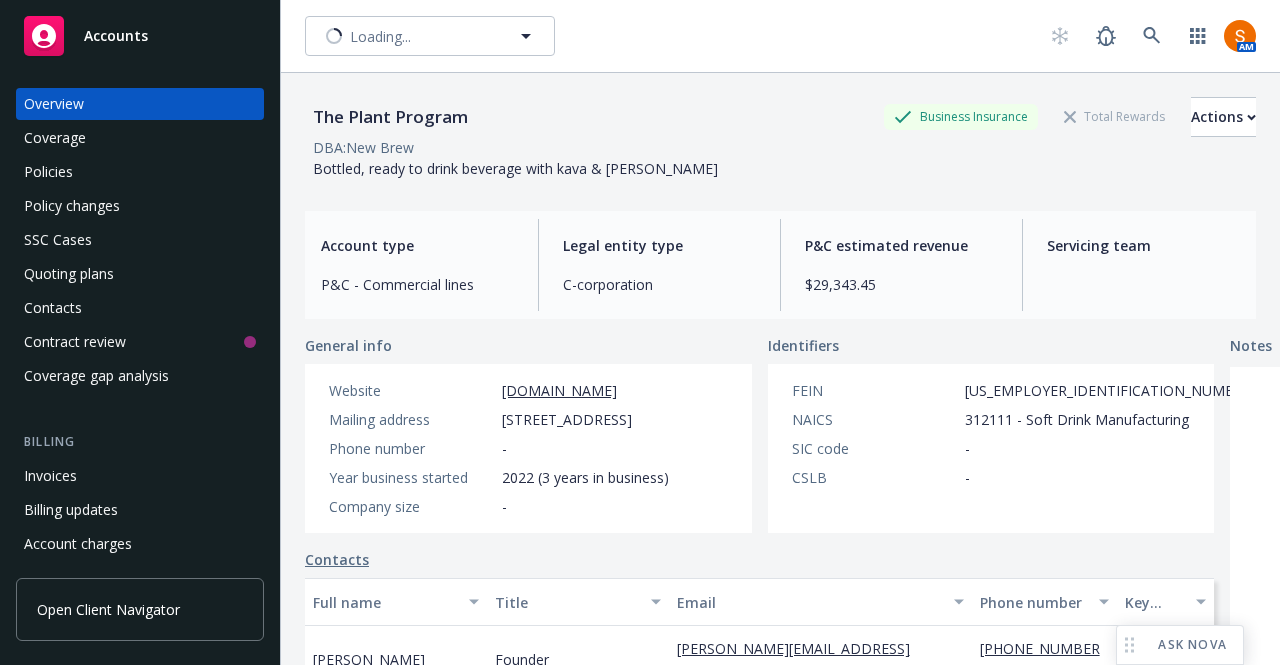 scroll, scrollTop: 0, scrollLeft: 0, axis: both 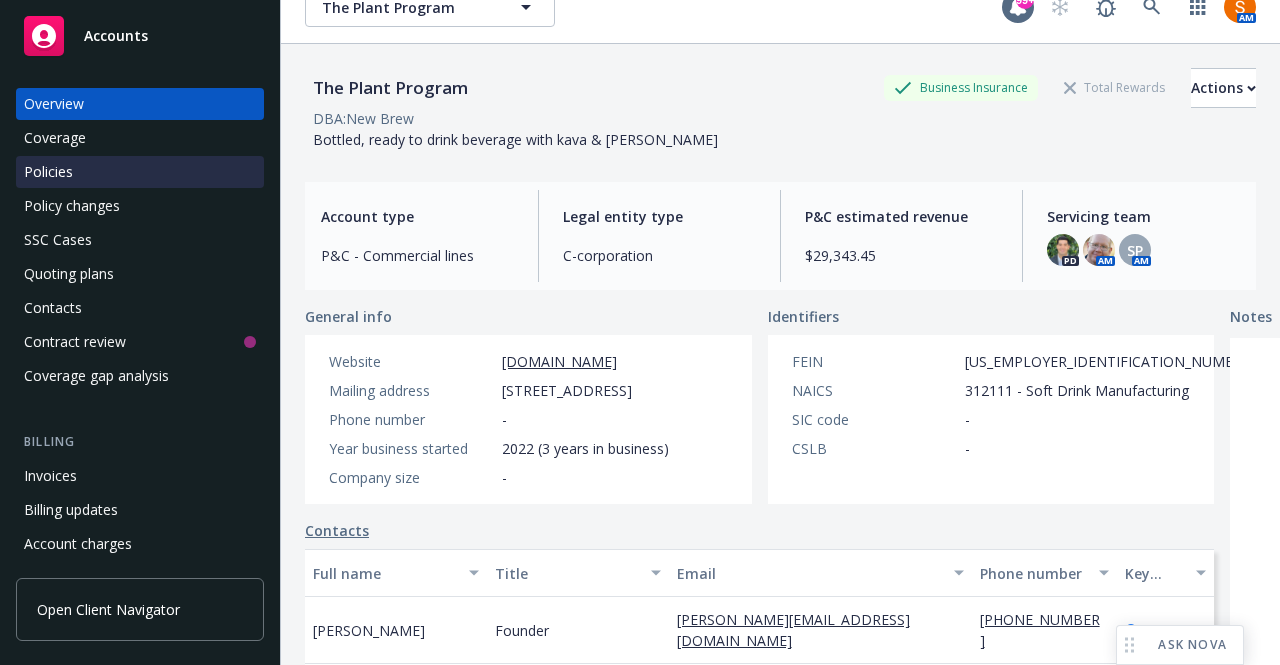 click on "Policies" at bounding box center [140, 172] 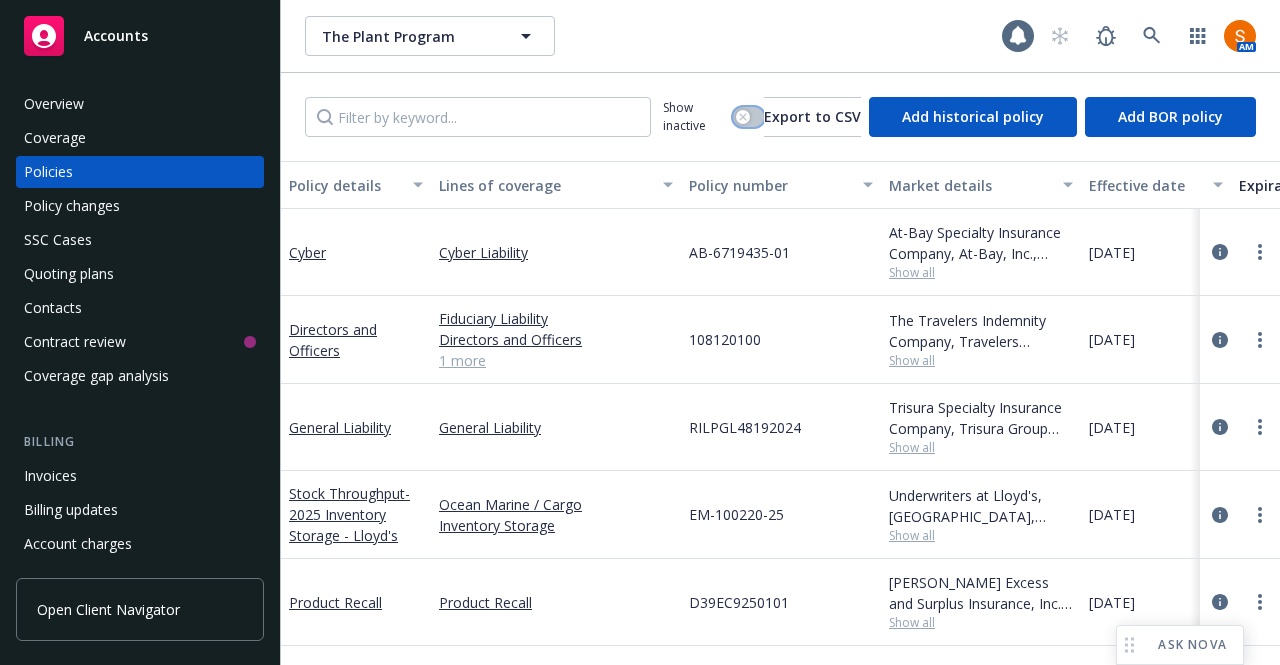 click at bounding box center [743, 117] 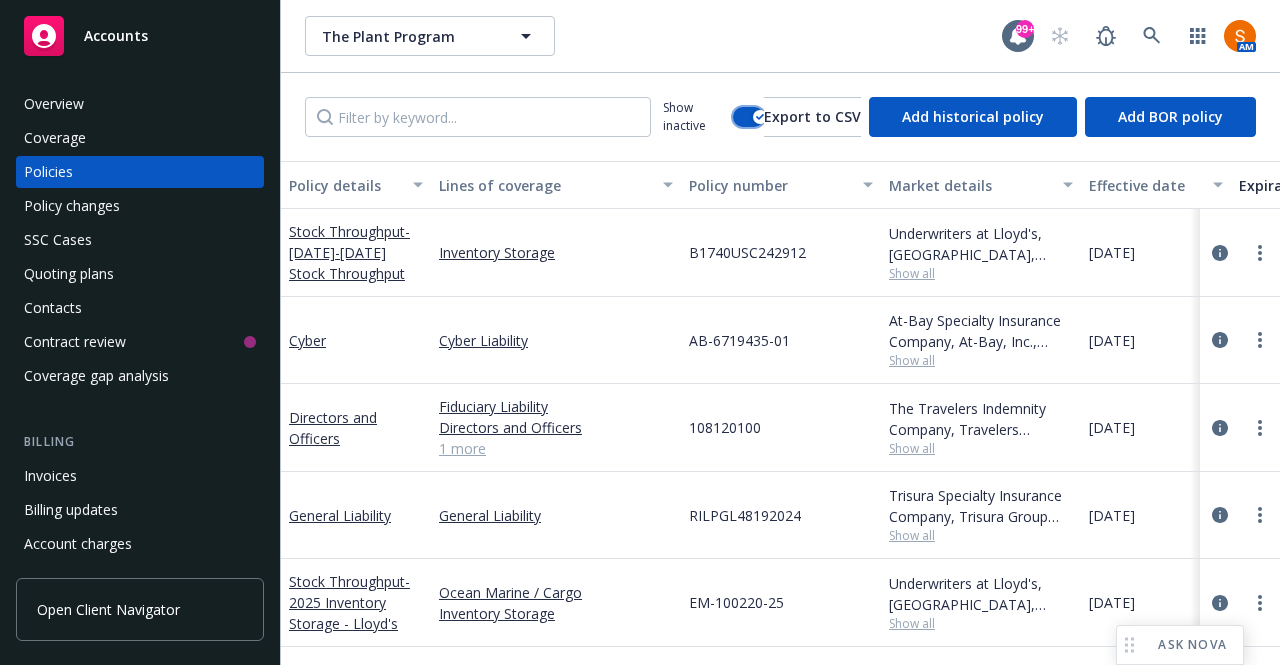 scroll, scrollTop: 97, scrollLeft: 0, axis: vertical 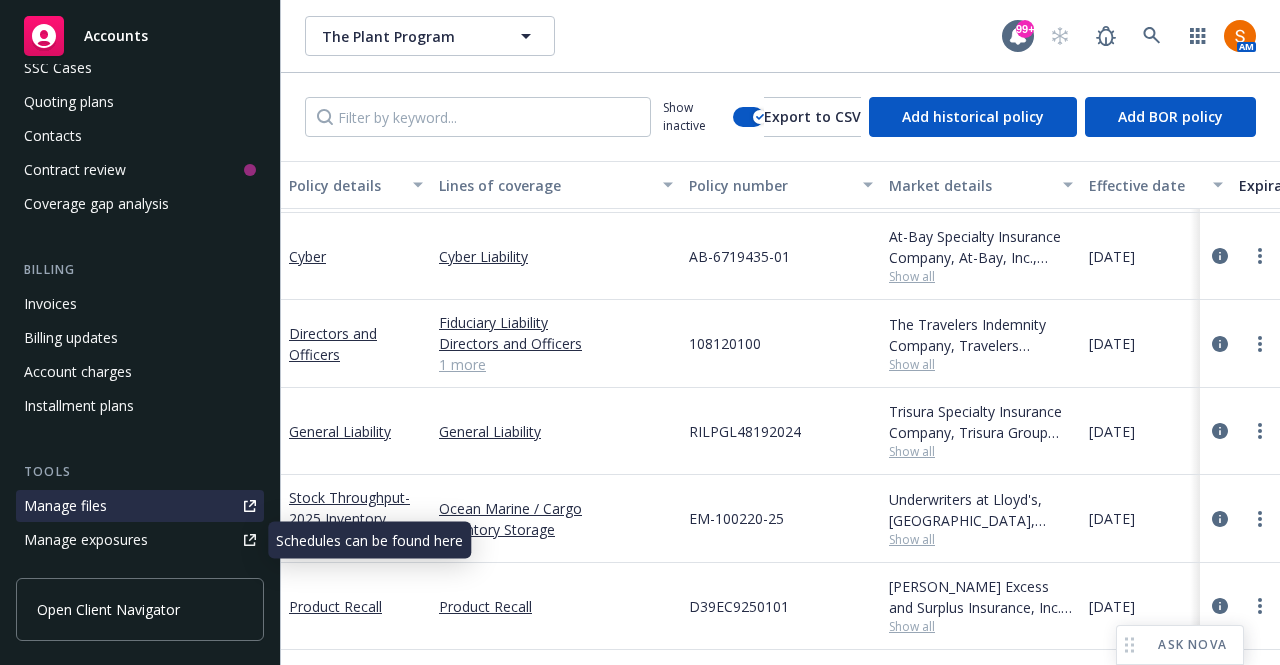 click on "Manage files" at bounding box center (65, 506) 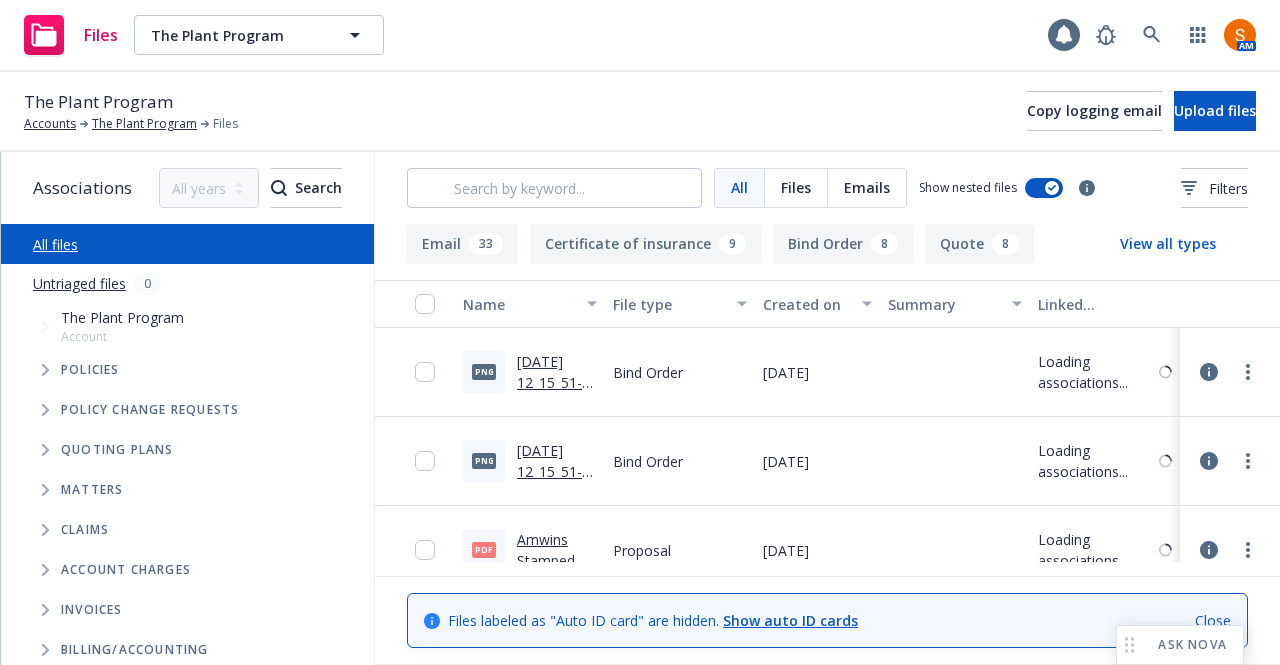scroll, scrollTop: 0, scrollLeft: 0, axis: both 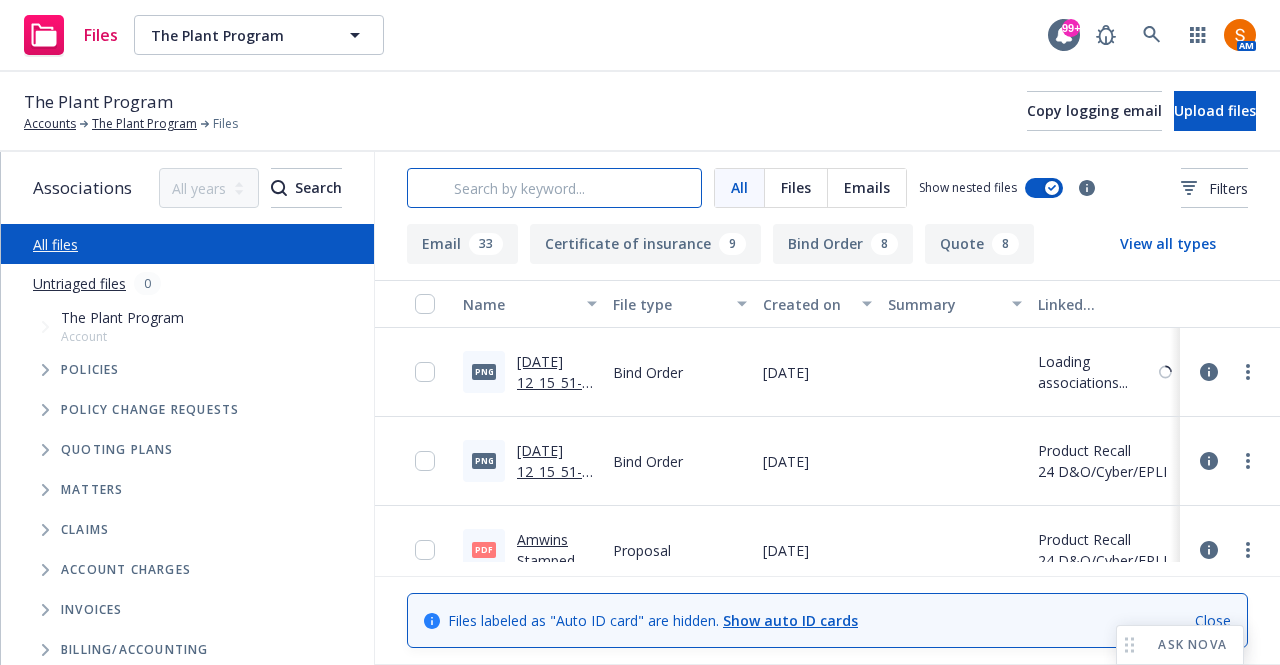 click at bounding box center (554, 188) 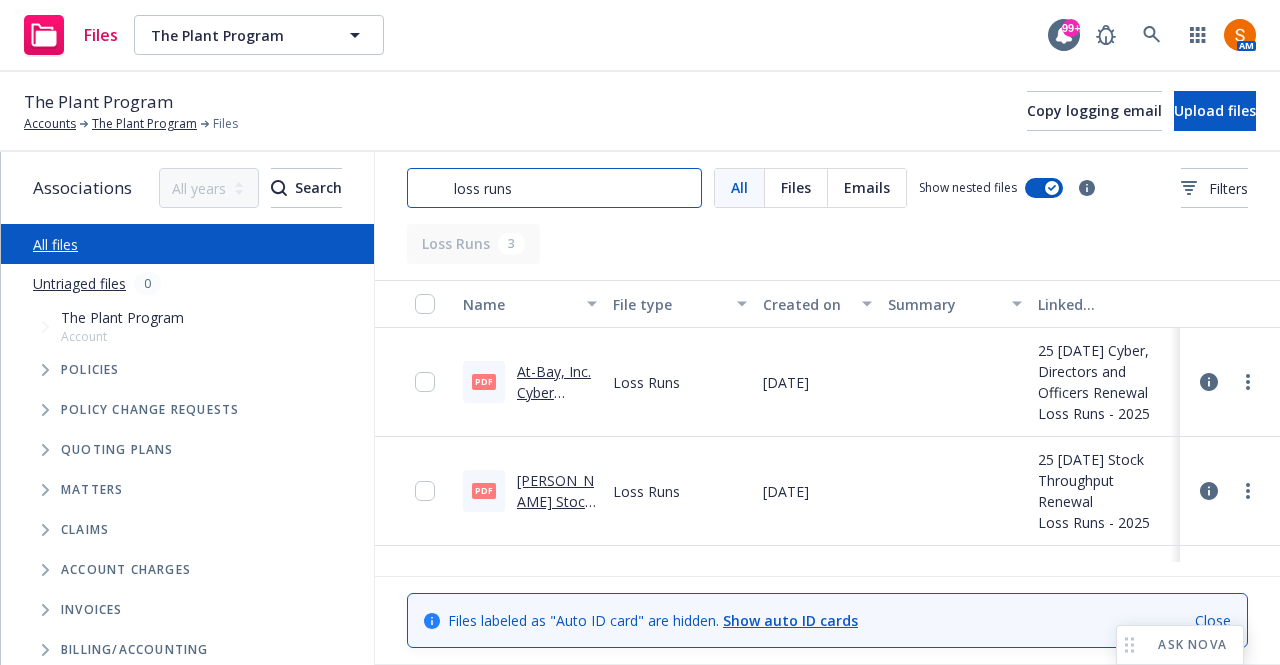 type on "loss runs" 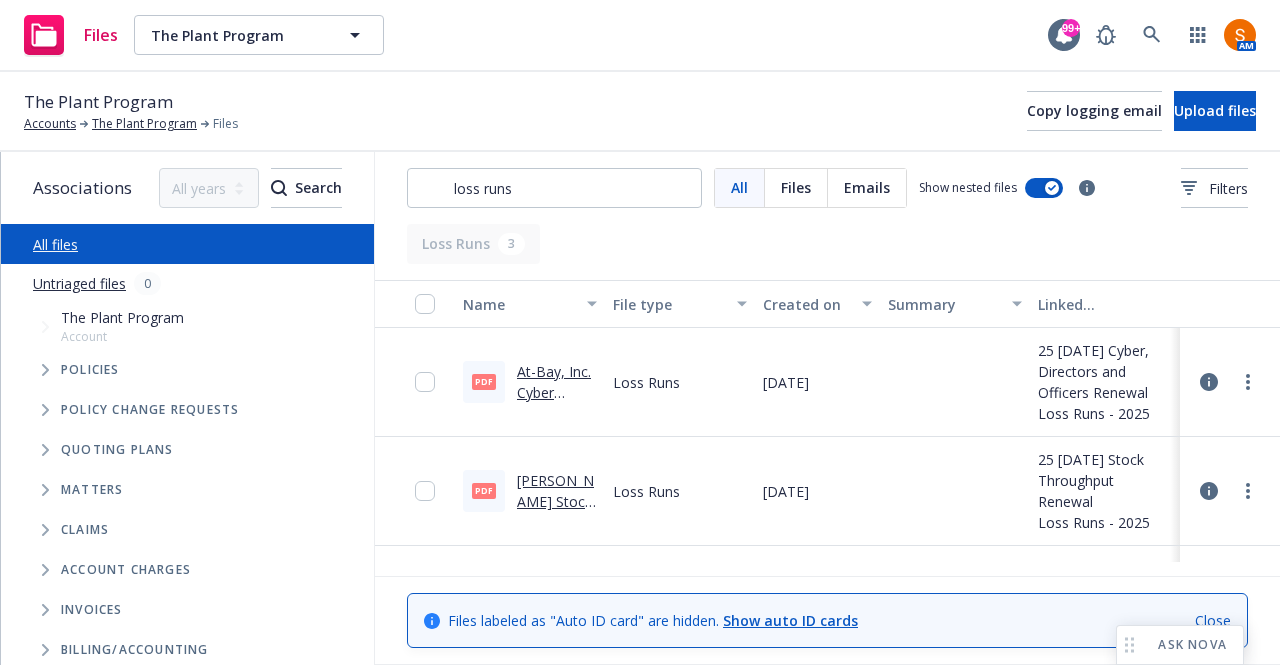 click on "At-Bay, Inc. Cyber 2024 - 2025 Loss Runs - Valued 2025-06-09.pdf" at bounding box center [555, 434] 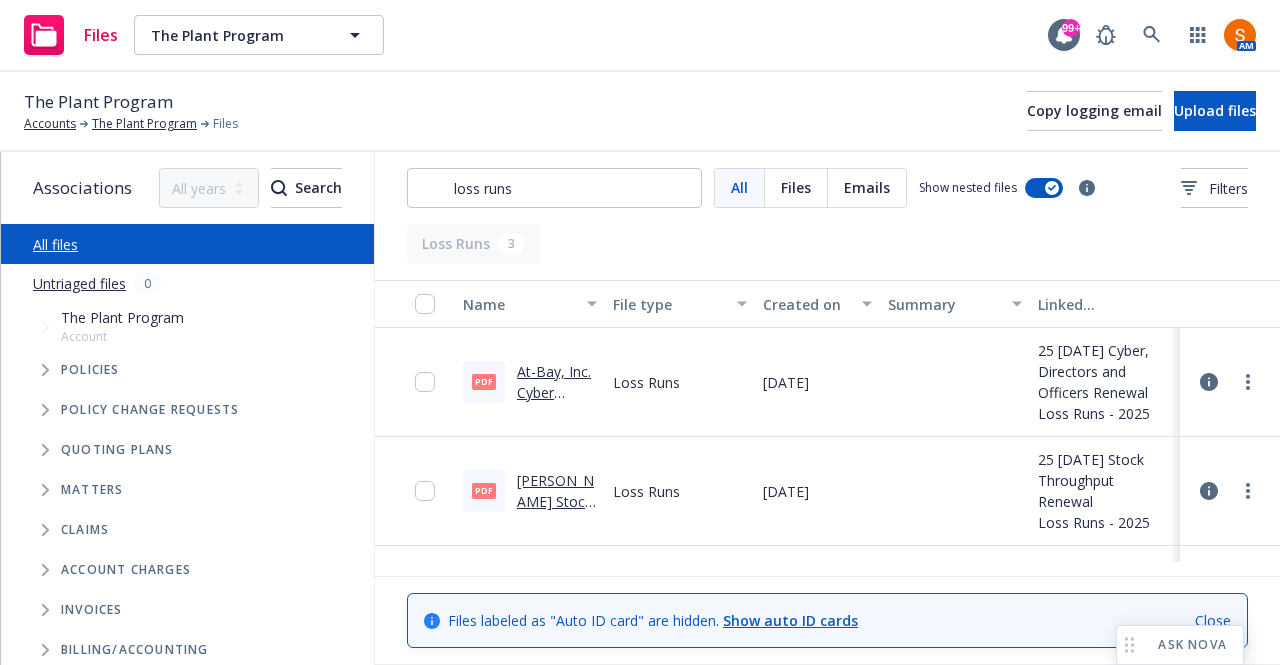scroll, scrollTop: 92, scrollLeft: 0, axis: vertical 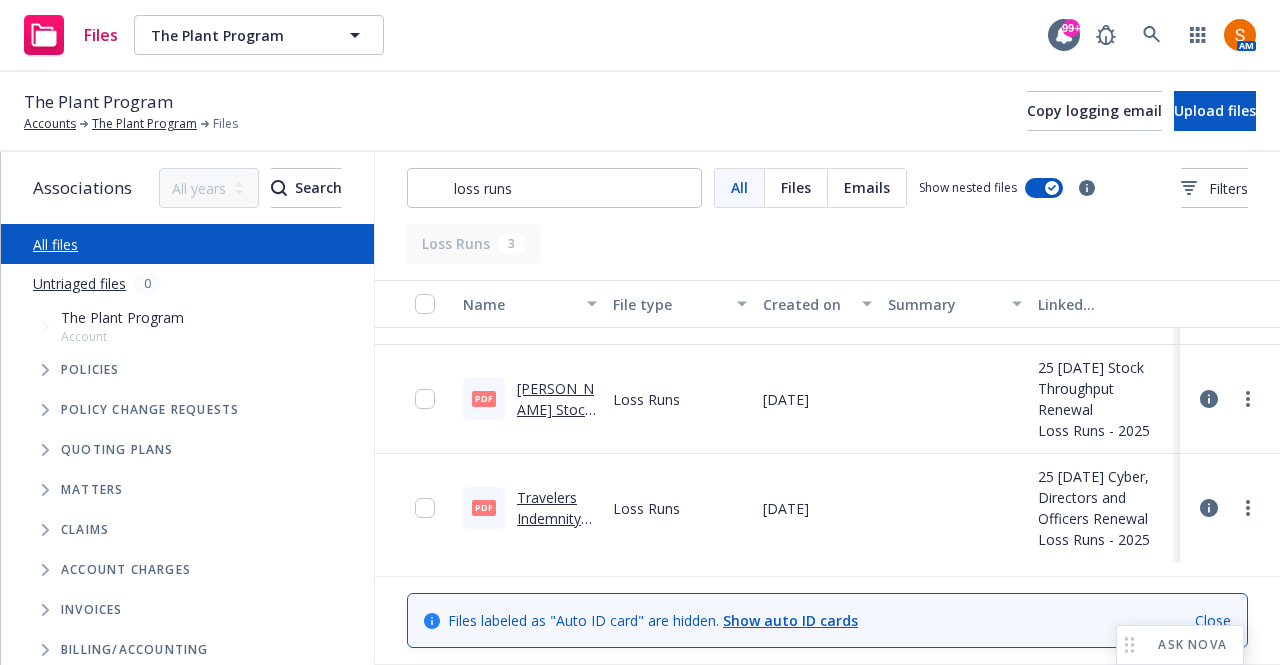 click on "Lloyd's Stock Throughput 24-25 Loss Runs Valued -01-22-2025.pdf" at bounding box center (556, 451) 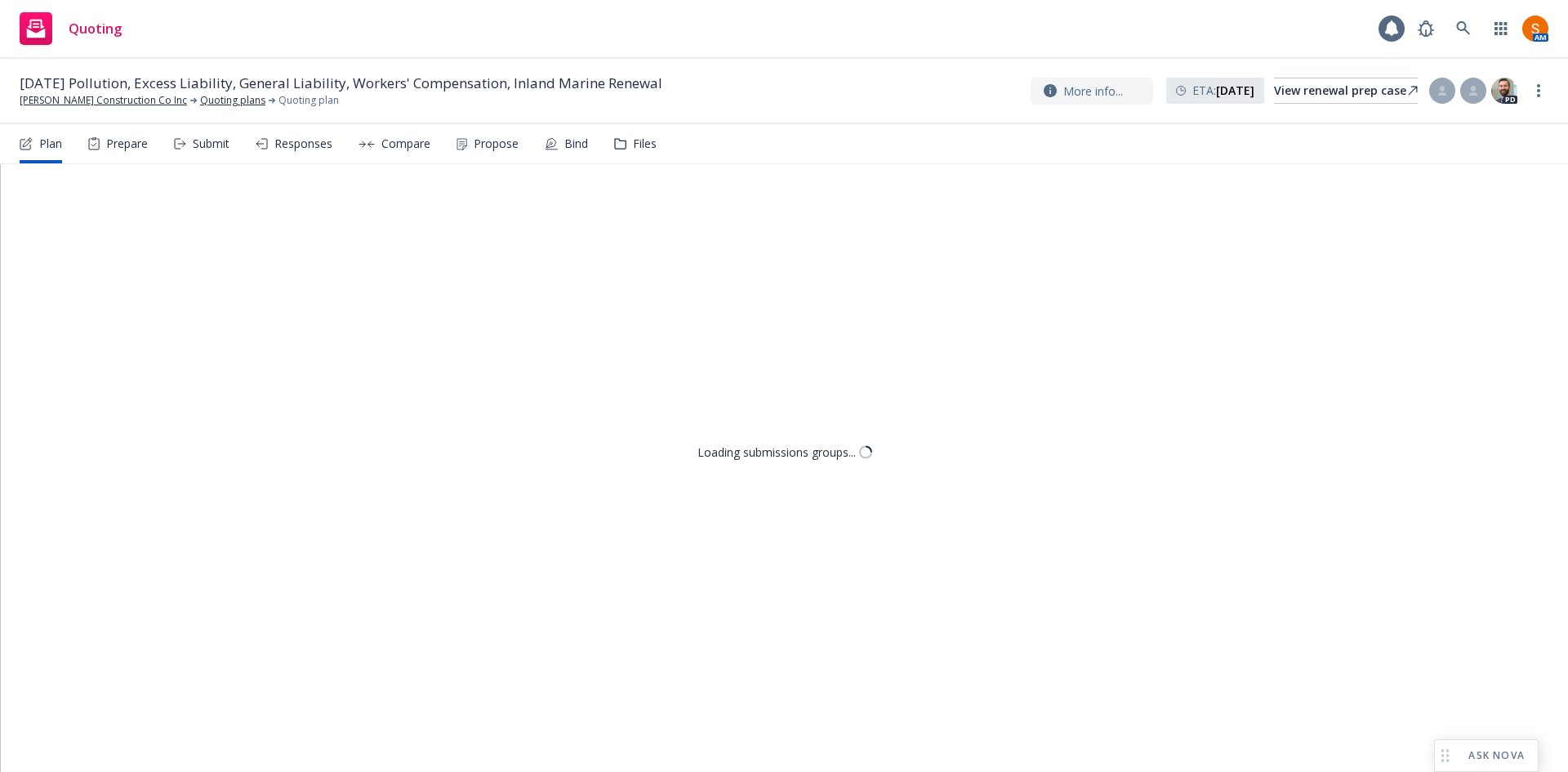 scroll, scrollTop: 0, scrollLeft: 0, axis: both 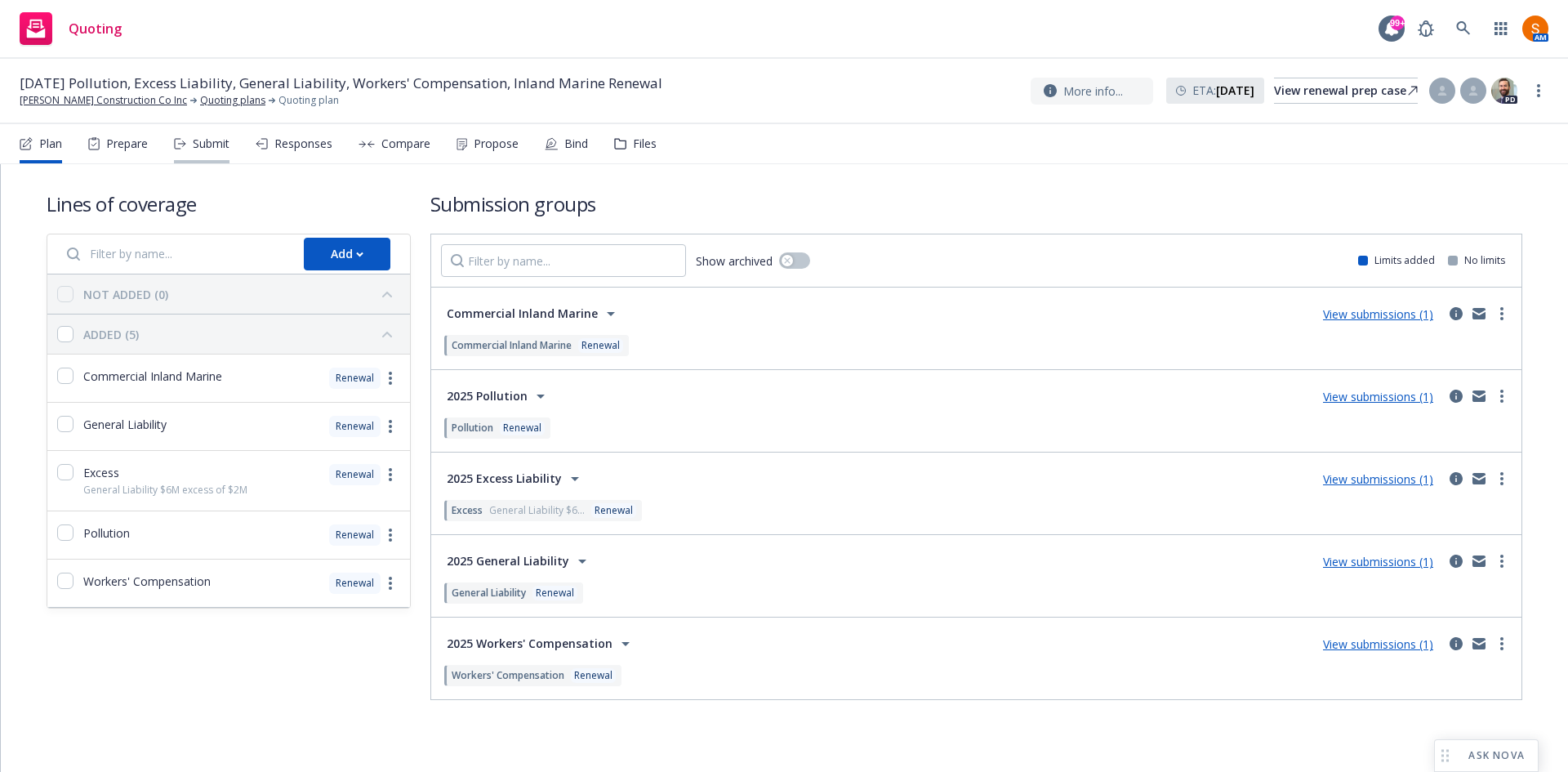click on "Submit" at bounding box center [202, 144] 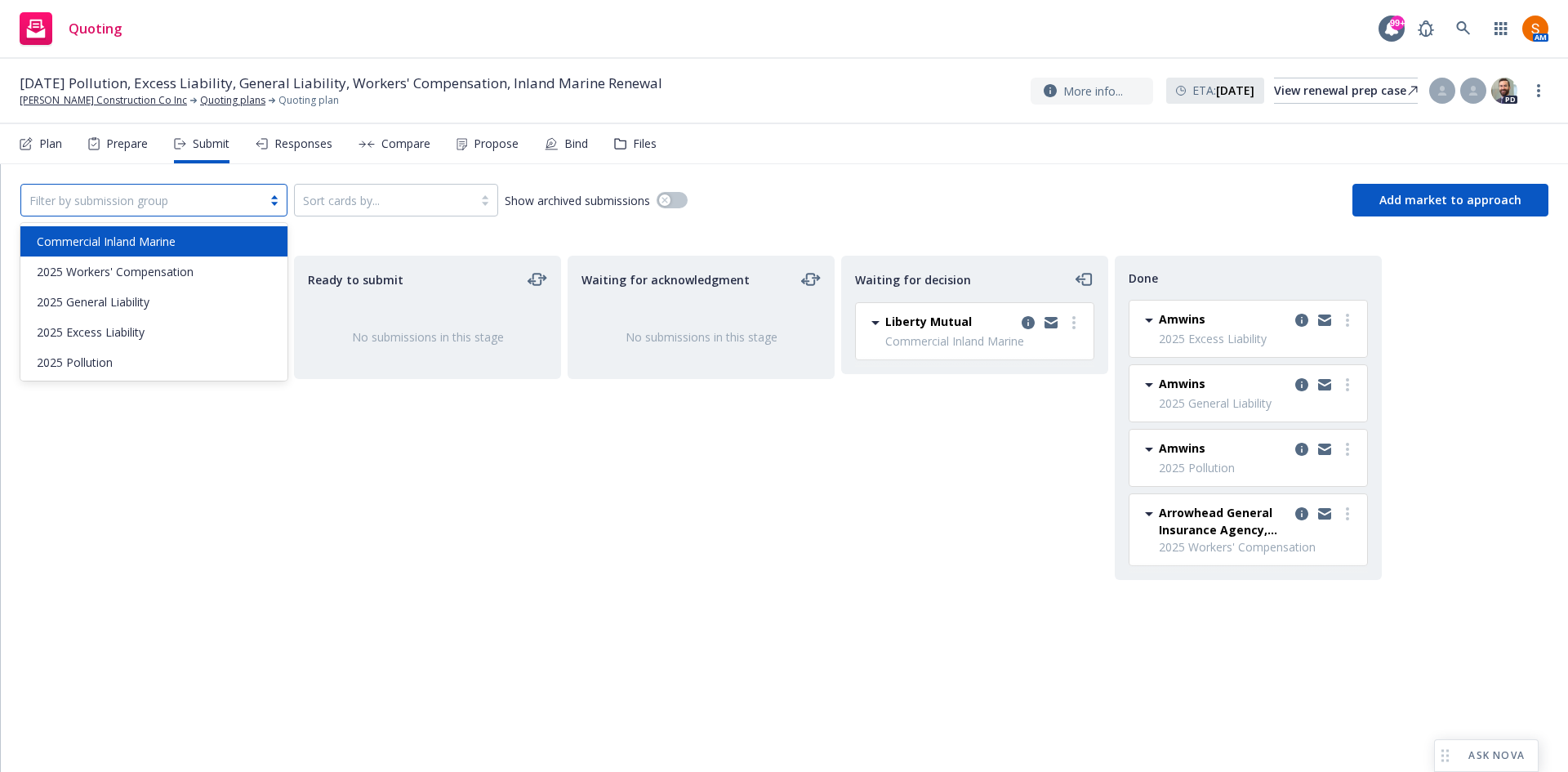 click at bounding box center (141, 200) 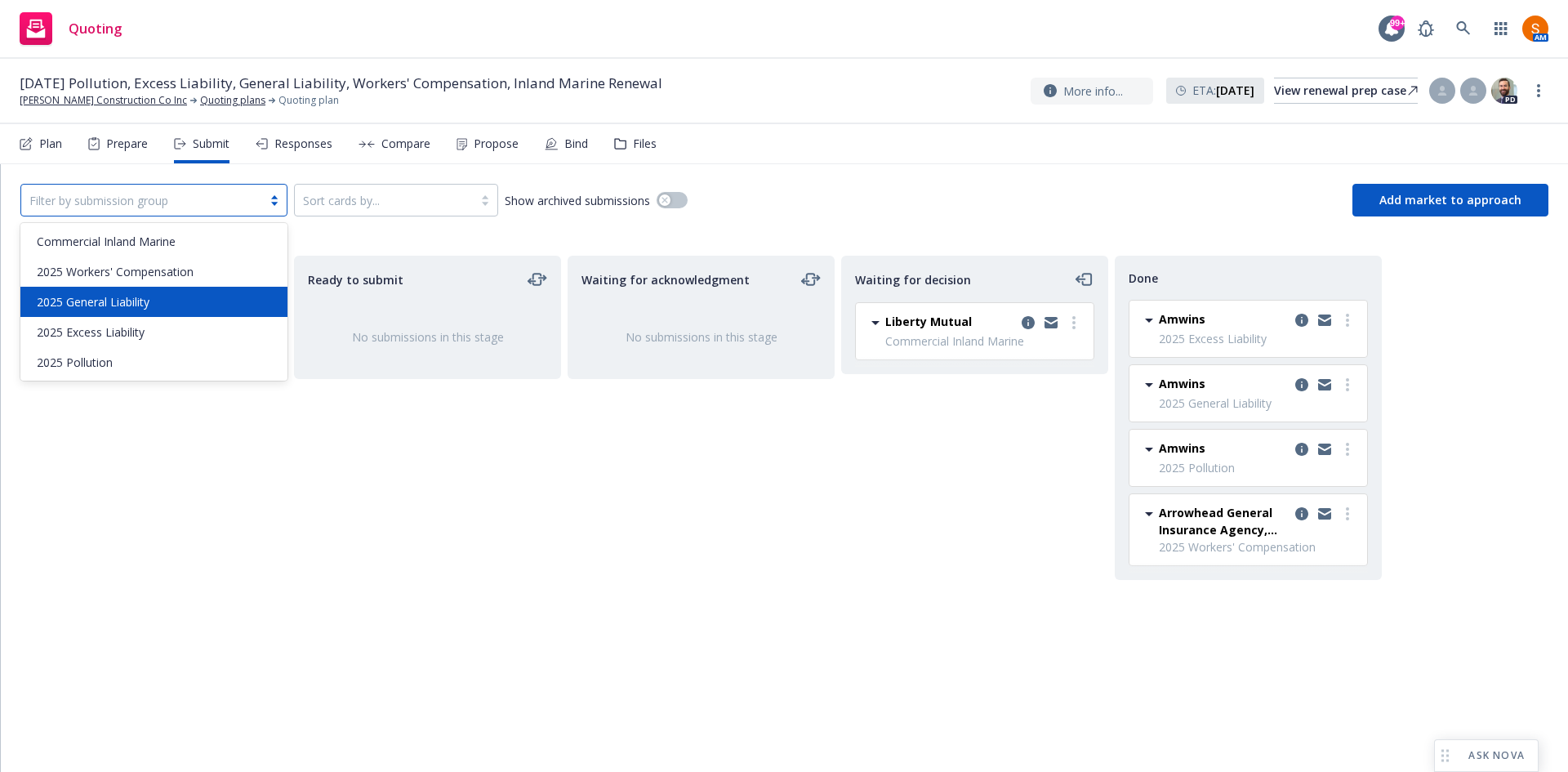 click on "2025 General Liability" at bounding box center (93, 301) 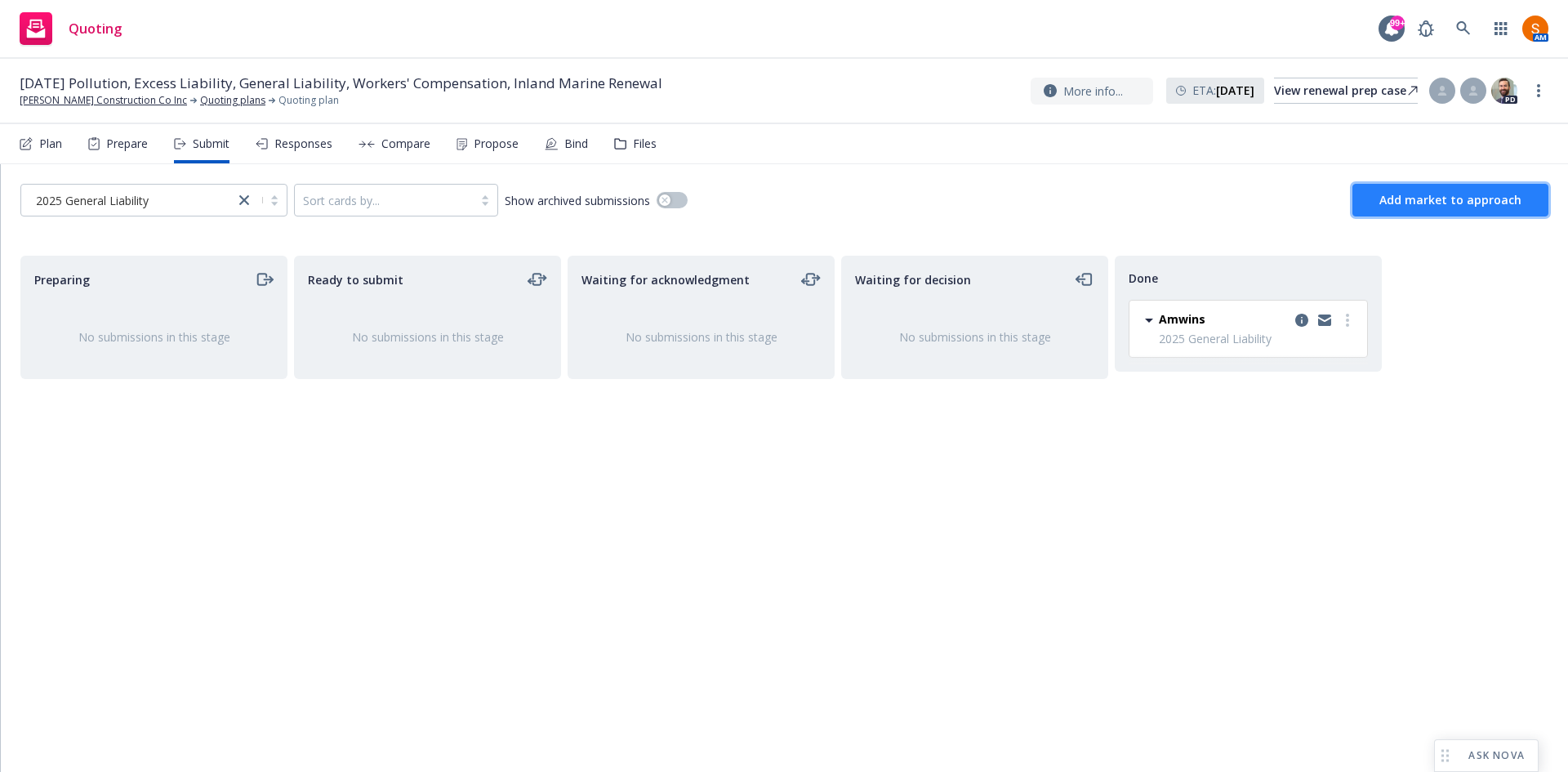 click on "Add market to approach" at bounding box center [1450, 200] 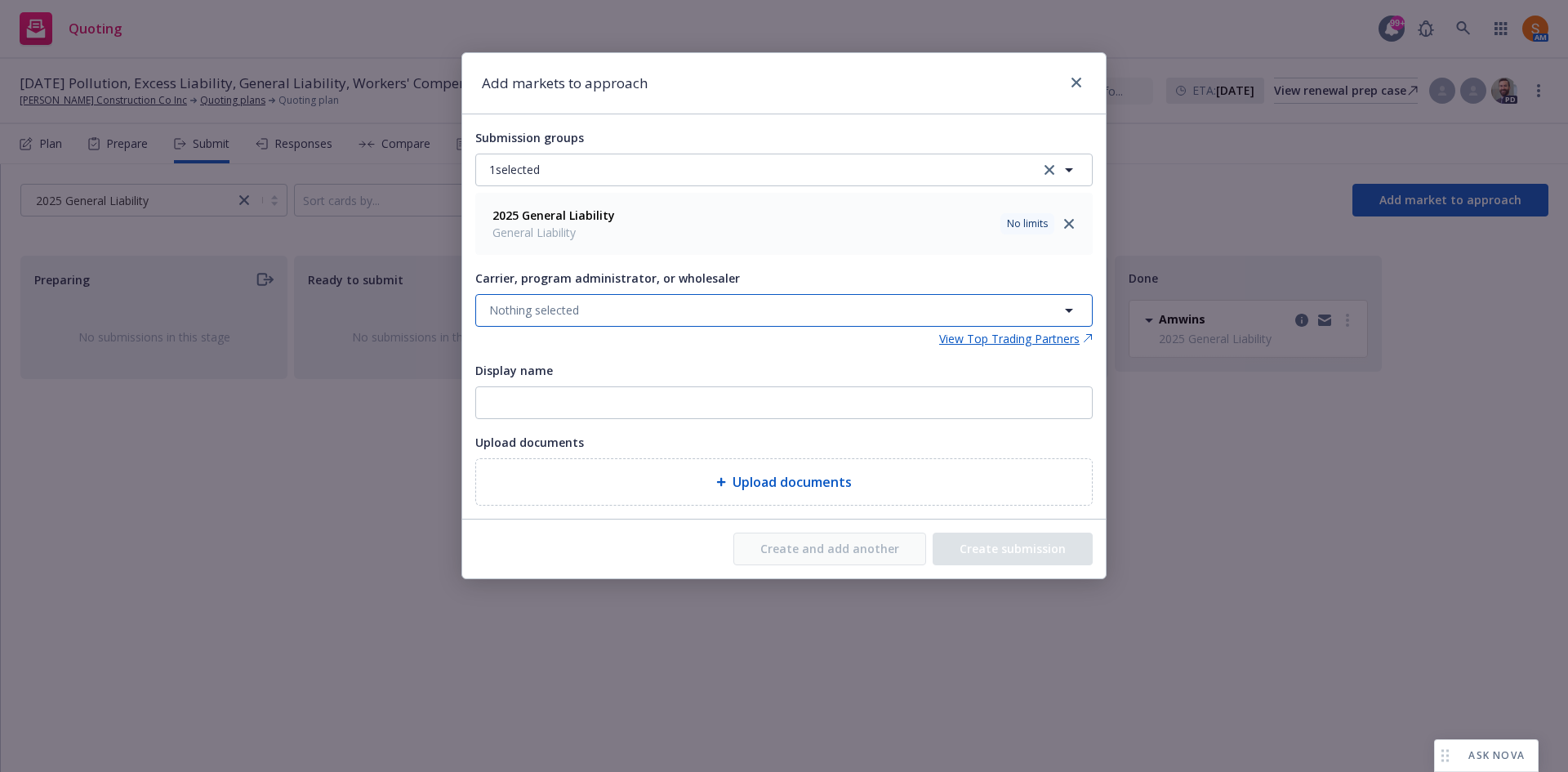 click on "Nothing selected" at bounding box center [784, 310] 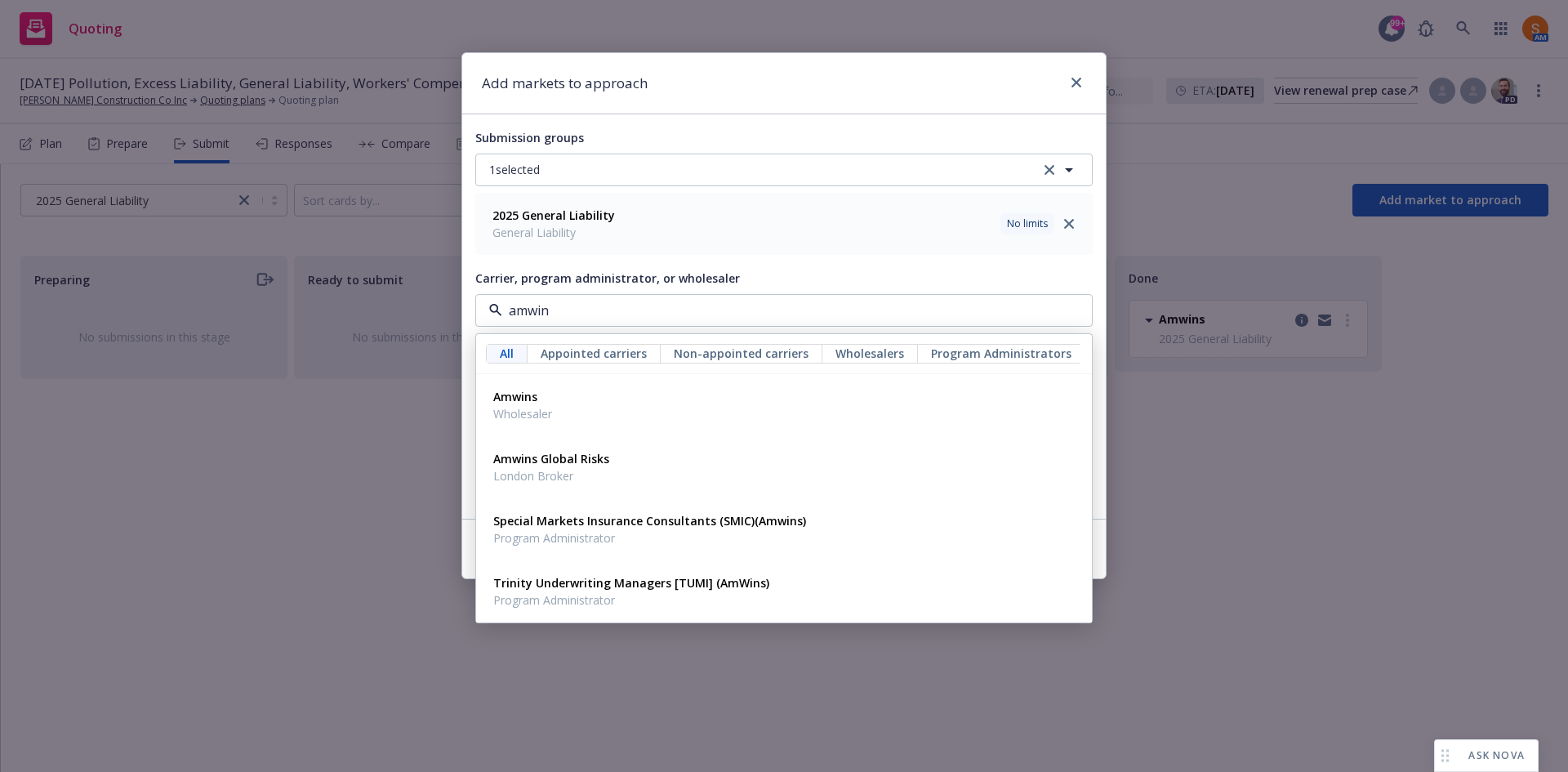 type on "amwins" 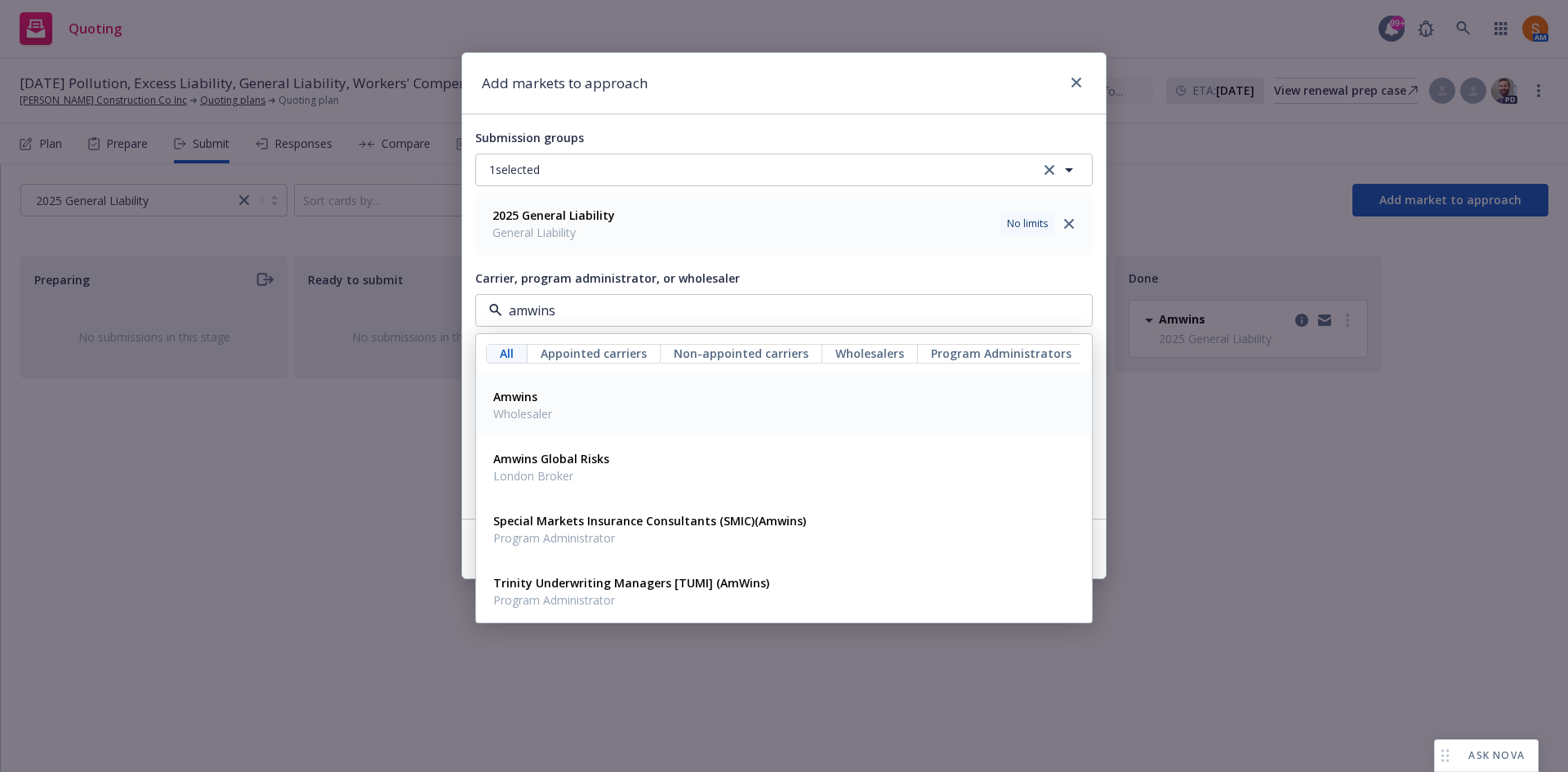 click on "Amwins Wholesaler" at bounding box center [784, 405] 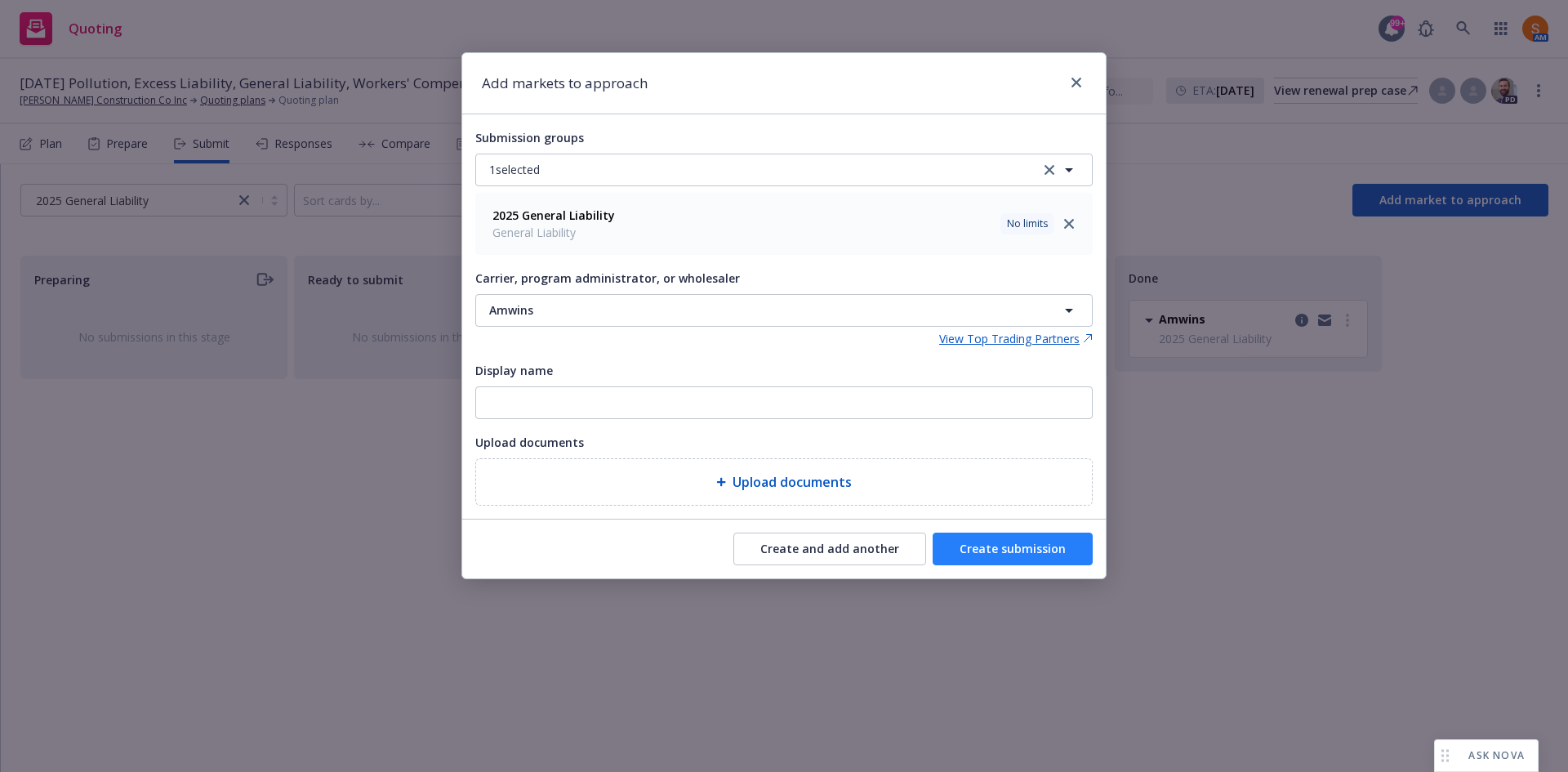 click on "Create submission" at bounding box center [1013, 549] 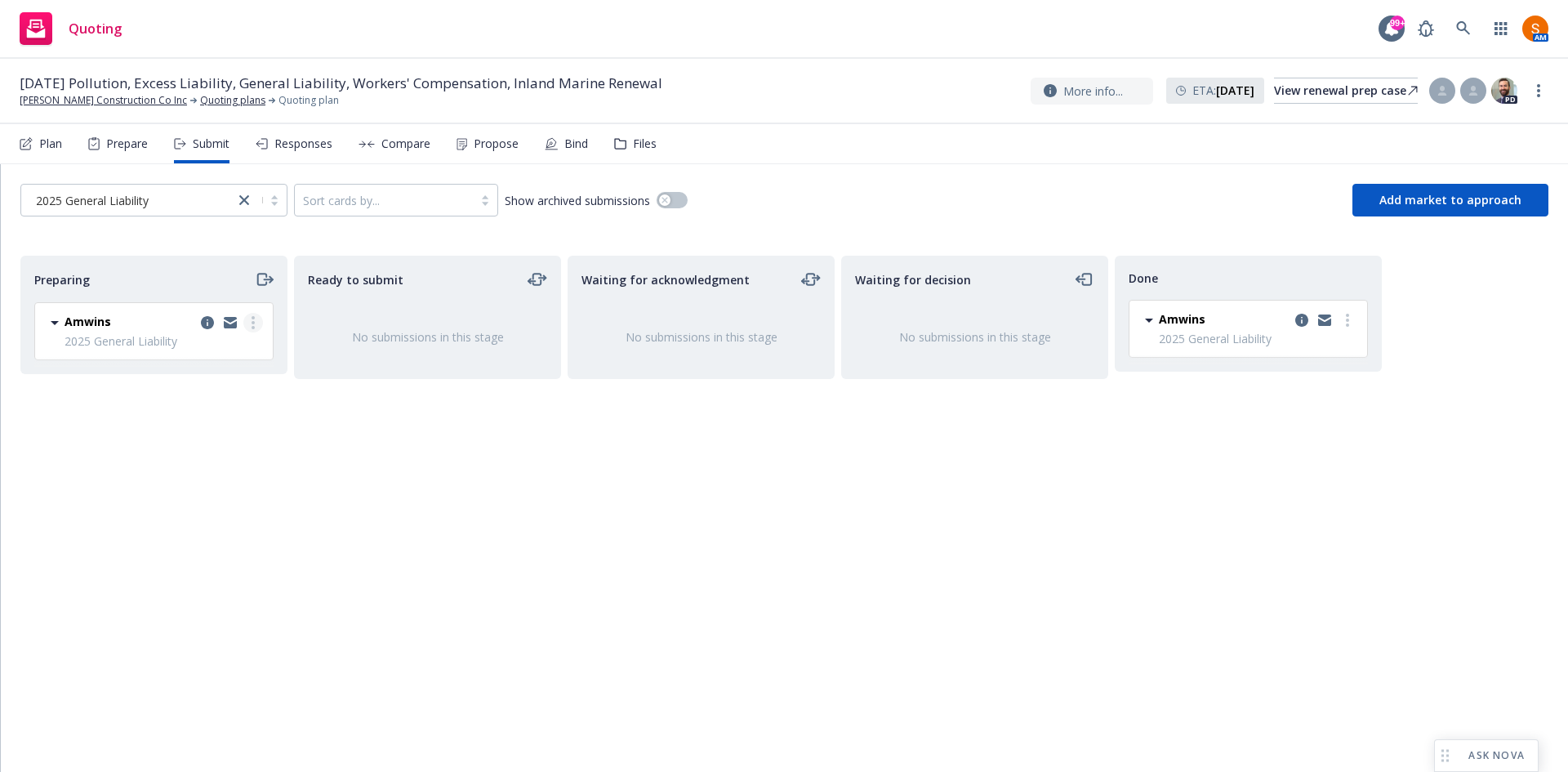 click 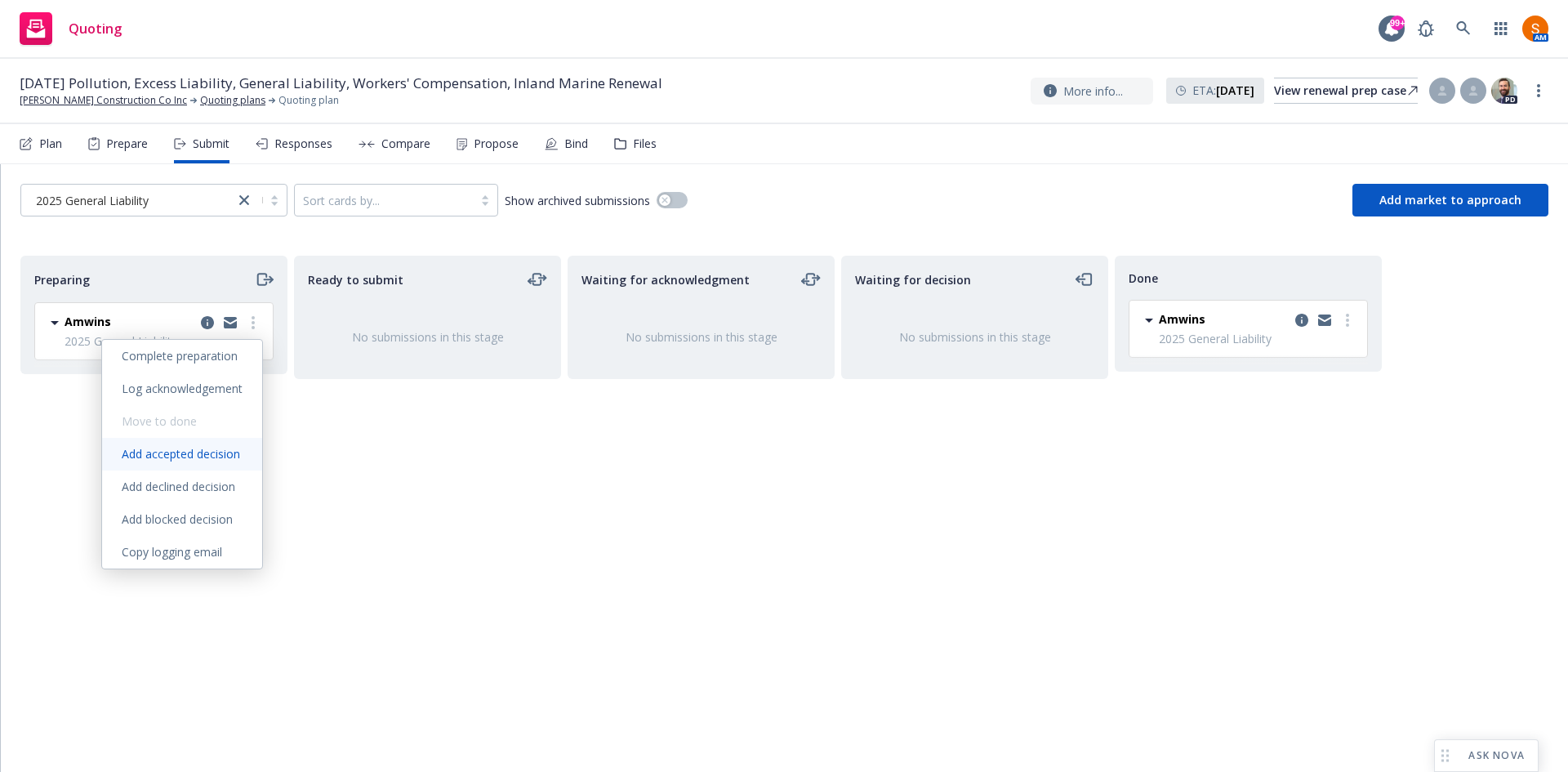 click on "Add accepted decision" at bounding box center (180, 453) 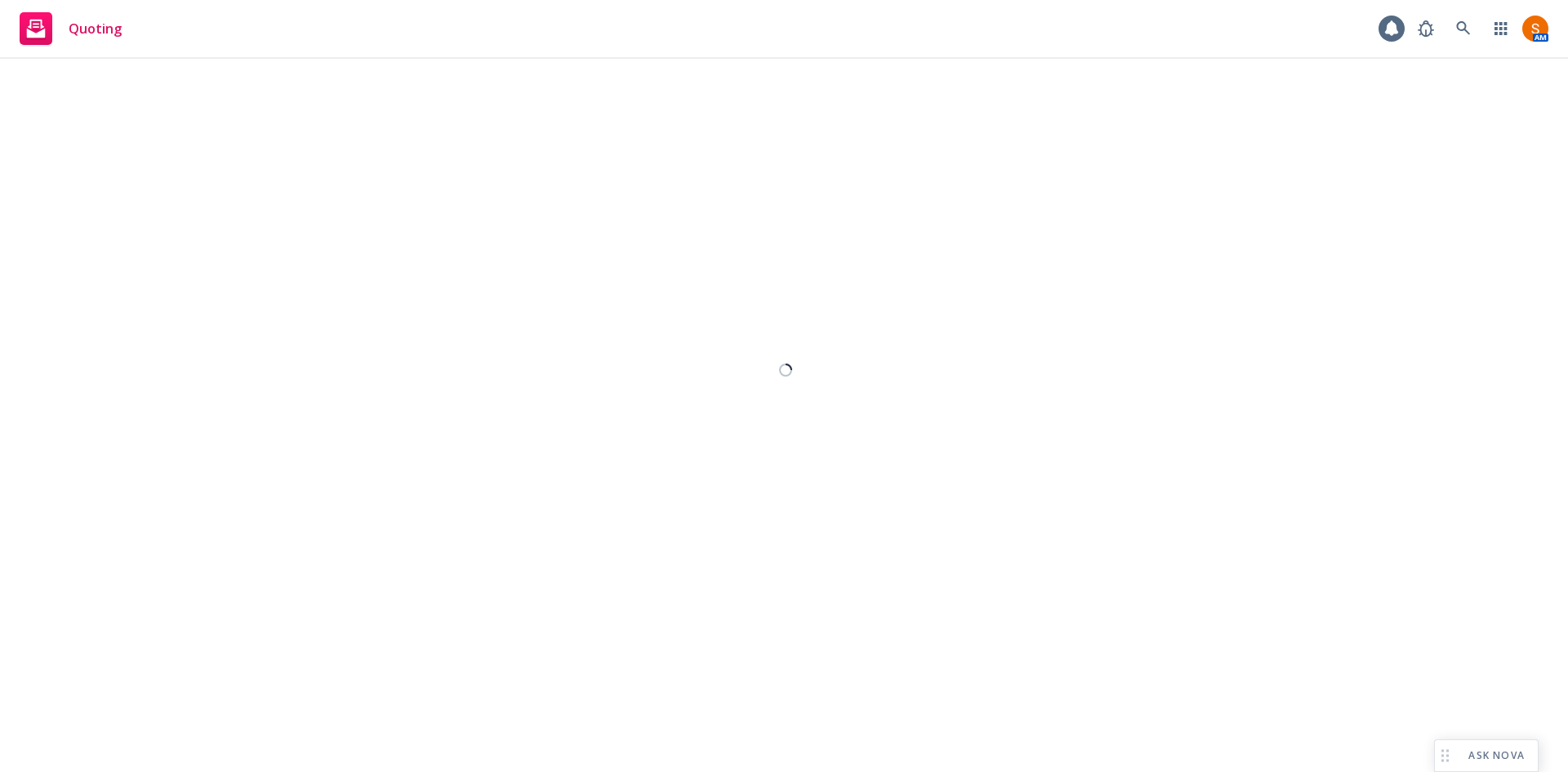 select on "12" 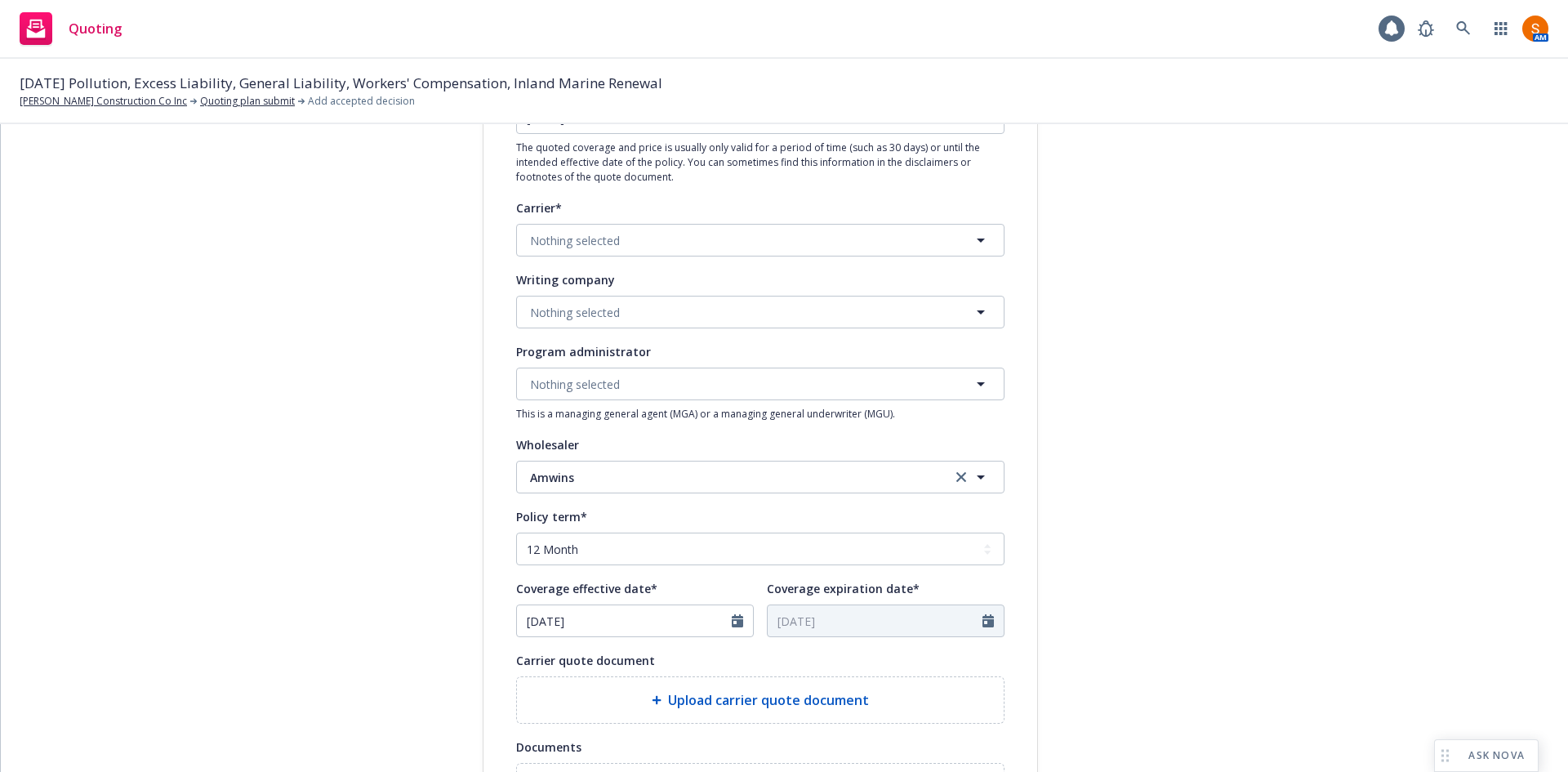 scroll, scrollTop: 274, scrollLeft: 0, axis: vertical 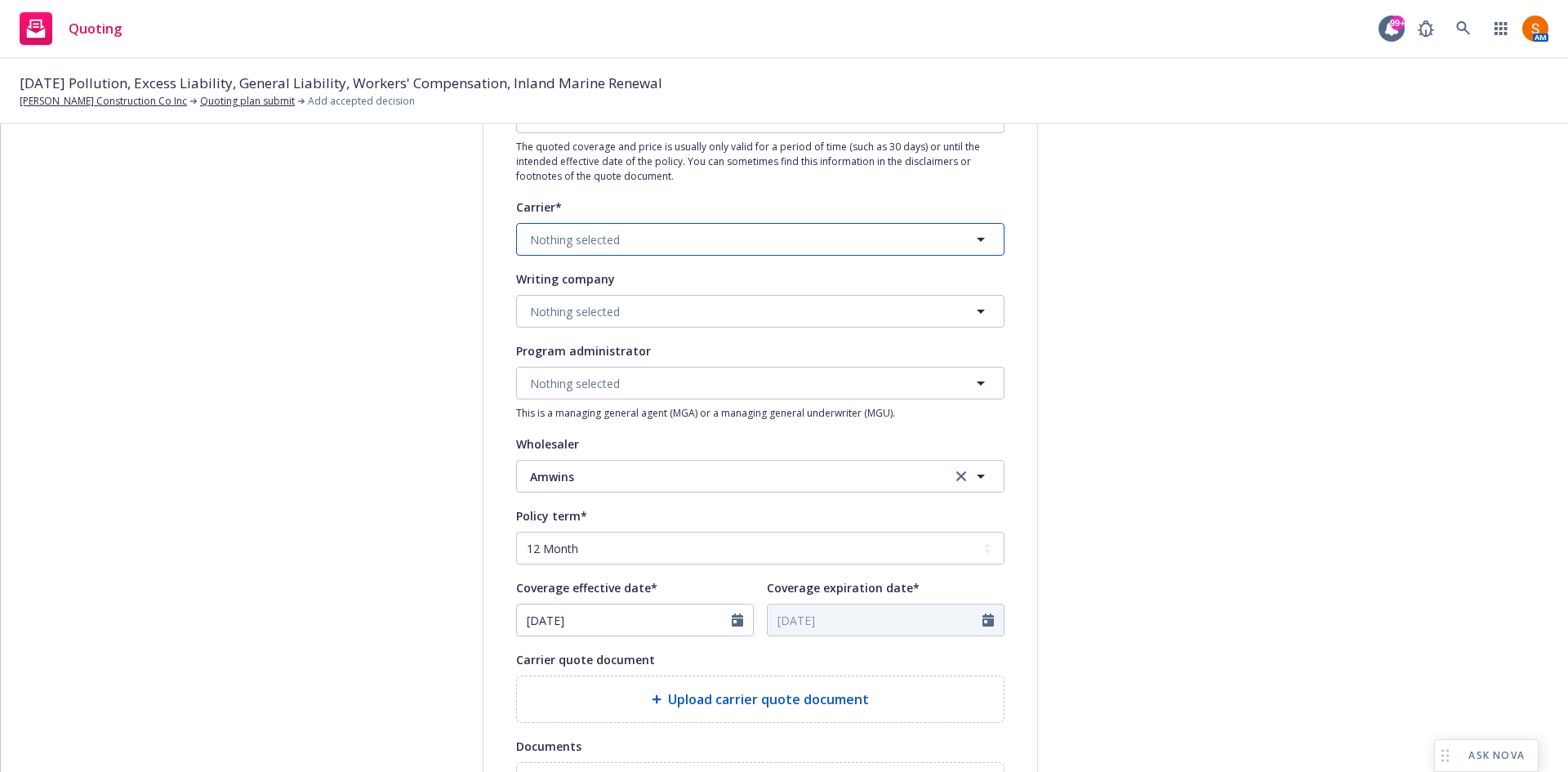 type 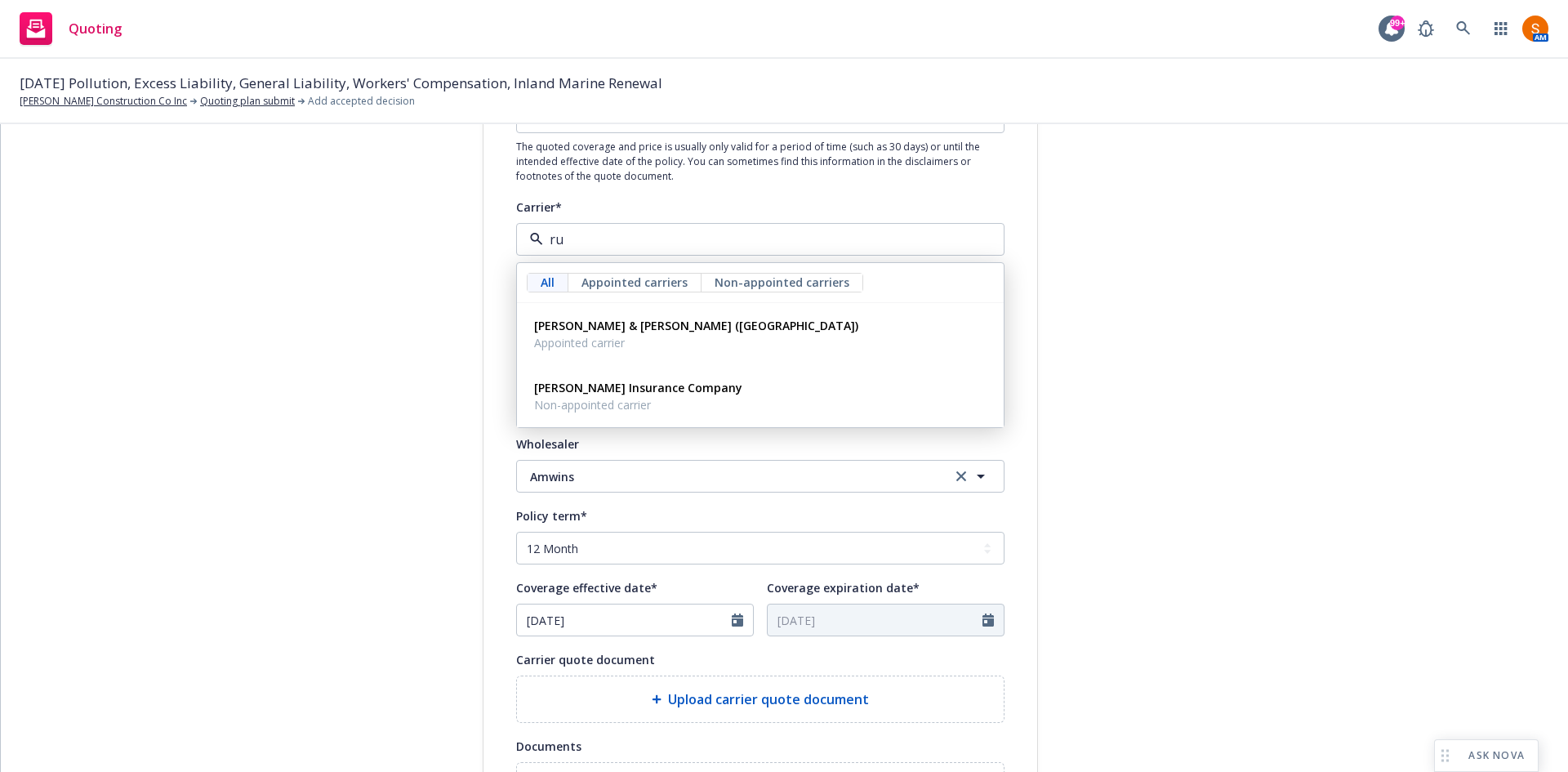type on "r" 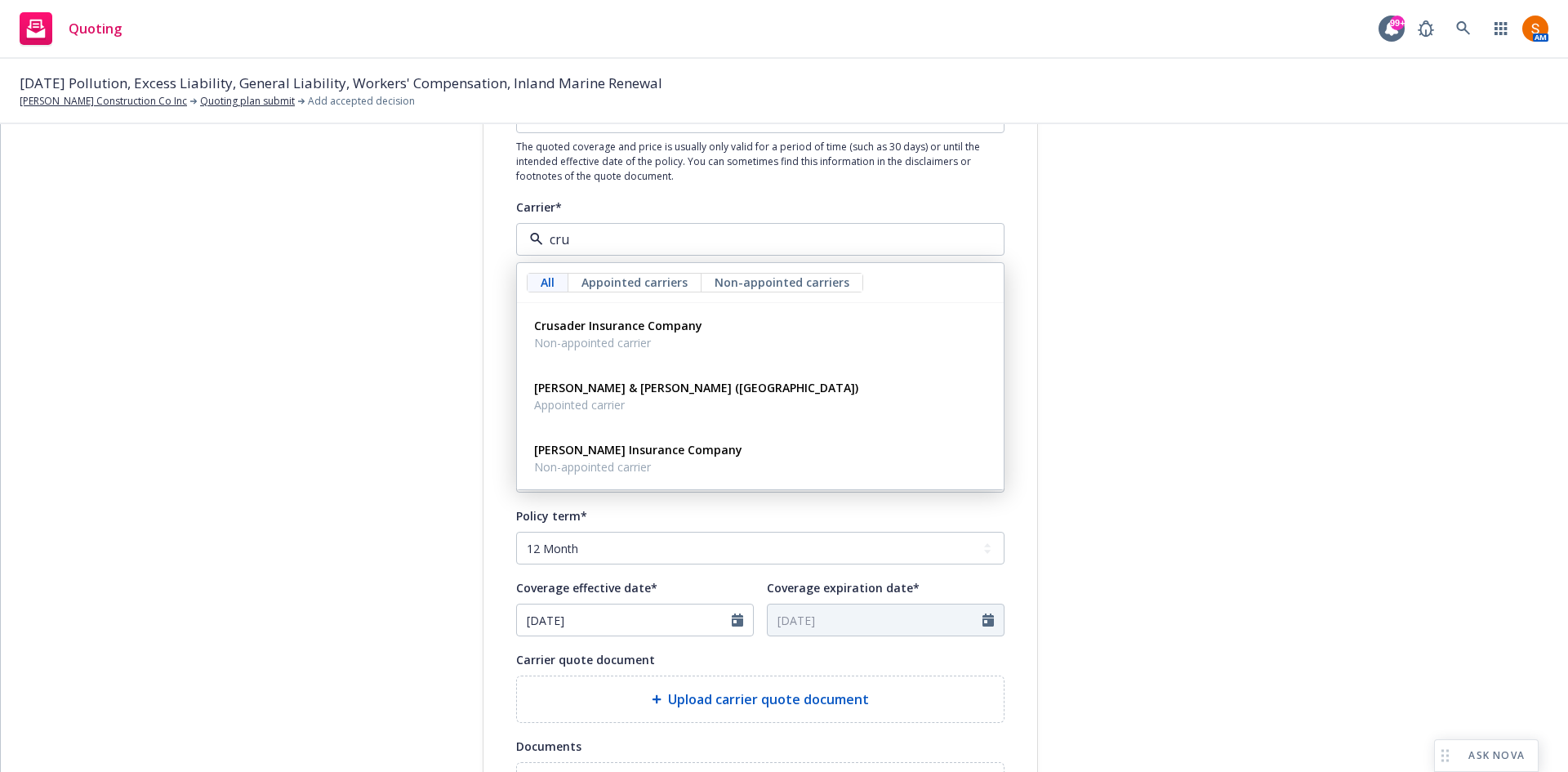 type on "crum" 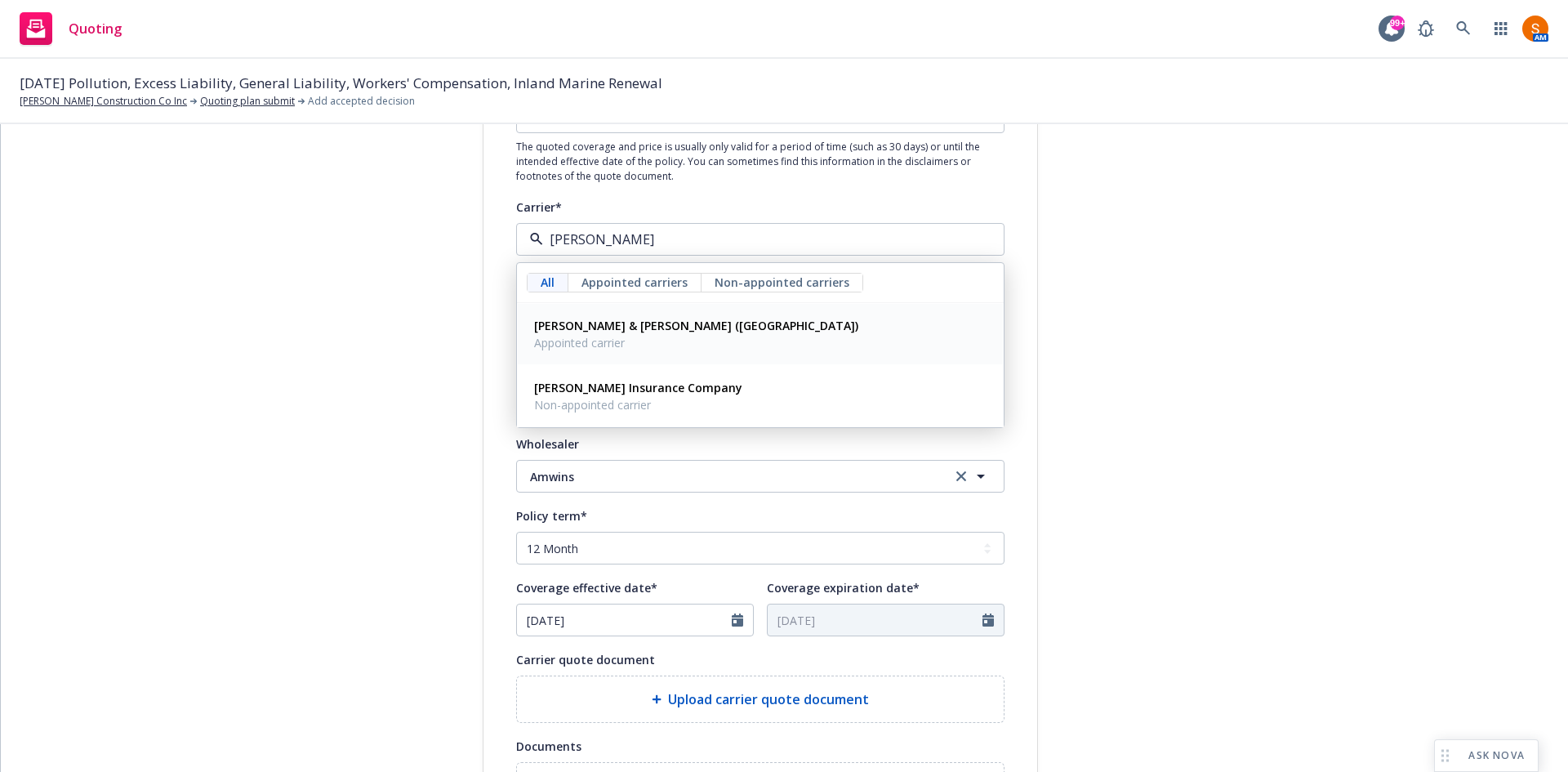 click on "Crum & Forster (Fairfax)" at bounding box center (696, 325) 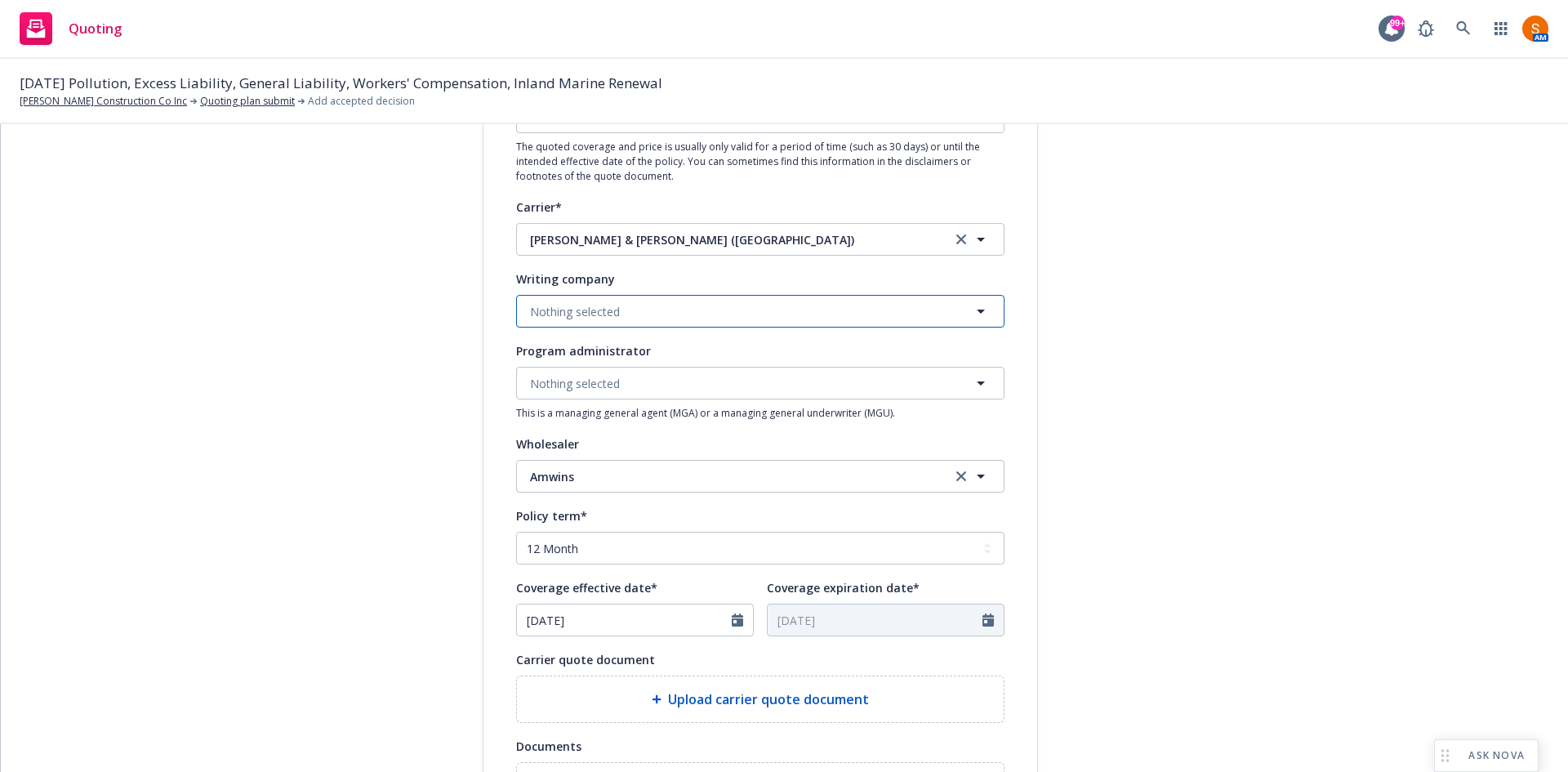 click on "Nothing selected" at bounding box center [760, 311] 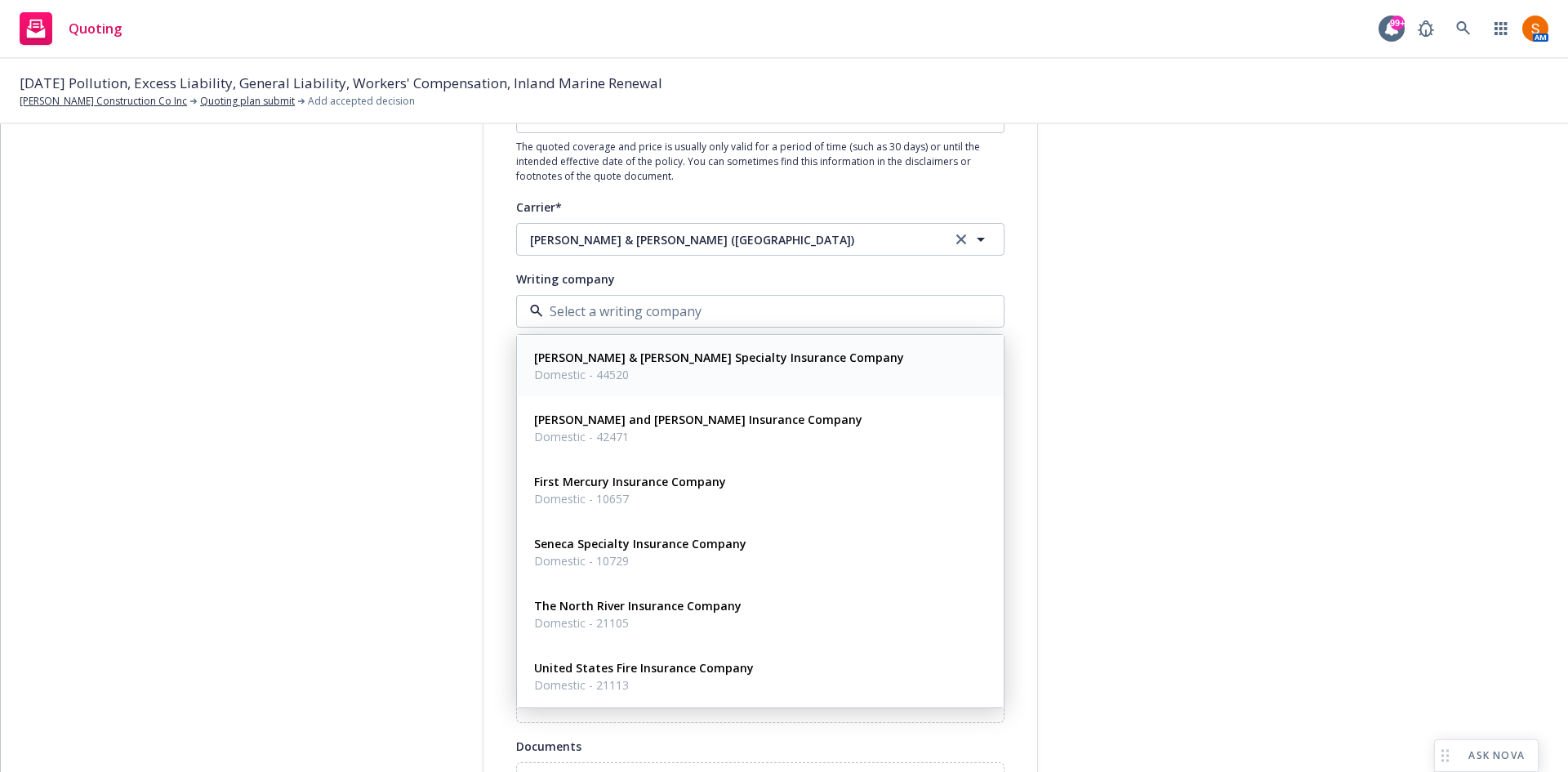 click on "Domestic - 44520" at bounding box center (719, 374) 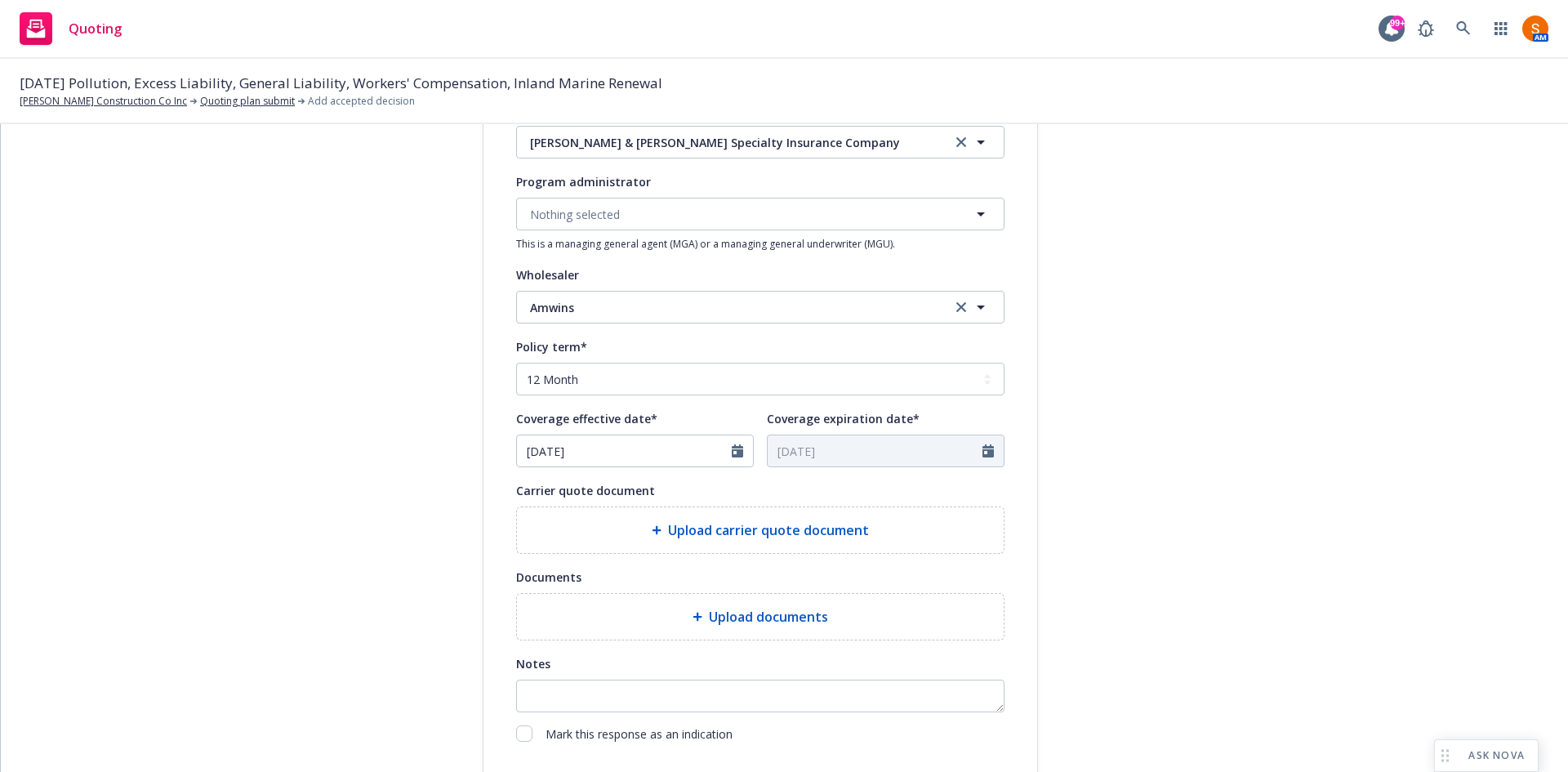 scroll, scrollTop: 444, scrollLeft: 0, axis: vertical 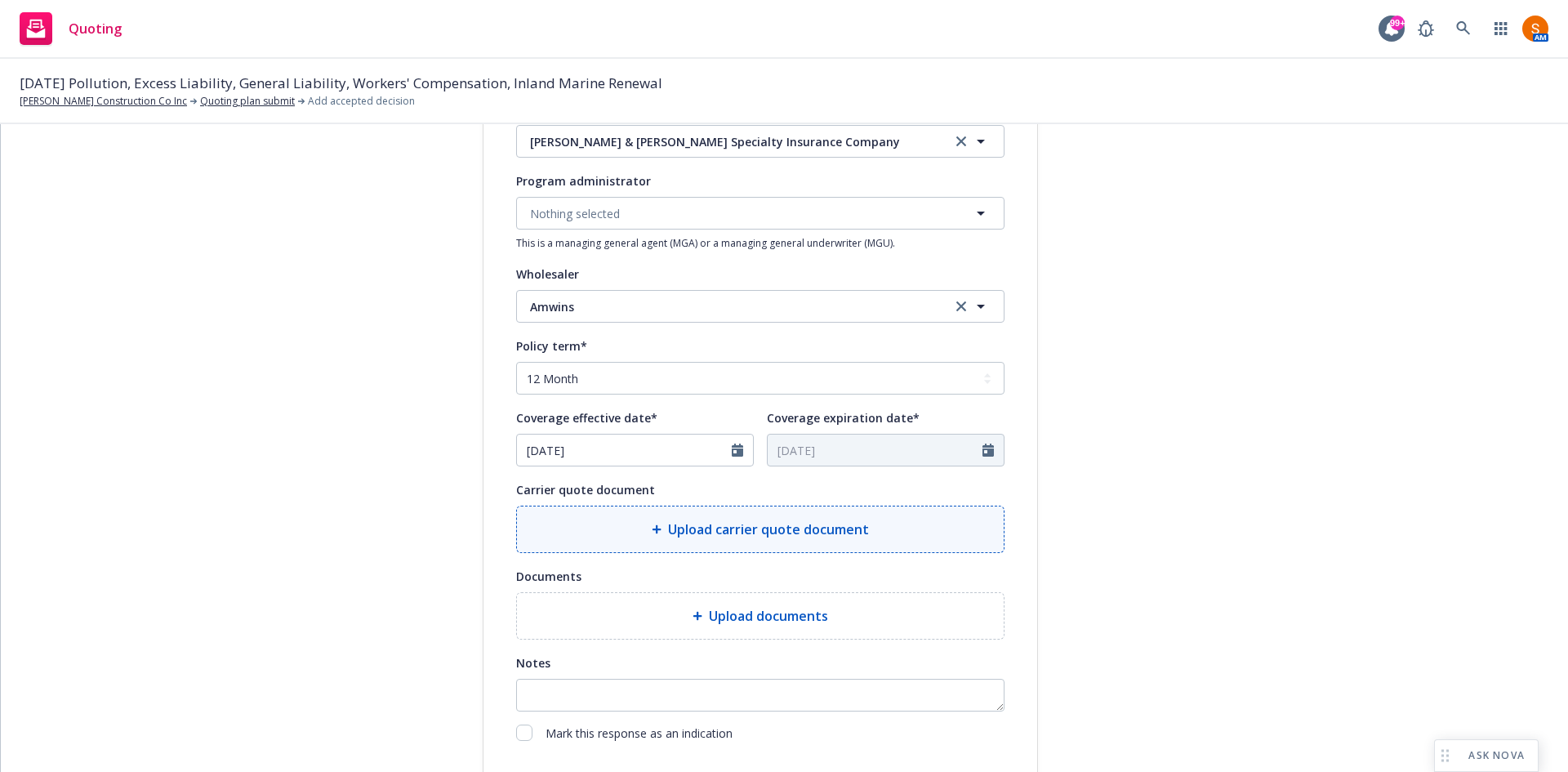 click on "Upload carrier quote document" at bounding box center [760, 529] 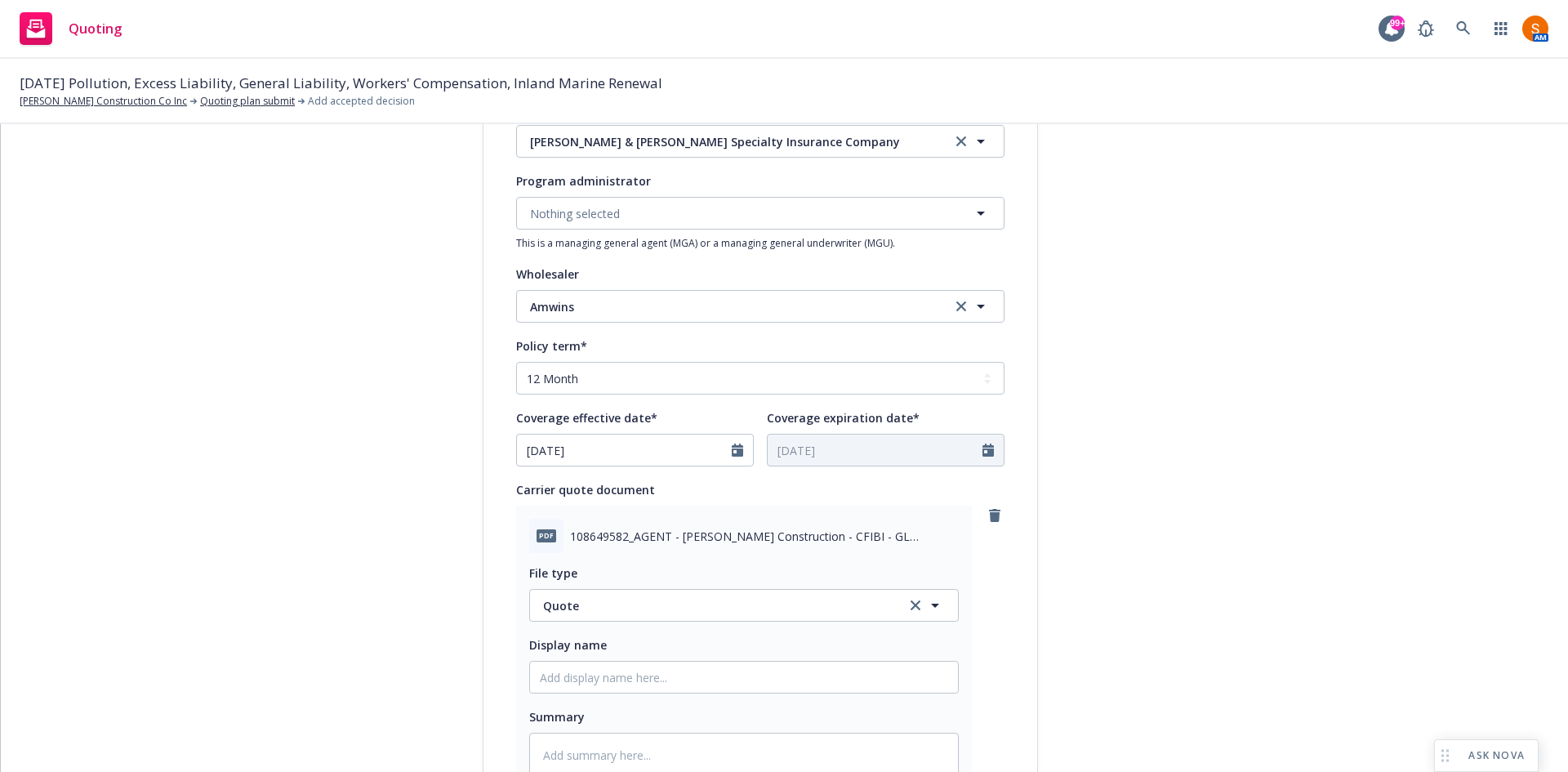 scroll, scrollTop: 819, scrollLeft: 0, axis: vertical 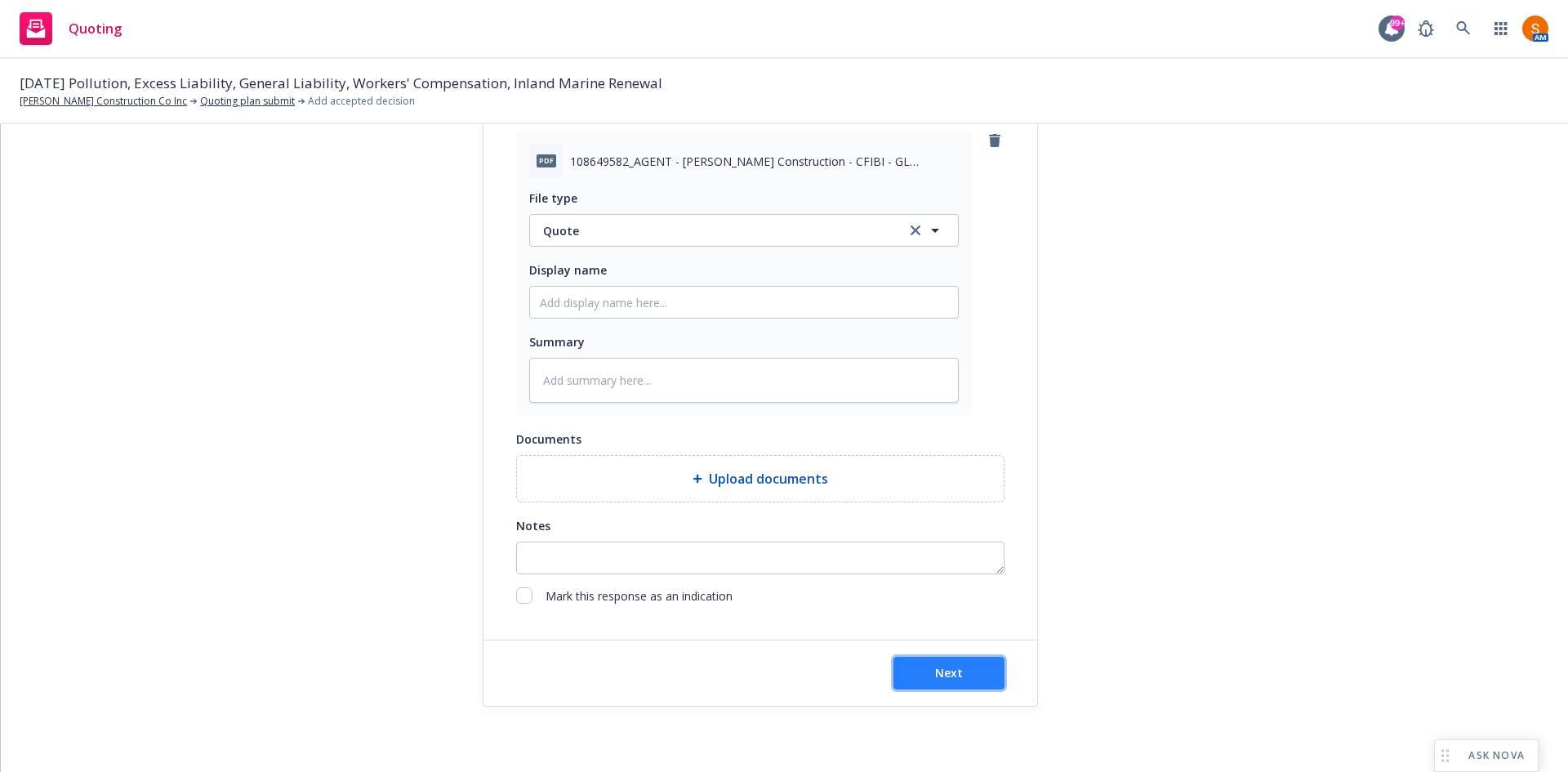 click on "Next" at bounding box center (949, 673) 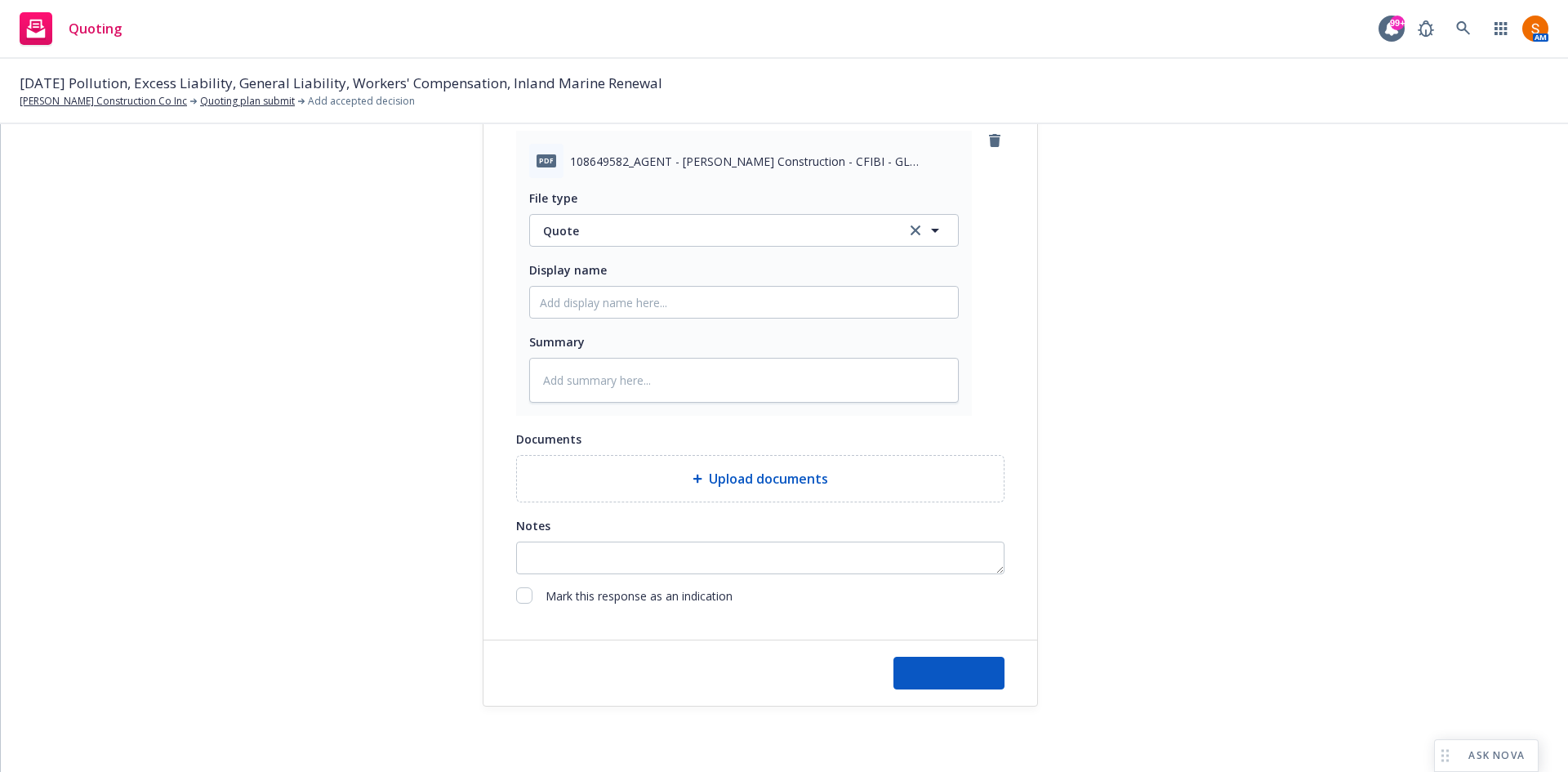 type on "x" 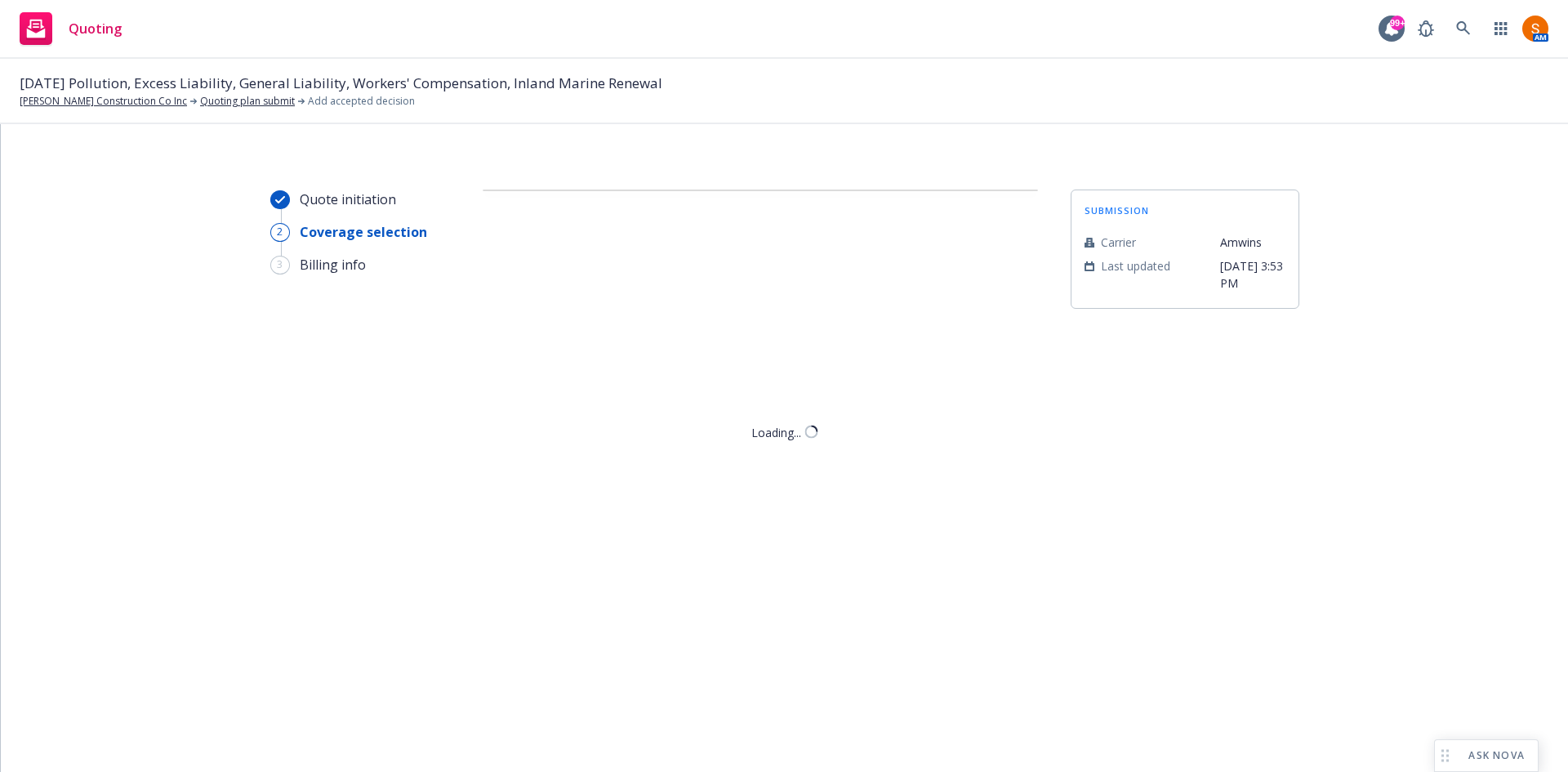 scroll, scrollTop: 0, scrollLeft: 0, axis: both 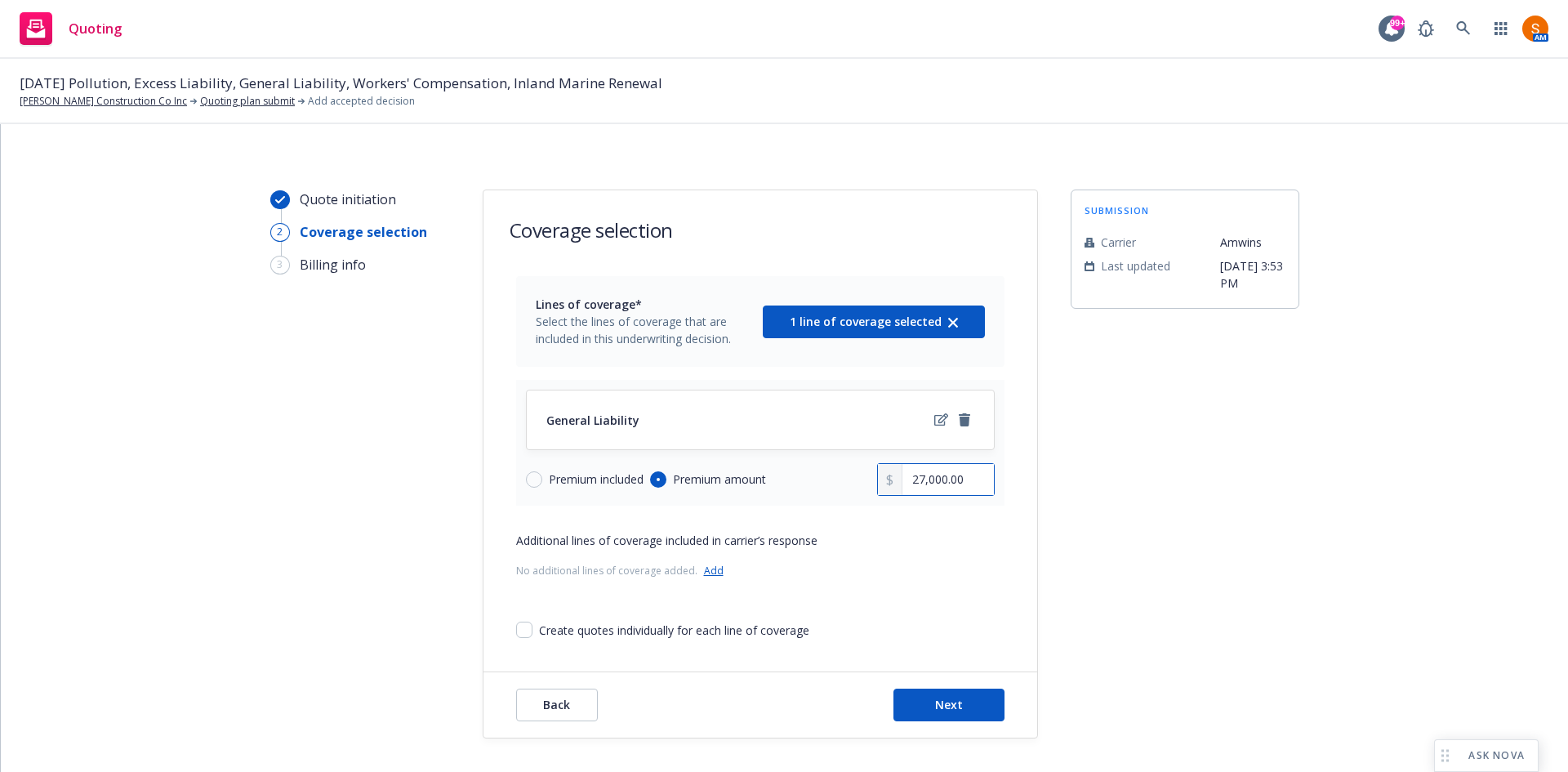 click on "27,000.00" at bounding box center (947, 480) 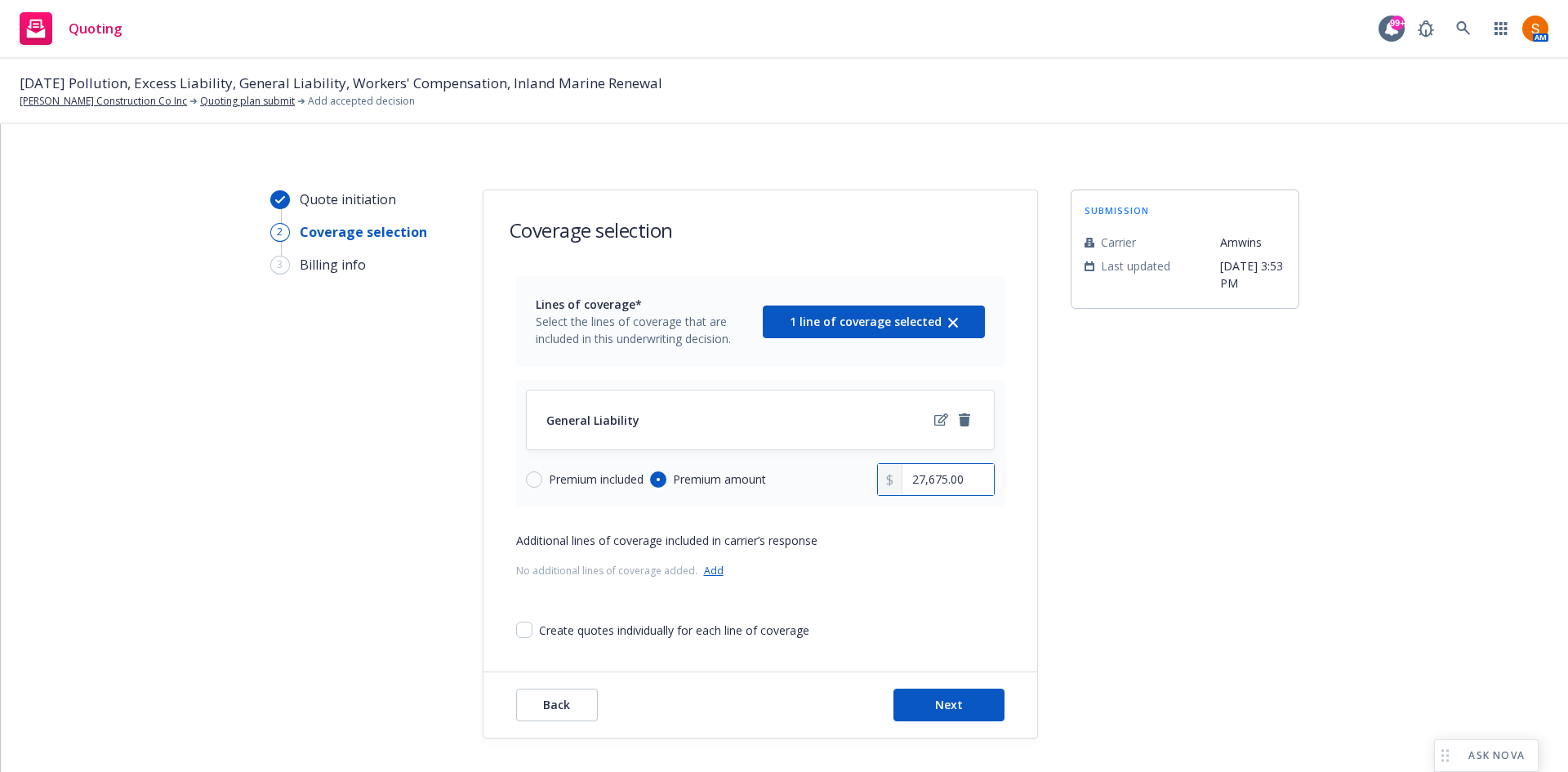 type on "27,675.00" 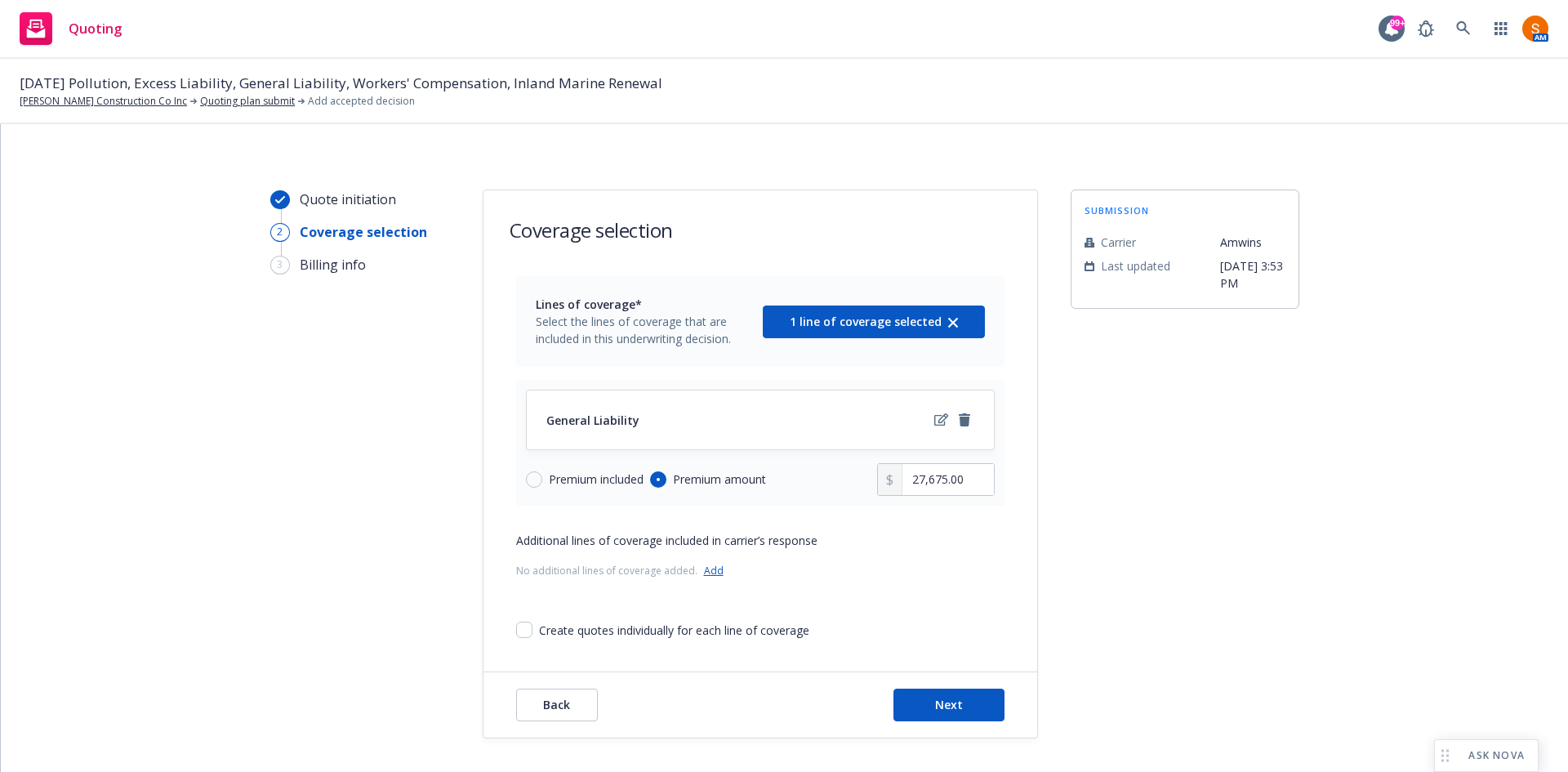 click on "Additional lines of coverage included in carrier’s response No additional lines of coverage added. Add" at bounding box center [760, 557] 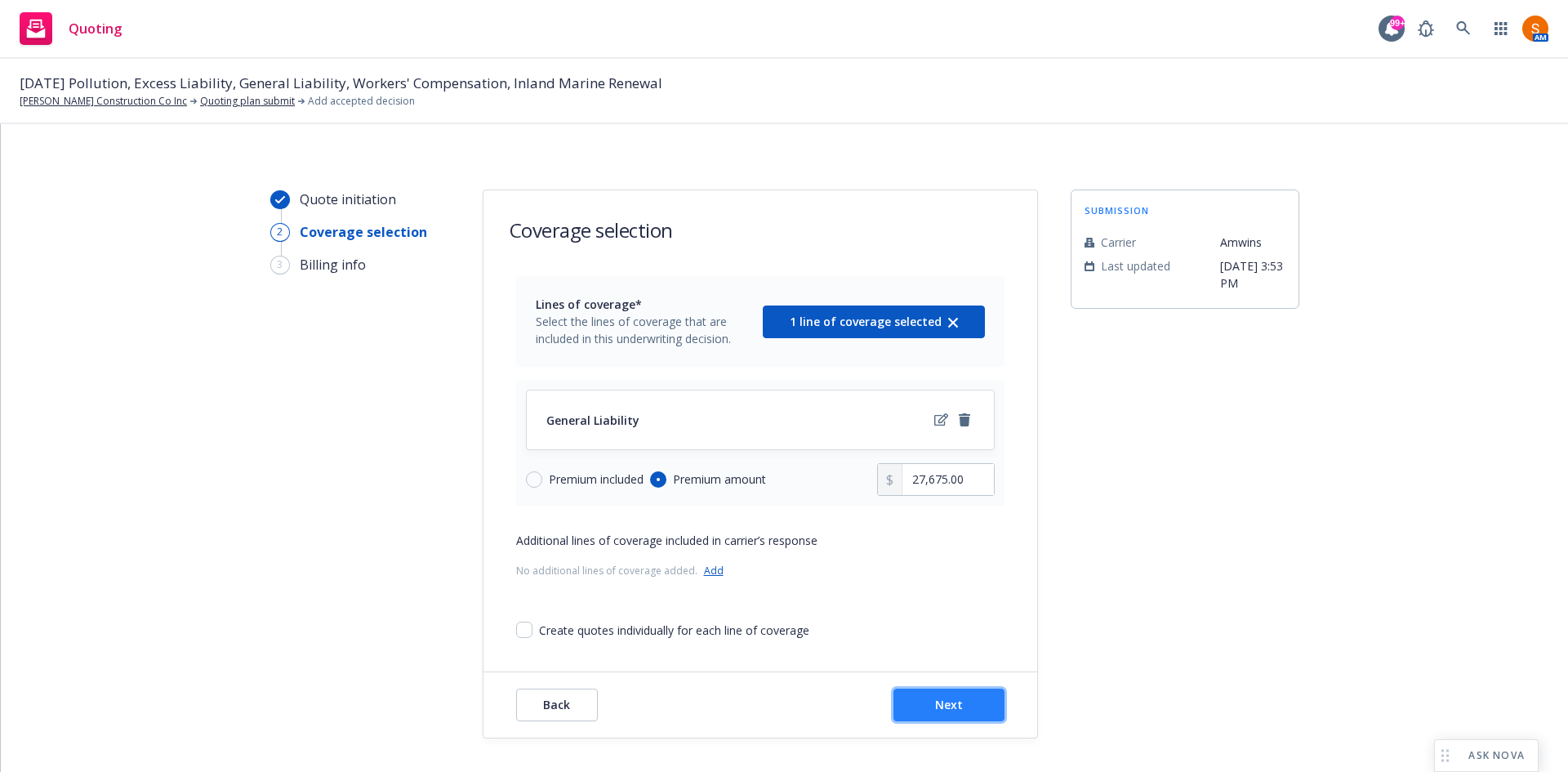 click on "Next" at bounding box center [949, 704] 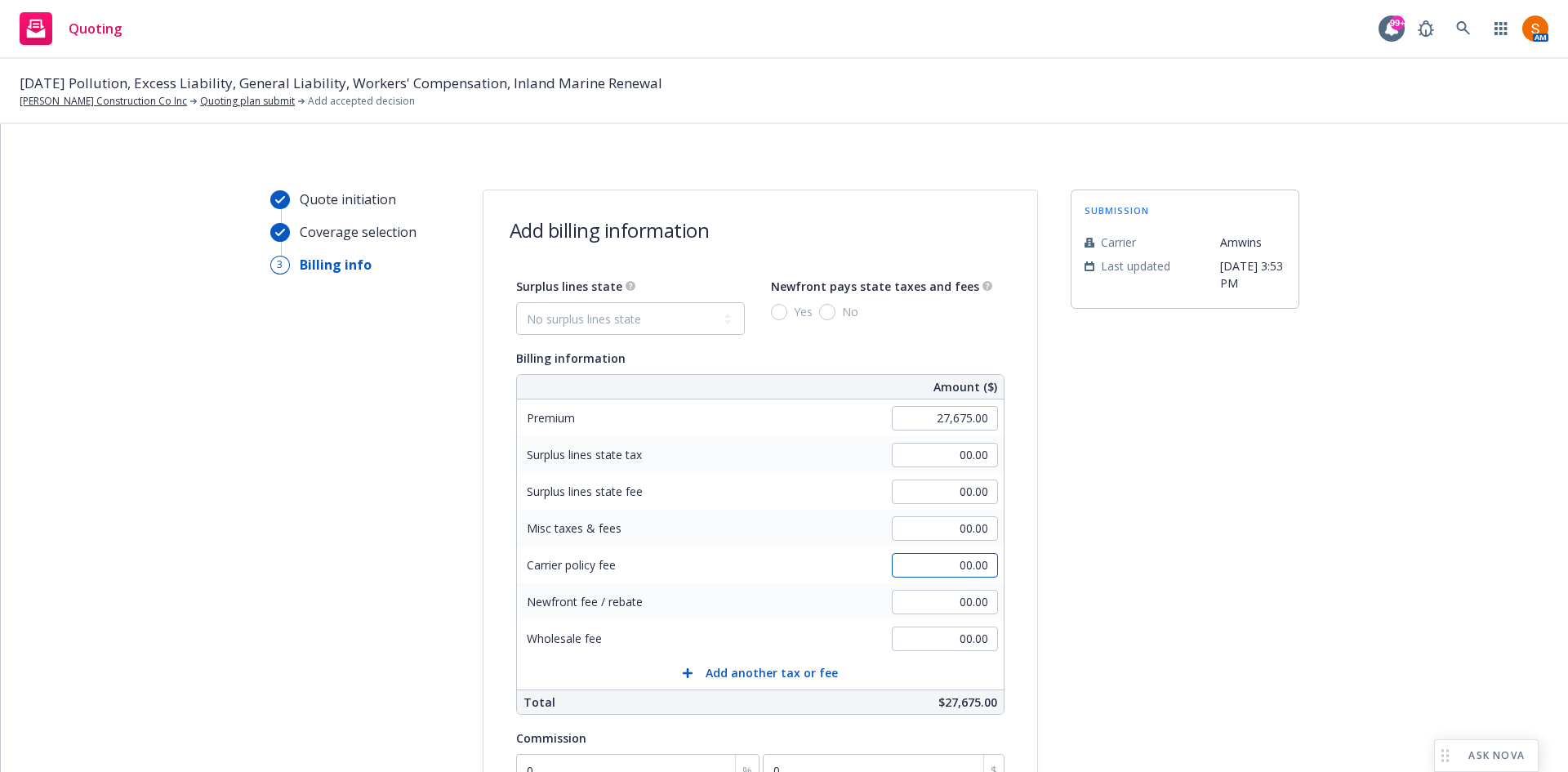 click on "00.00" at bounding box center [945, 565] 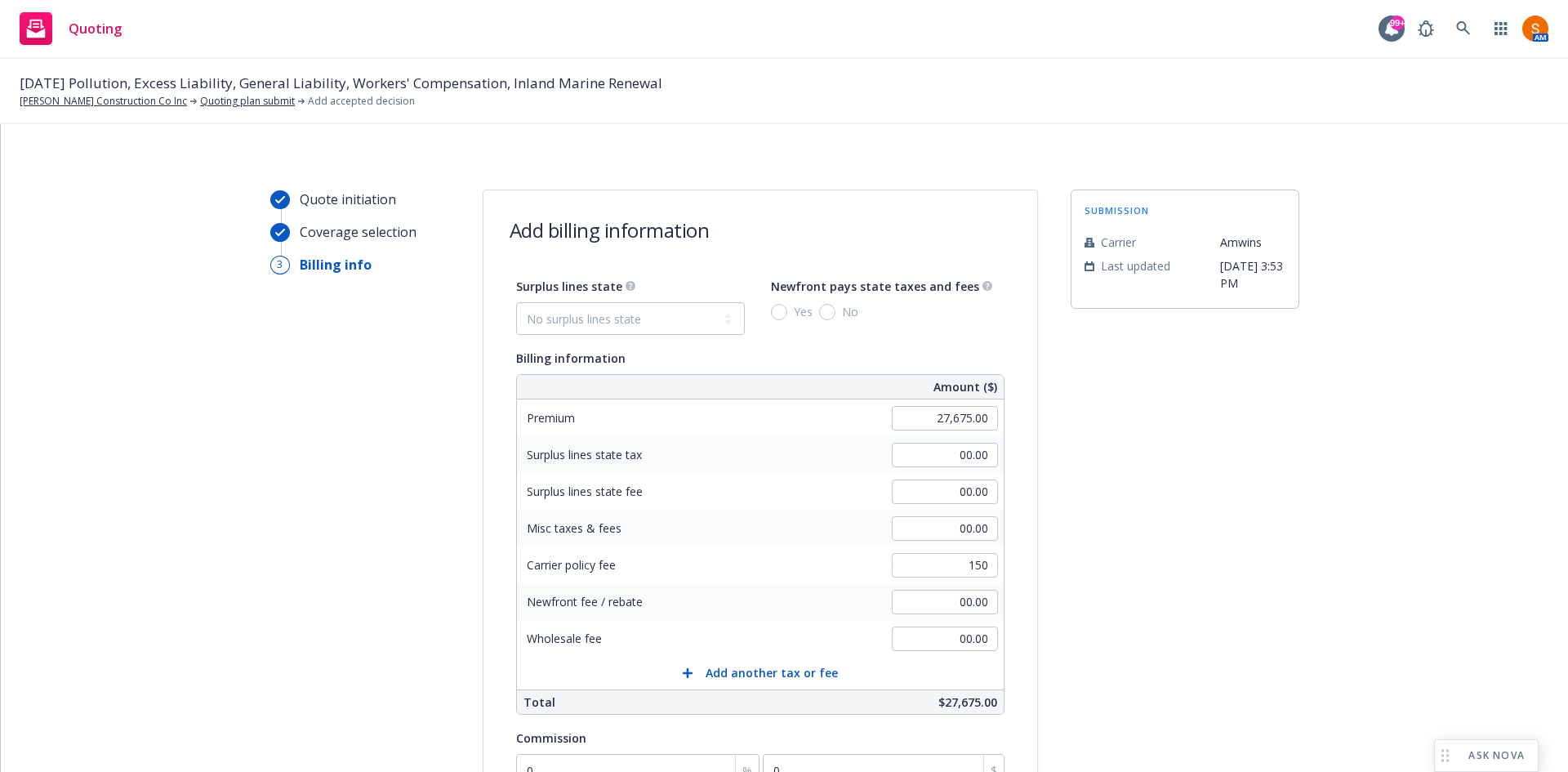 type on "150.00" 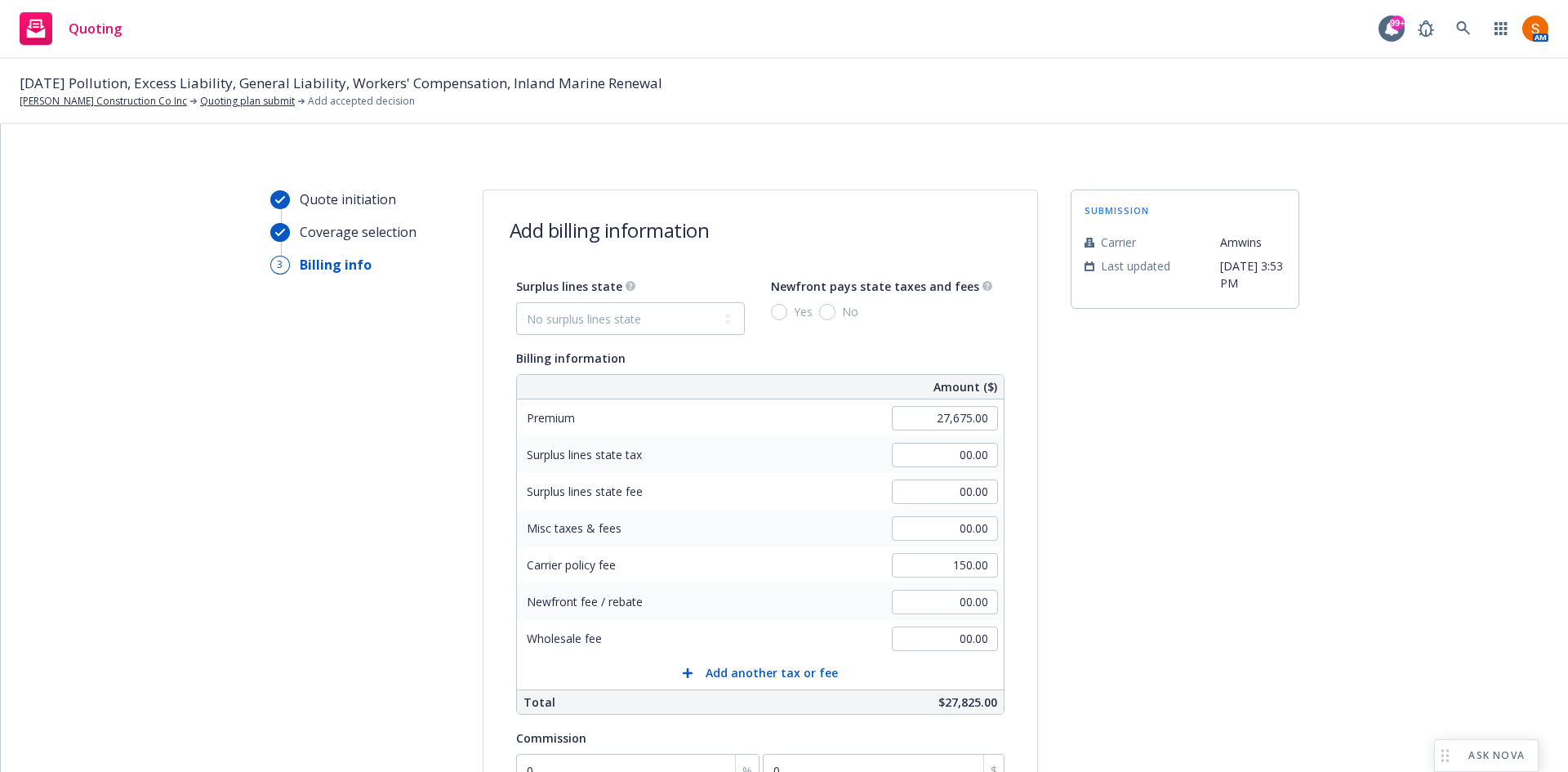 click on "submission Carrier Amwins Last updated 7/16, 3:53 PM" at bounding box center (1185, 607) 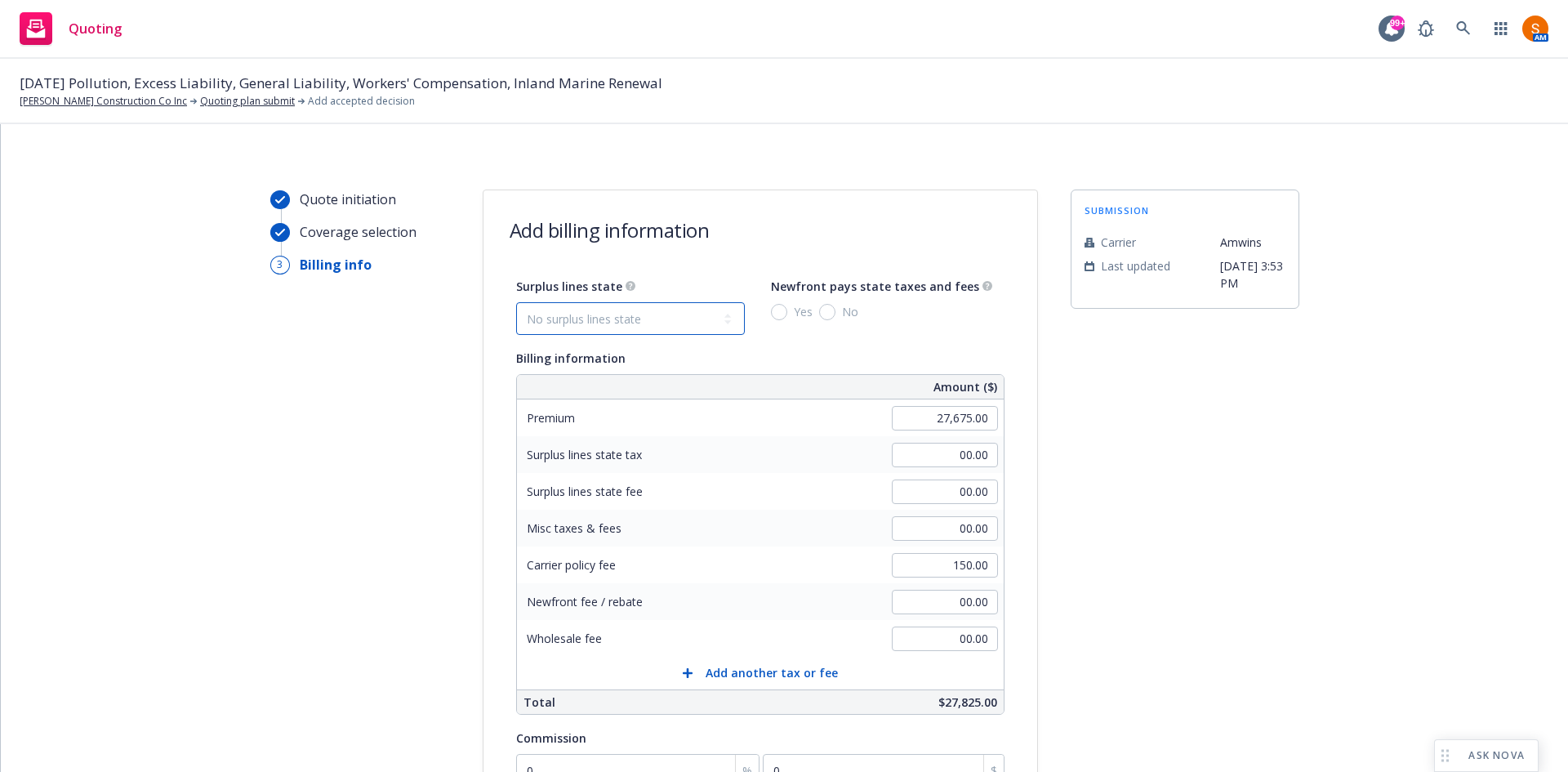 click on "No surplus lines state Alaska Alabama Arkansas Arizona California Colorado Connecticut District Of Columbia Delaware Florida Georgia Hawaii Iowa Idaho Illinois Indiana Kansas Kentucky Louisiana Massachusetts Maryland Maine Michigan Minnesota Missouri Mississippi Montana North Carolina North Dakota Nebraska New Hampshire New Jersey New Mexico Nevada New York Ohio Oklahoma Oregon Pennsylvania Puerto Rico Rhode Island South Carolina South Dakota Tennessee Texas Utah Virginia Virgin Islands Vermont Washington Wisconsin West Virginia Wyoming" at bounding box center (630, 319) 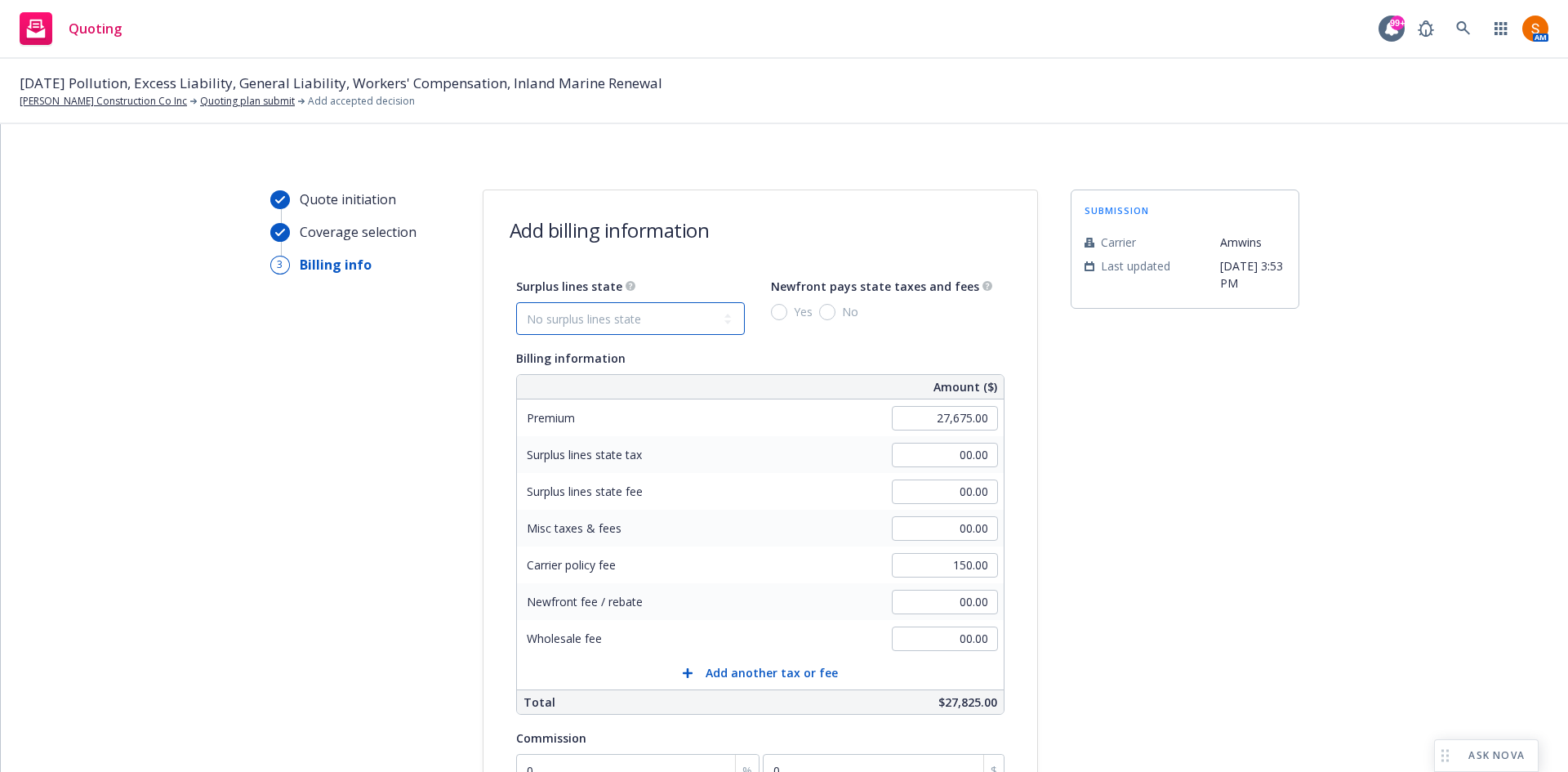 select on "CA" 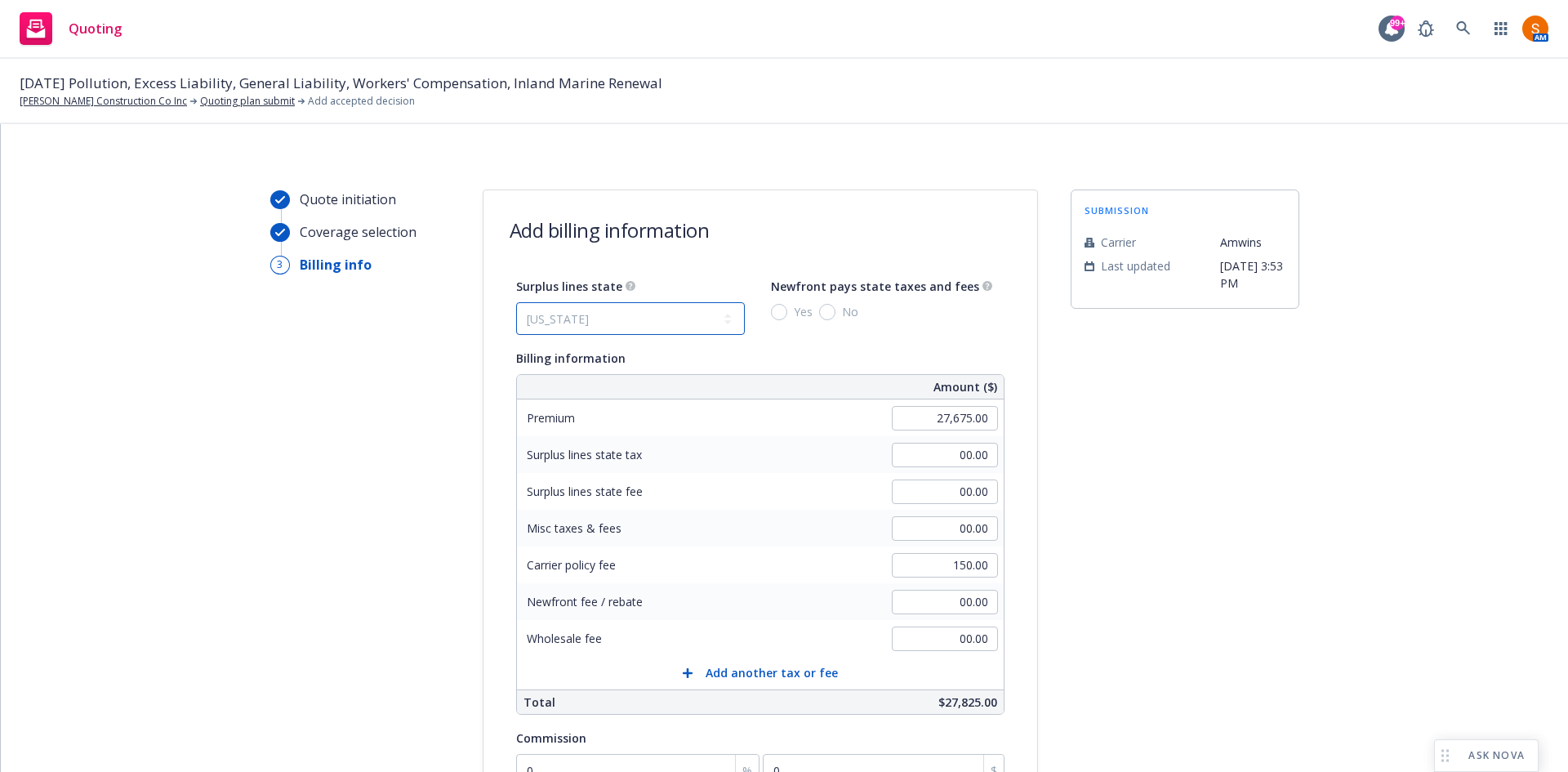 click on "No surplus lines state Alaska Alabama Arkansas Arizona California Colorado Connecticut District Of Columbia Delaware Florida Georgia Hawaii Iowa Idaho Illinois Indiana Kansas Kentucky Louisiana Massachusetts Maryland Maine Michigan Minnesota Missouri Mississippi Montana North Carolina North Dakota Nebraska New Hampshire New Jersey New Mexico Nevada New York Ohio Oklahoma Oregon Pennsylvania Puerto Rico Rhode Island South Carolina South Dakota Tennessee Texas Utah Virginia Virgin Islands Vermont Washington Wisconsin West Virginia Wyoming" at bounding box center [630, 319] 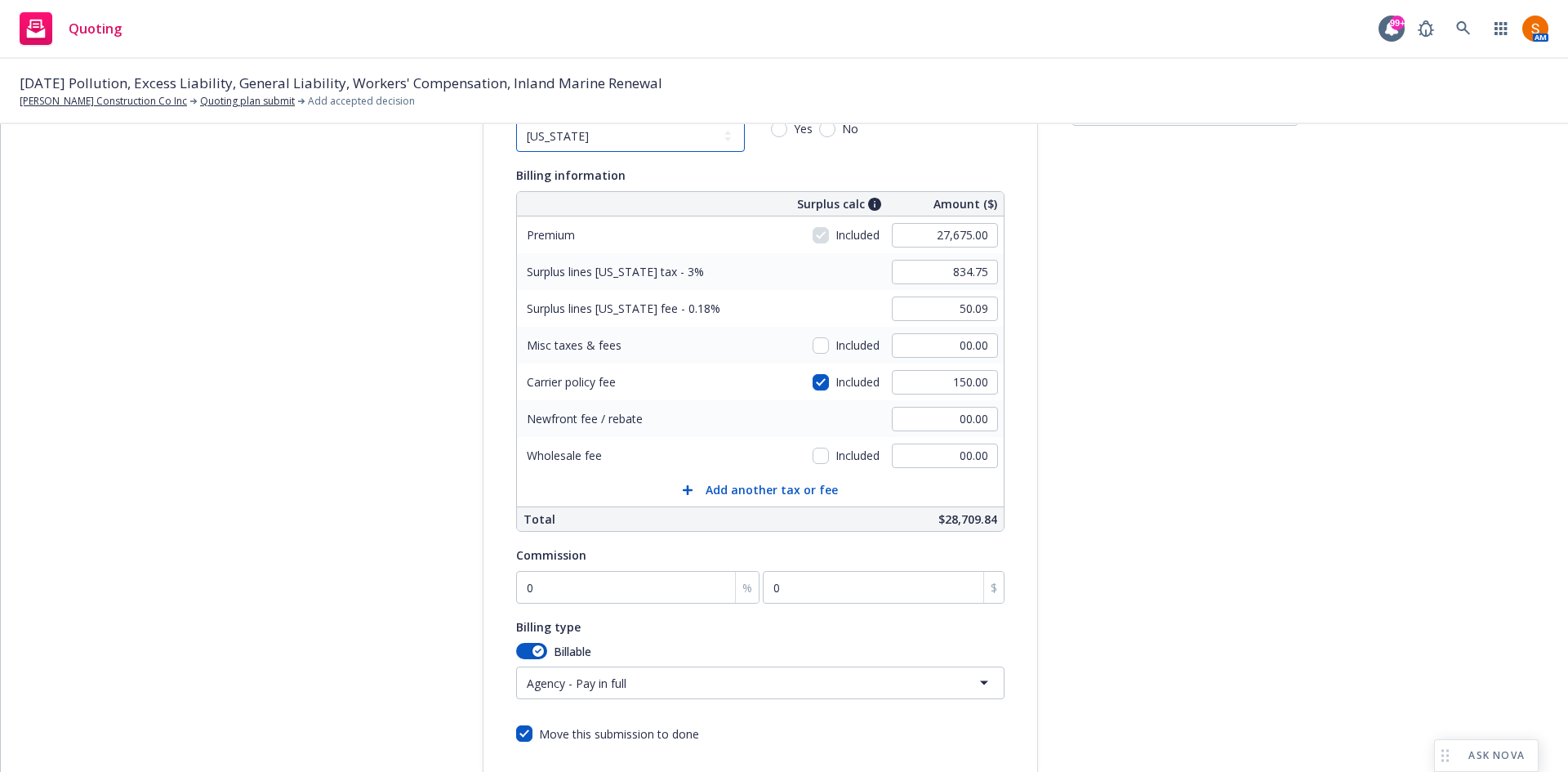 scroll, scrollTop: 223, scrollLeft: 0, axis: vertical 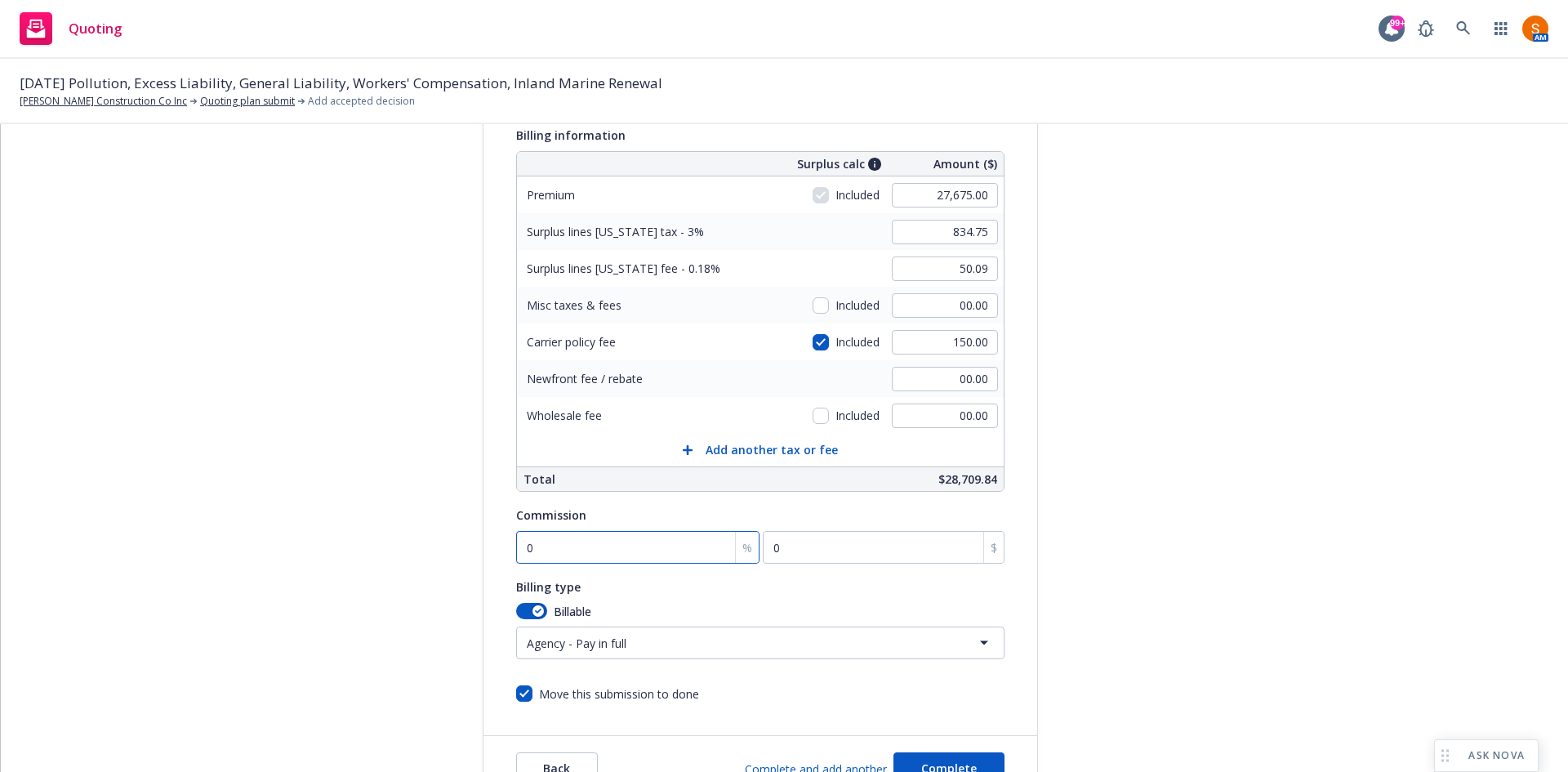 click on "0" at bounding box center [638, 547] 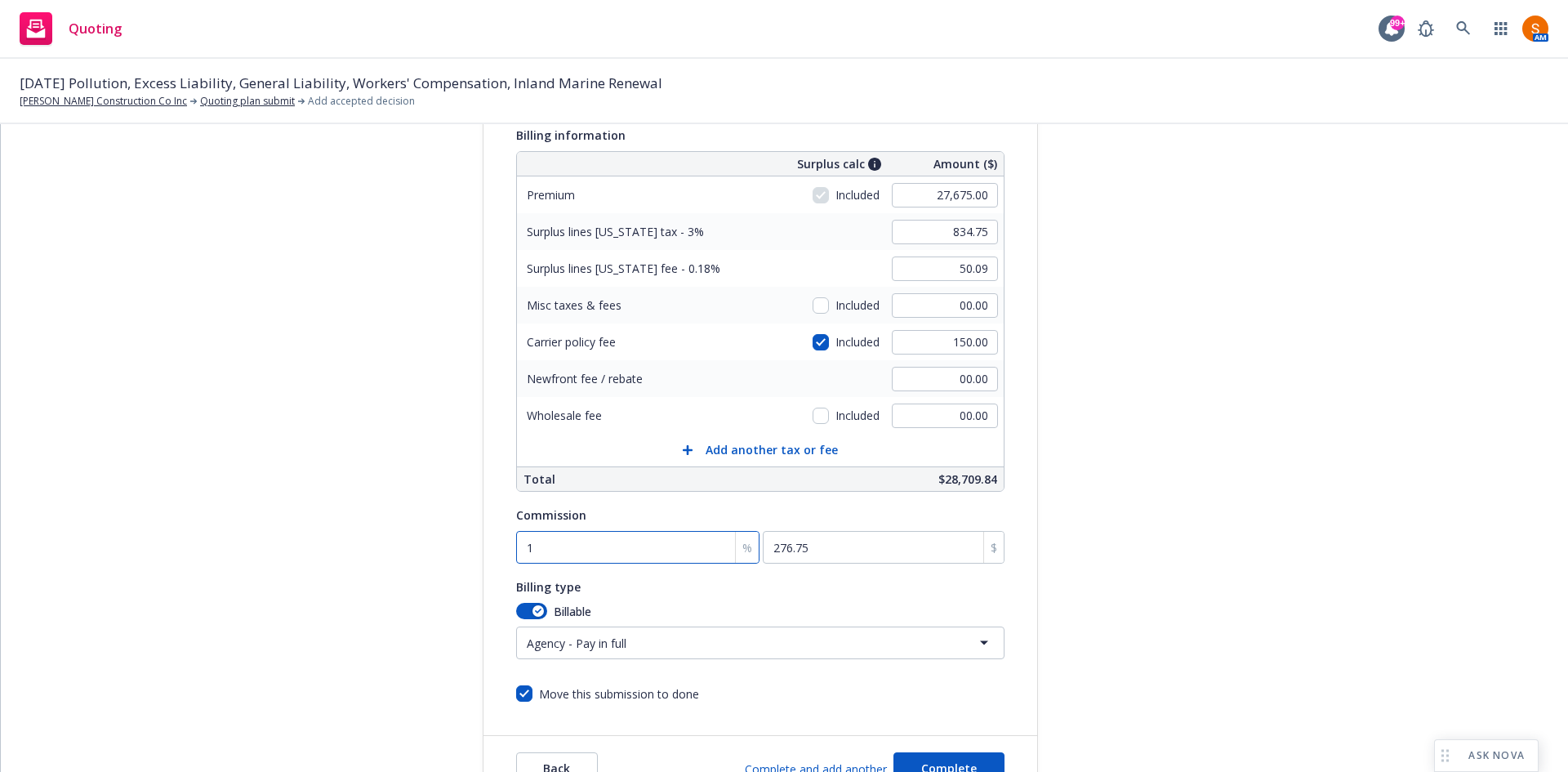 type on "10" 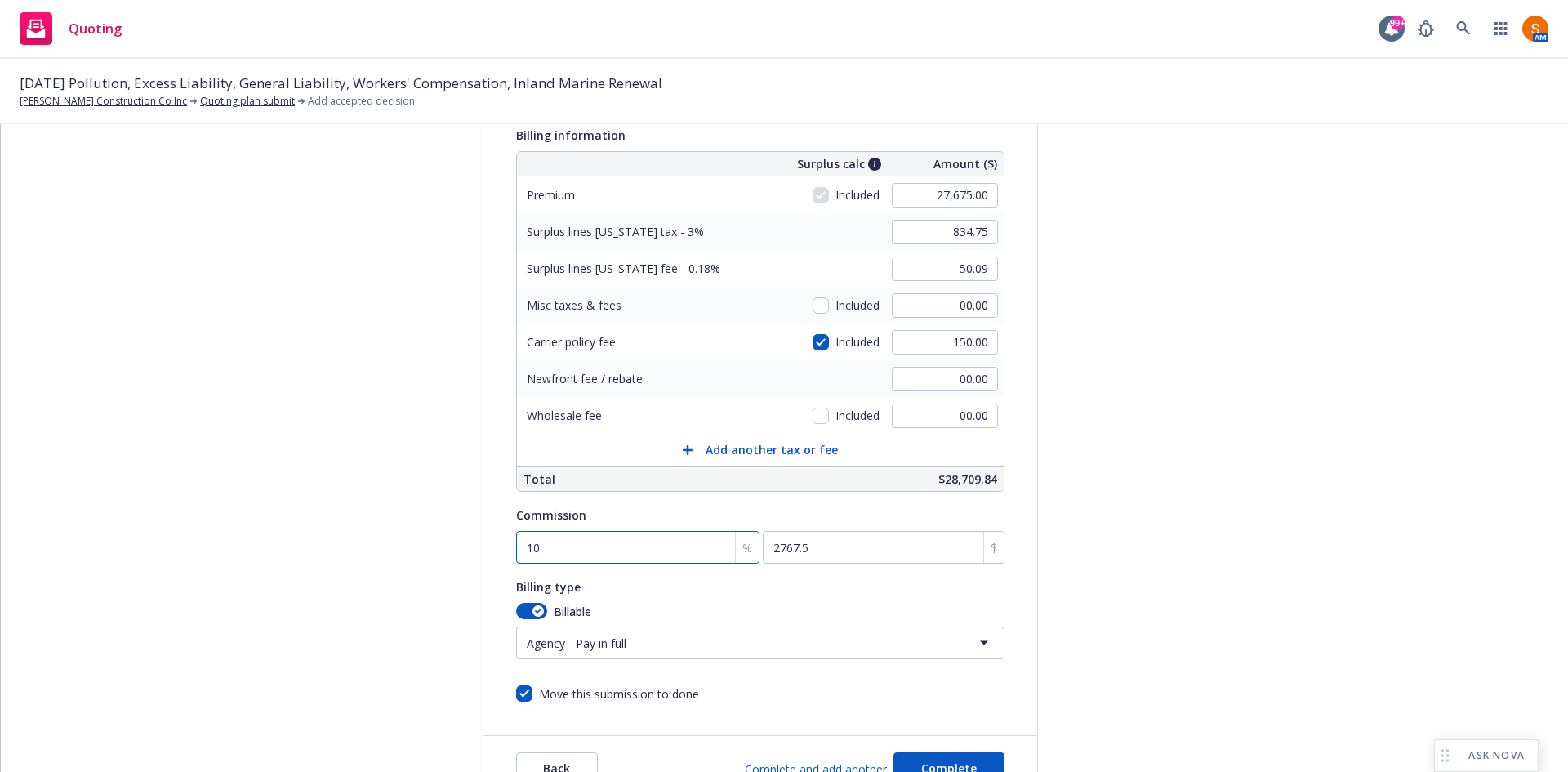 type on "10" 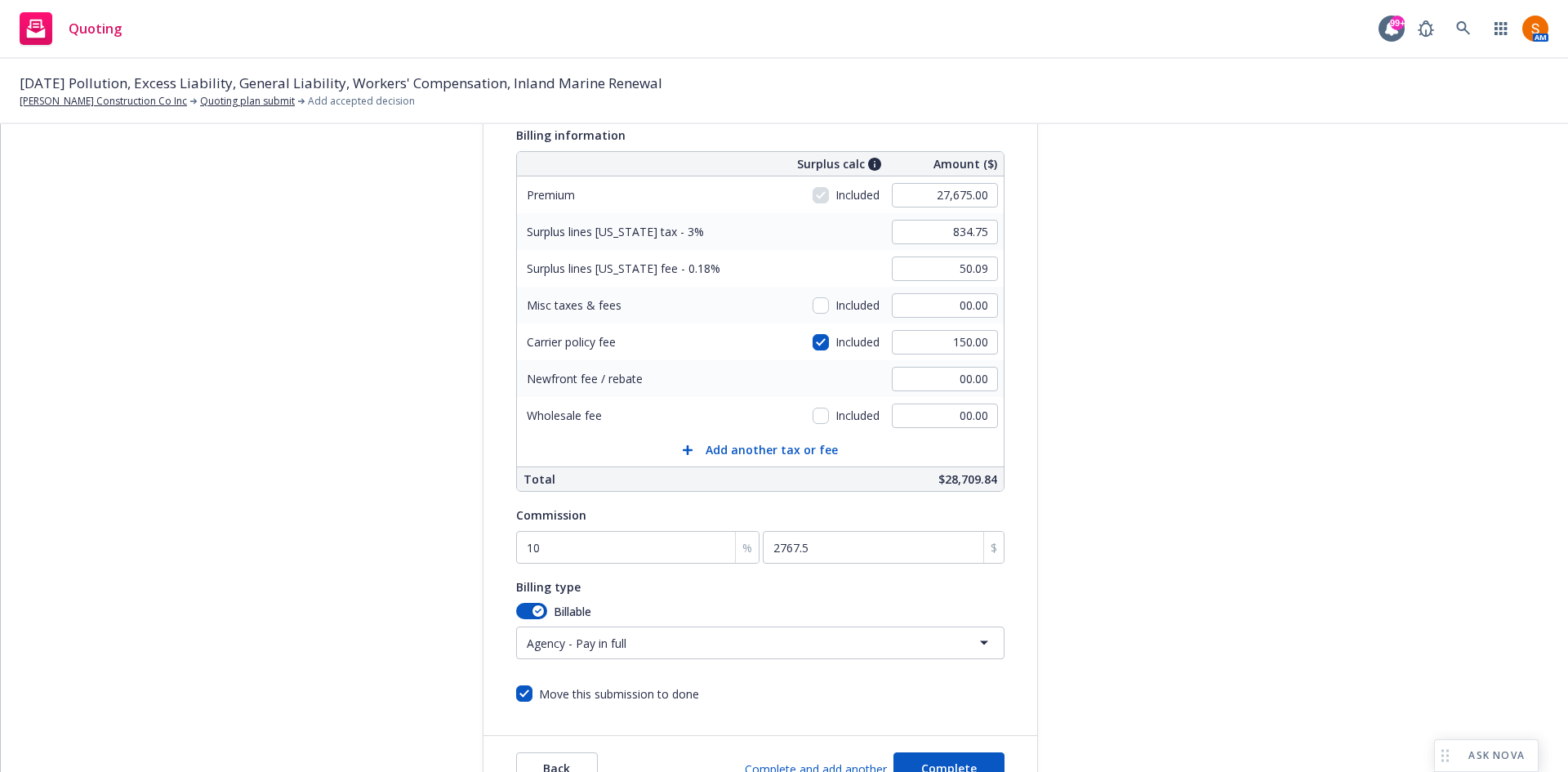 click on "Quote initiation Coverage selection 3 Billing info Add billing information Surplus lines state No surplus lines state Alaska Alabama Arkansas Arizona California Colorado Connecticut District Of Columbia Delaware Florida Georgia Hawaii Iowa Idaho Illinois Indiana Kansas Kentucky Louisiana Massachusetts Maryland Maine Michigan Minnesota Missouri Mississippi Montana North Carolina North Dakota Nebraska New Hampshire New Jersey New Mexico Nevada New York Ohio Oklahoma Oregon Pennsylvania Puerto Rico Rhode Island South Carolina South Dakota Tennessee Texas Utah Virginia Virgin Islands Vermont Washington Wisconsin West Virginia Wyoming Newfront pays state taxes and fees* Yes No Billing information Surplus calc Amount ($) Premium Included 27,675.00 Surplus lines California tax - 3% 834.75 Surplus lines California fee - 0.18% 50.09 Misc taxes & fees Included 00.00 Carrier policy fee Included 150.00 Newfront fee / rebate 00.00 Wholesale fee Included 00.00 Add another tax or fee Total $28,709.84 Commission 10 % 2767.5" at bounding box center (784, 384) 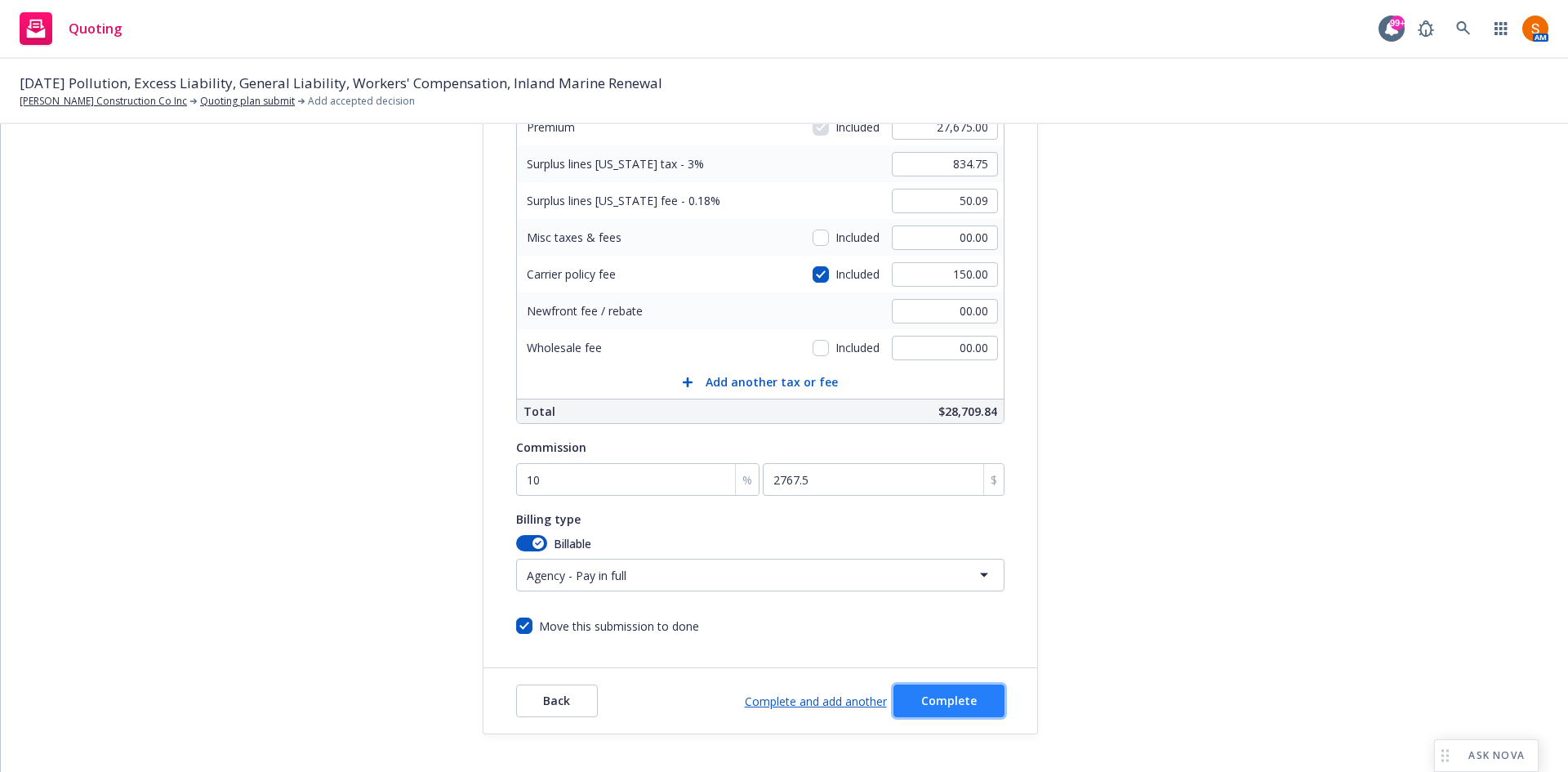 click on "Complete" at bounding box center (949, 701) 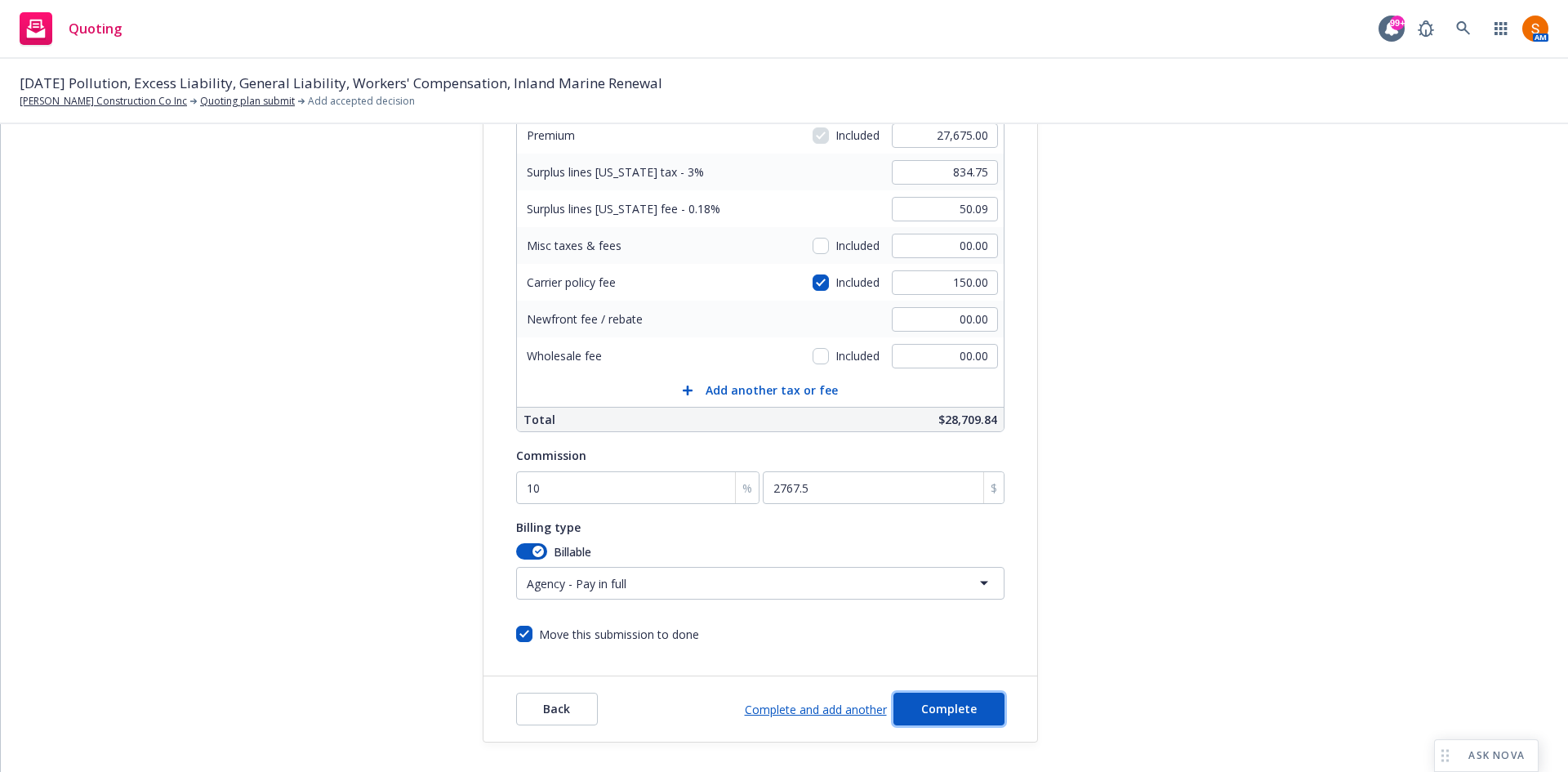 scroll, scrollTop: 0, scrollLeft: 0, axis: both 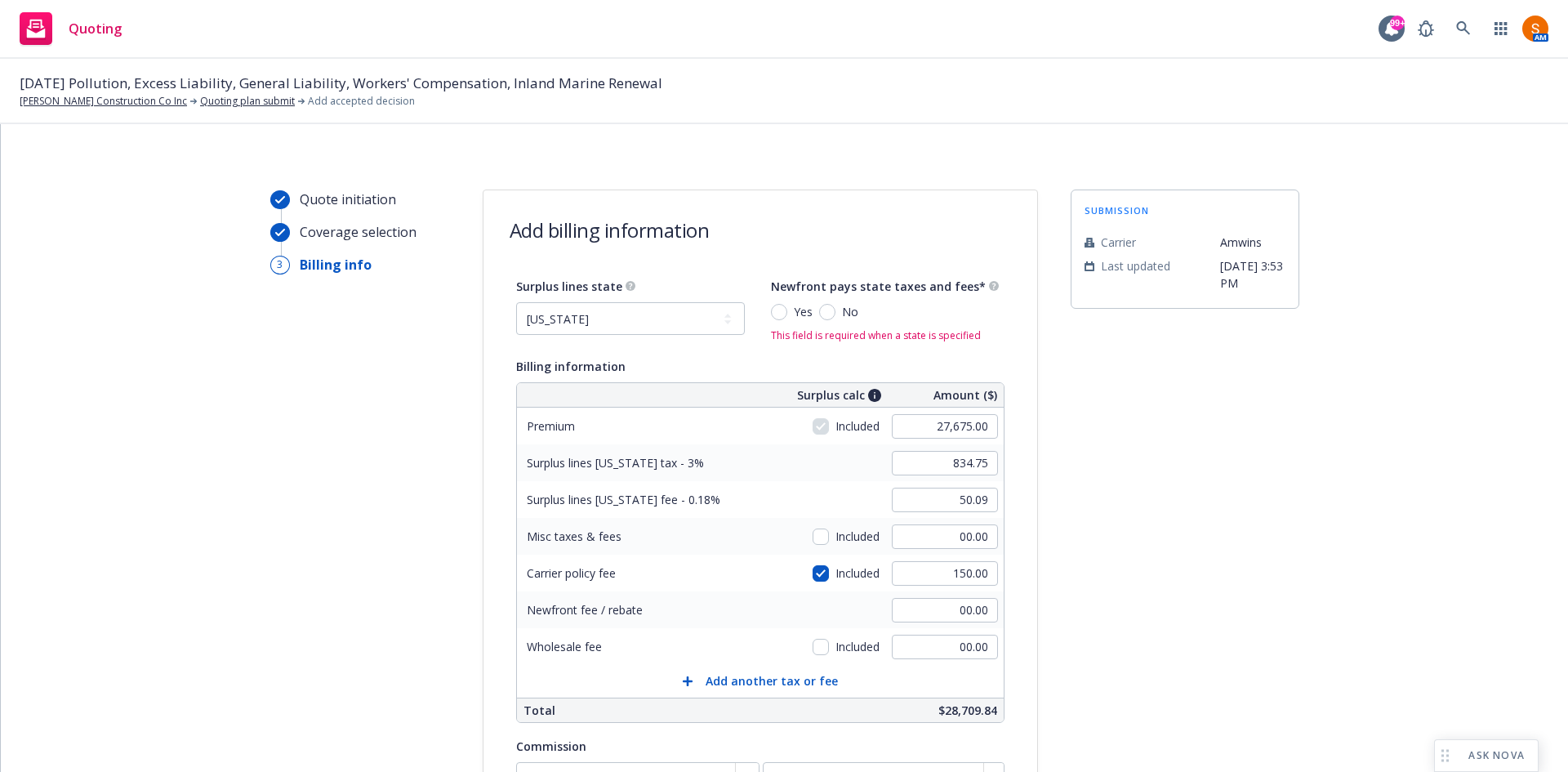 click on "No" at bounding box center [847, 312] 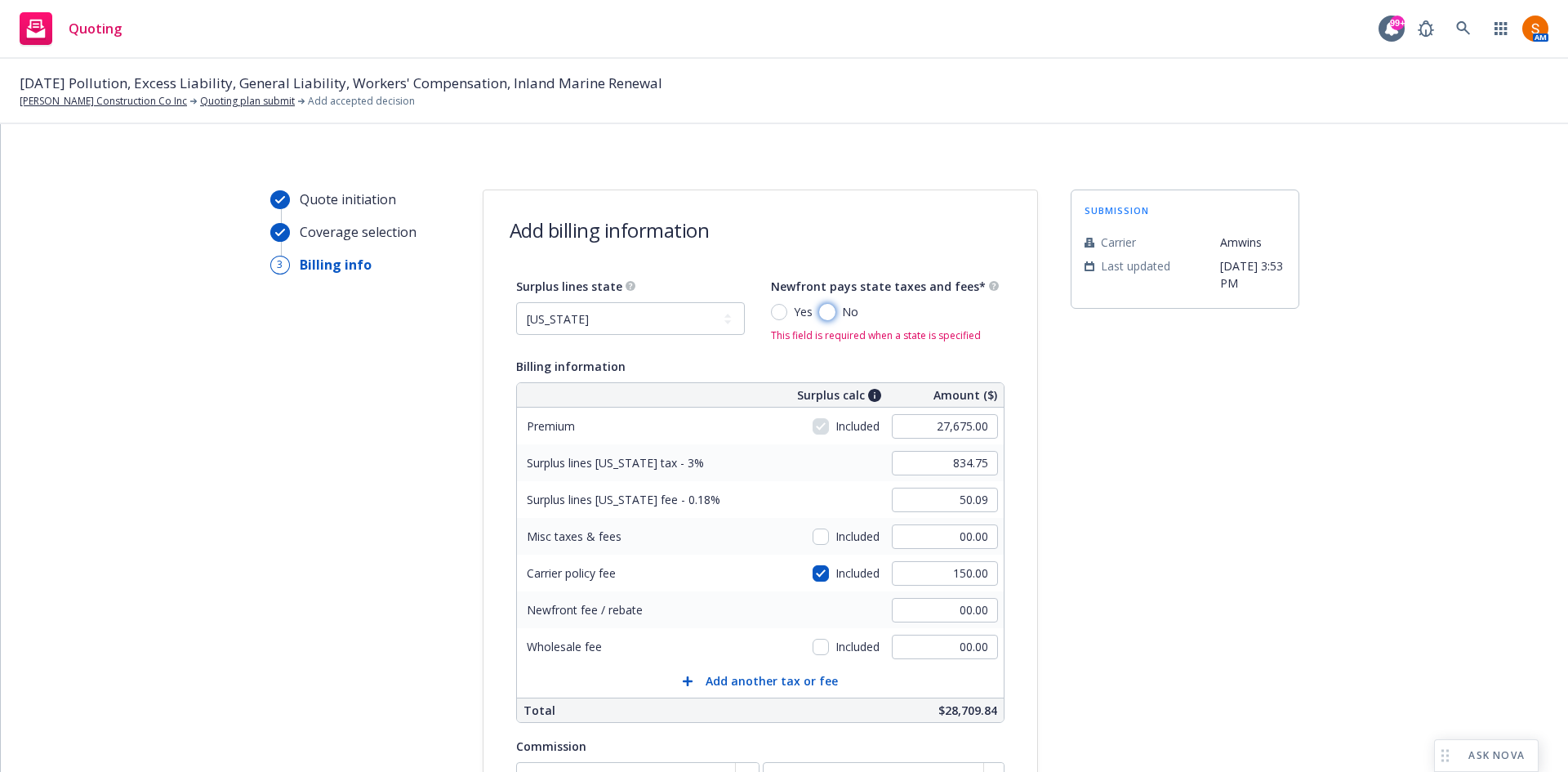 click on "No" at bounding box center [827, 312] 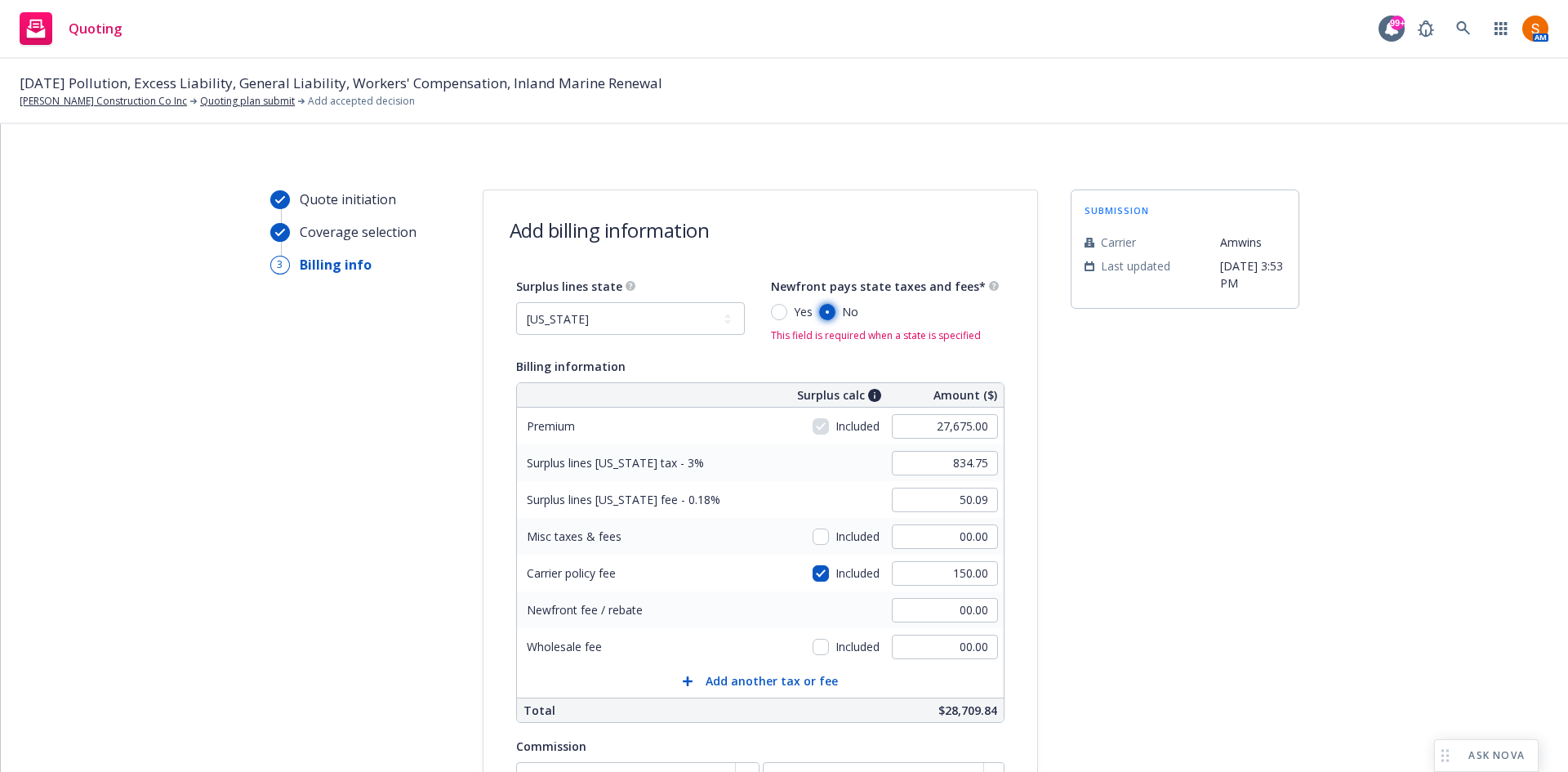 radio on "true" 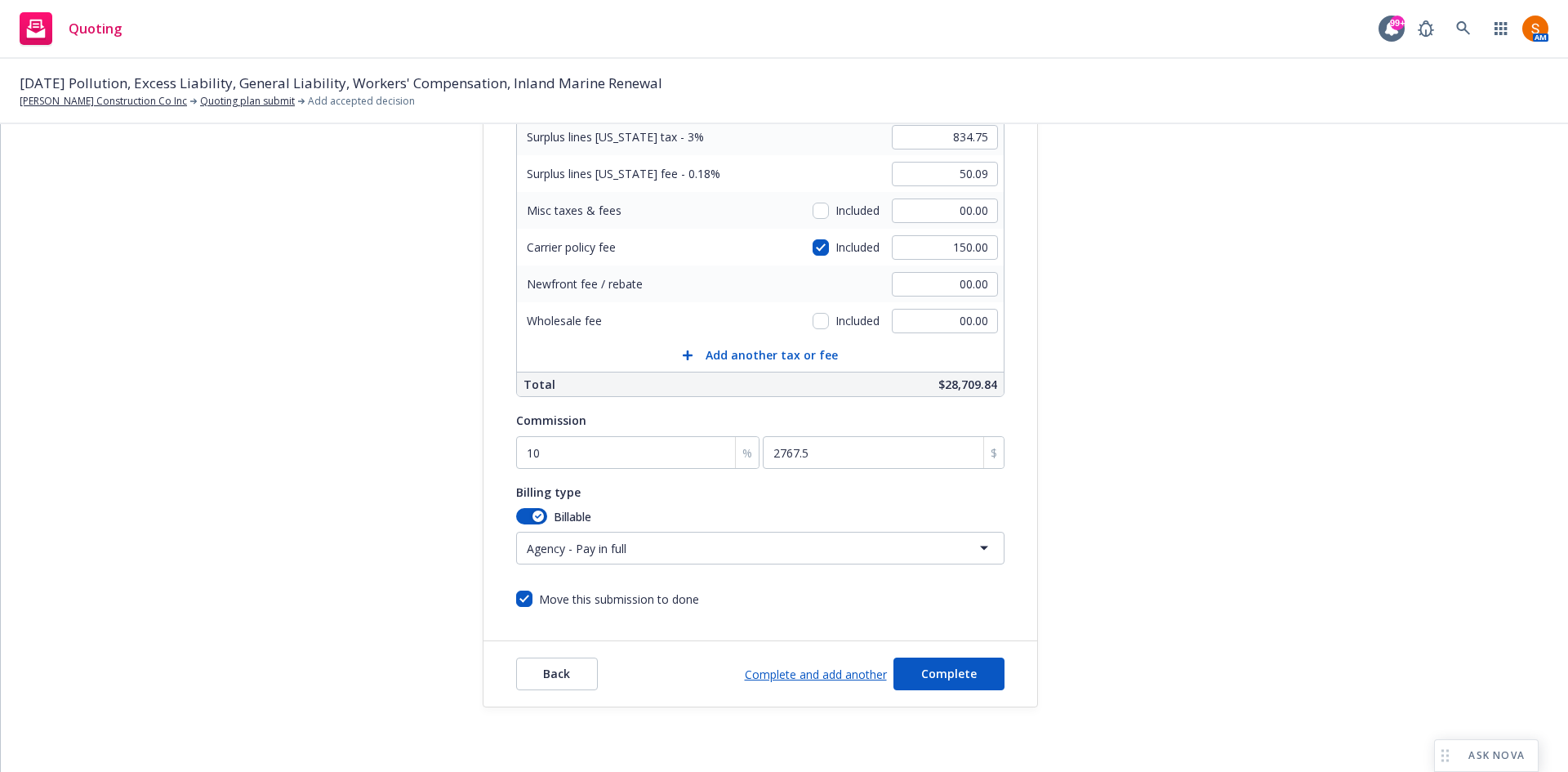 scroll, scrollTop: 319, scrollLeft: 0, axis: vertical 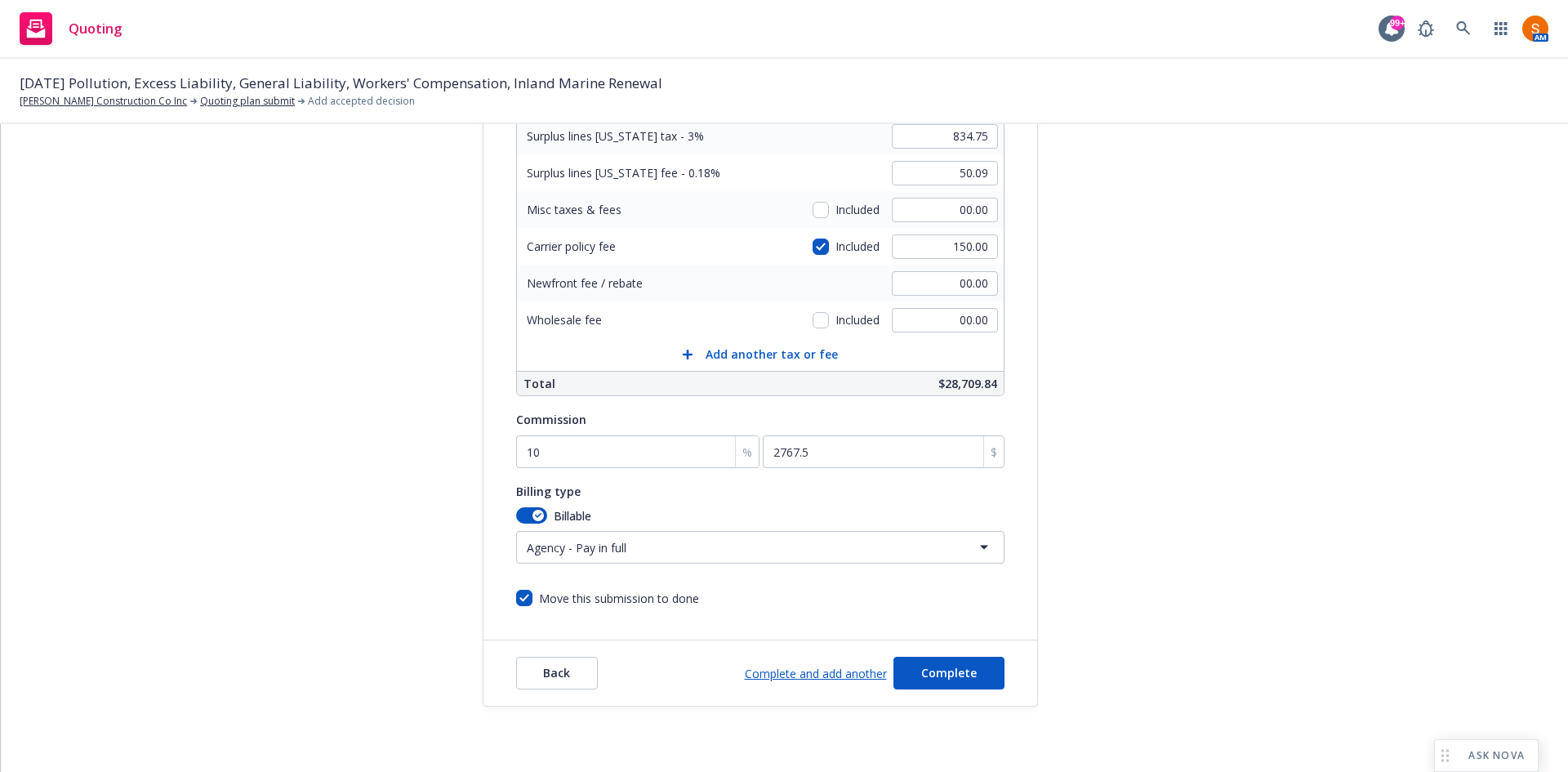 drag, startPoint x: 928, startPoint y: 690, endPoint x: 934, endPoint y: 651, distance: 39.4588 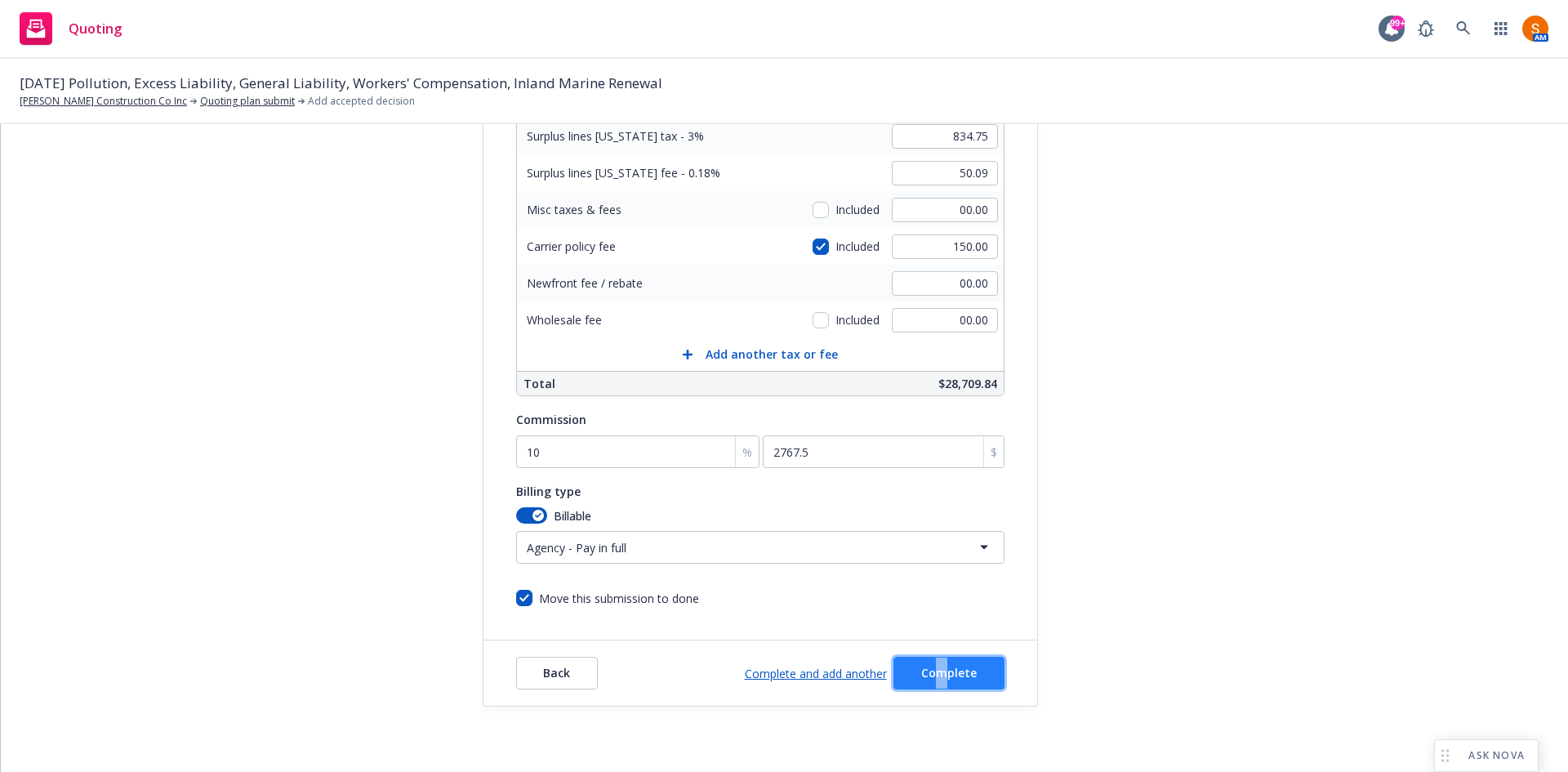 click on "Complete" at bounding box center [949, 673] 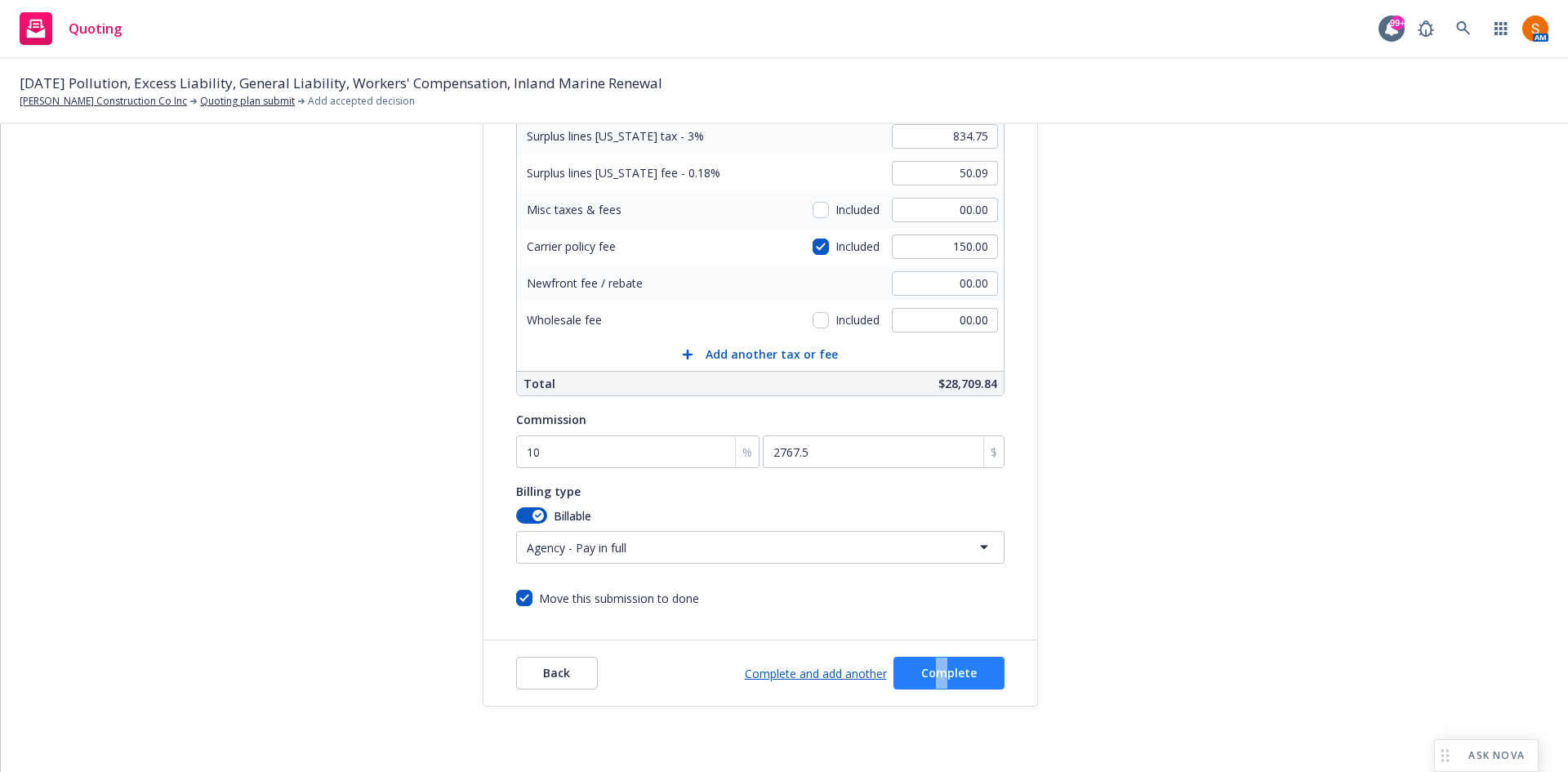 scroll, scrollTop: 0, scrollLeft: 0, axis: both 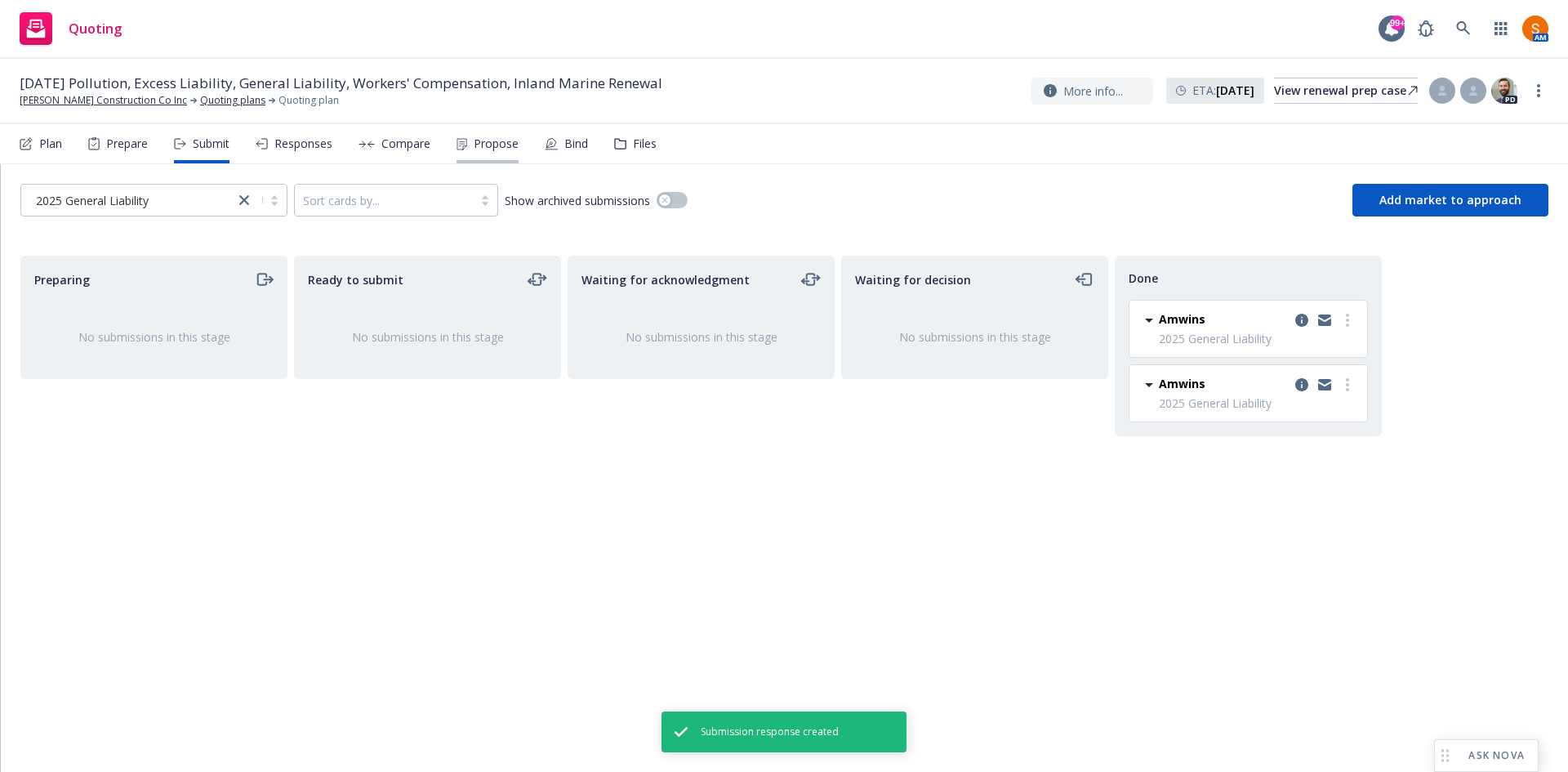 click on "Propose" at bounding box center (496, 144) 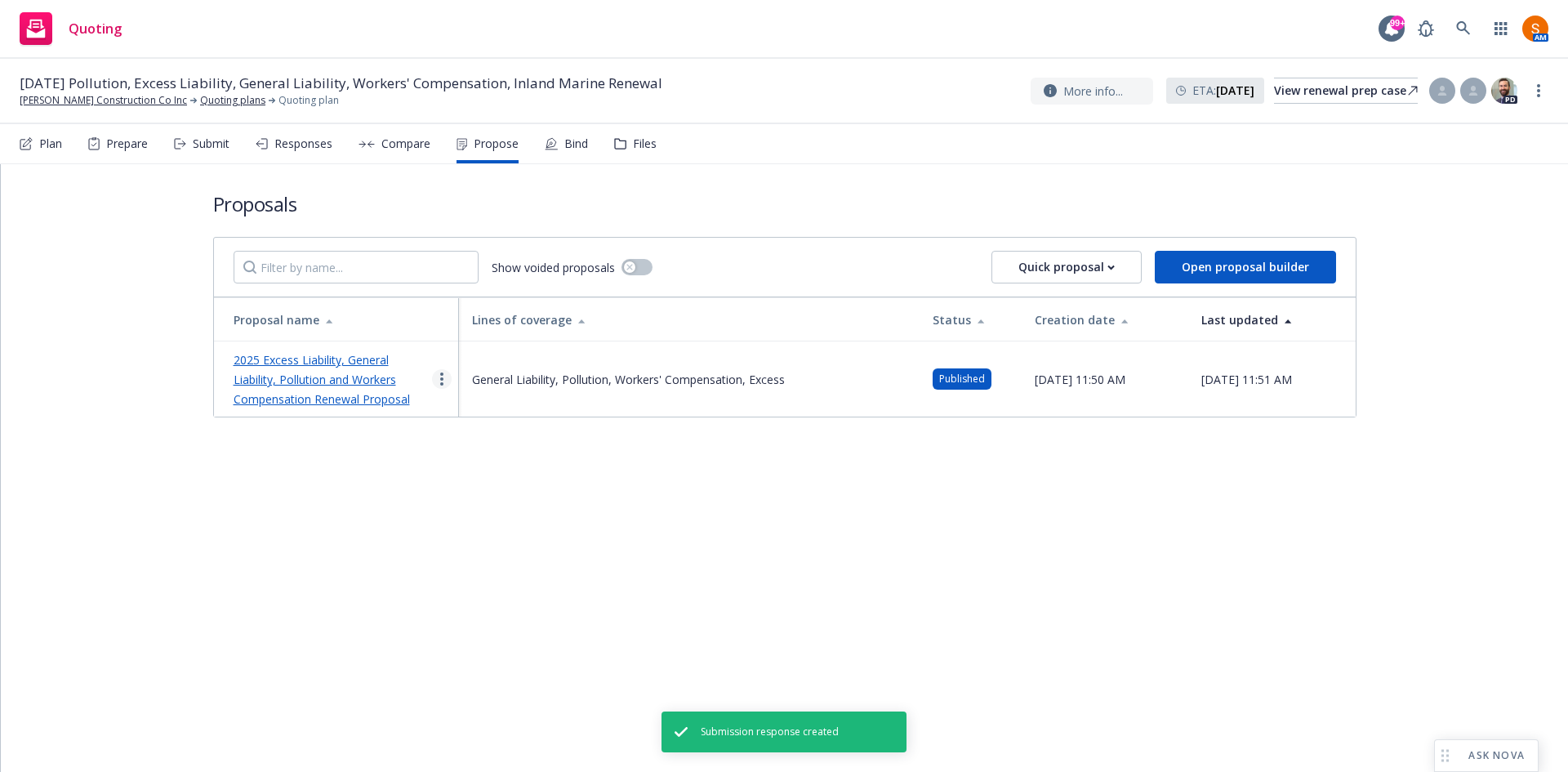click at bounding box center [442, 379] 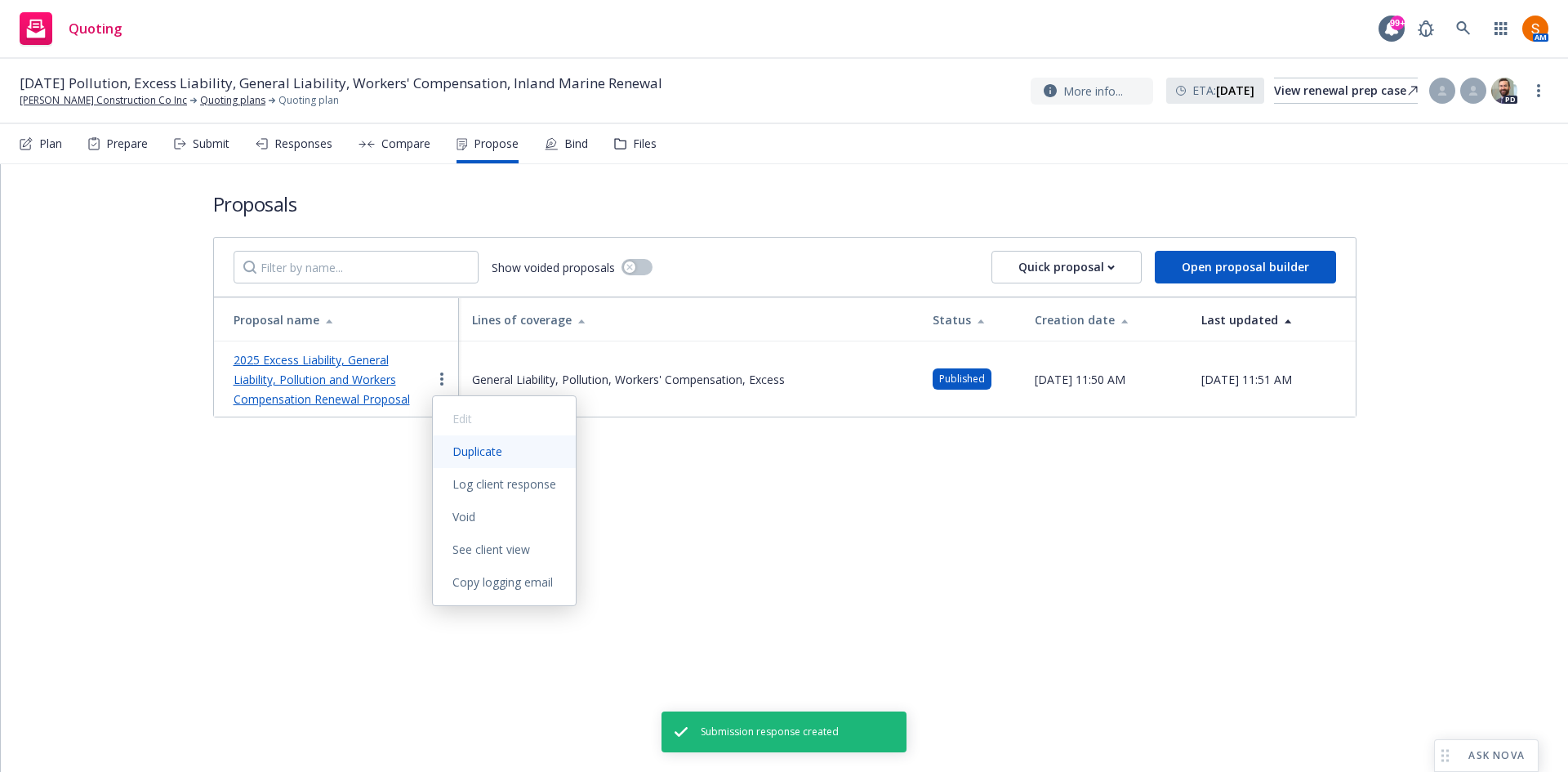 click on "Duplicate" at bounding box center (504, 452) 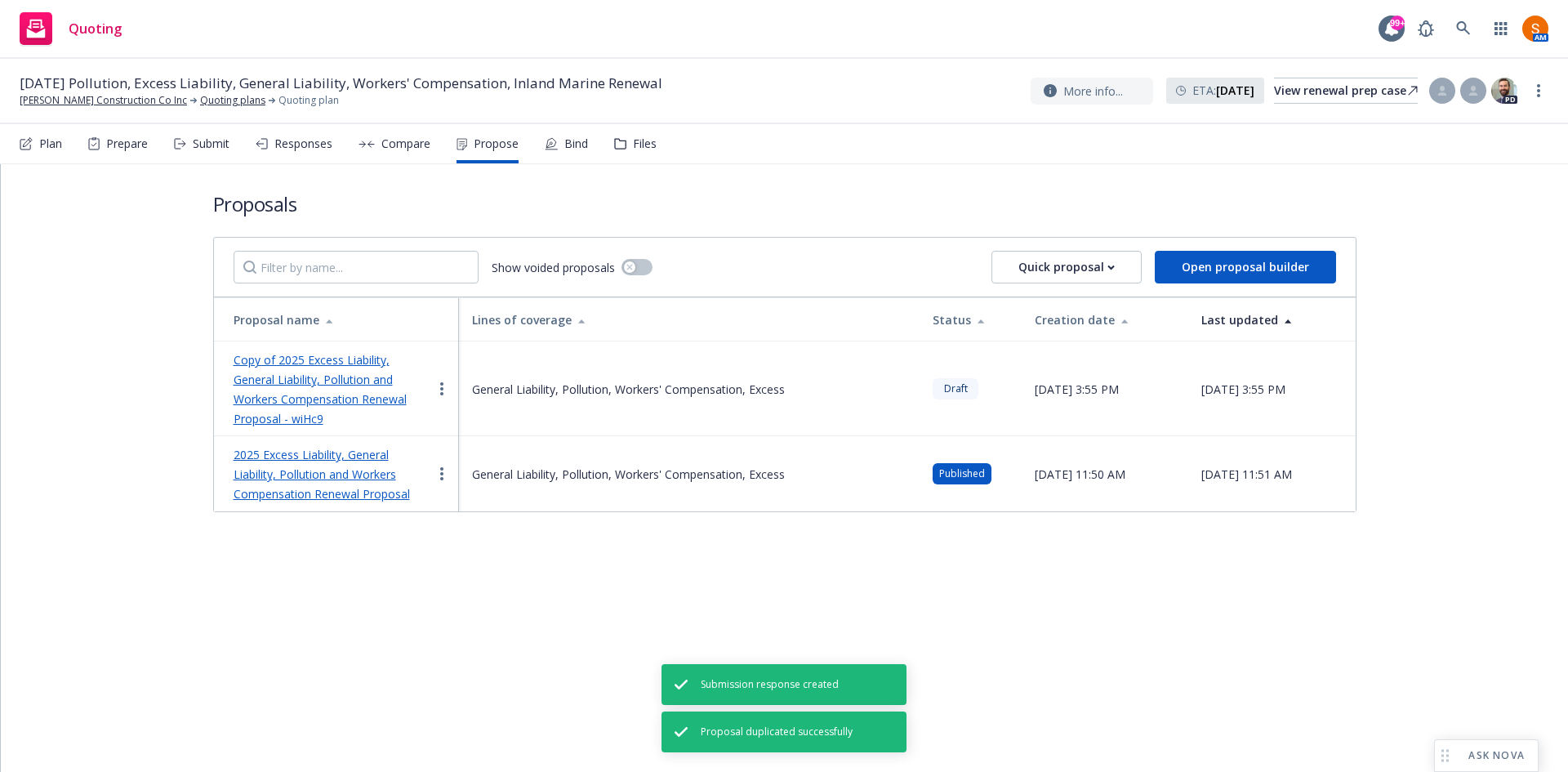 click on "Copy of 2025 Excess Liability, General Liability, Pollution and Workers Compensation Renewal Proposal - wiHc9" at bounding box center [320, 389] 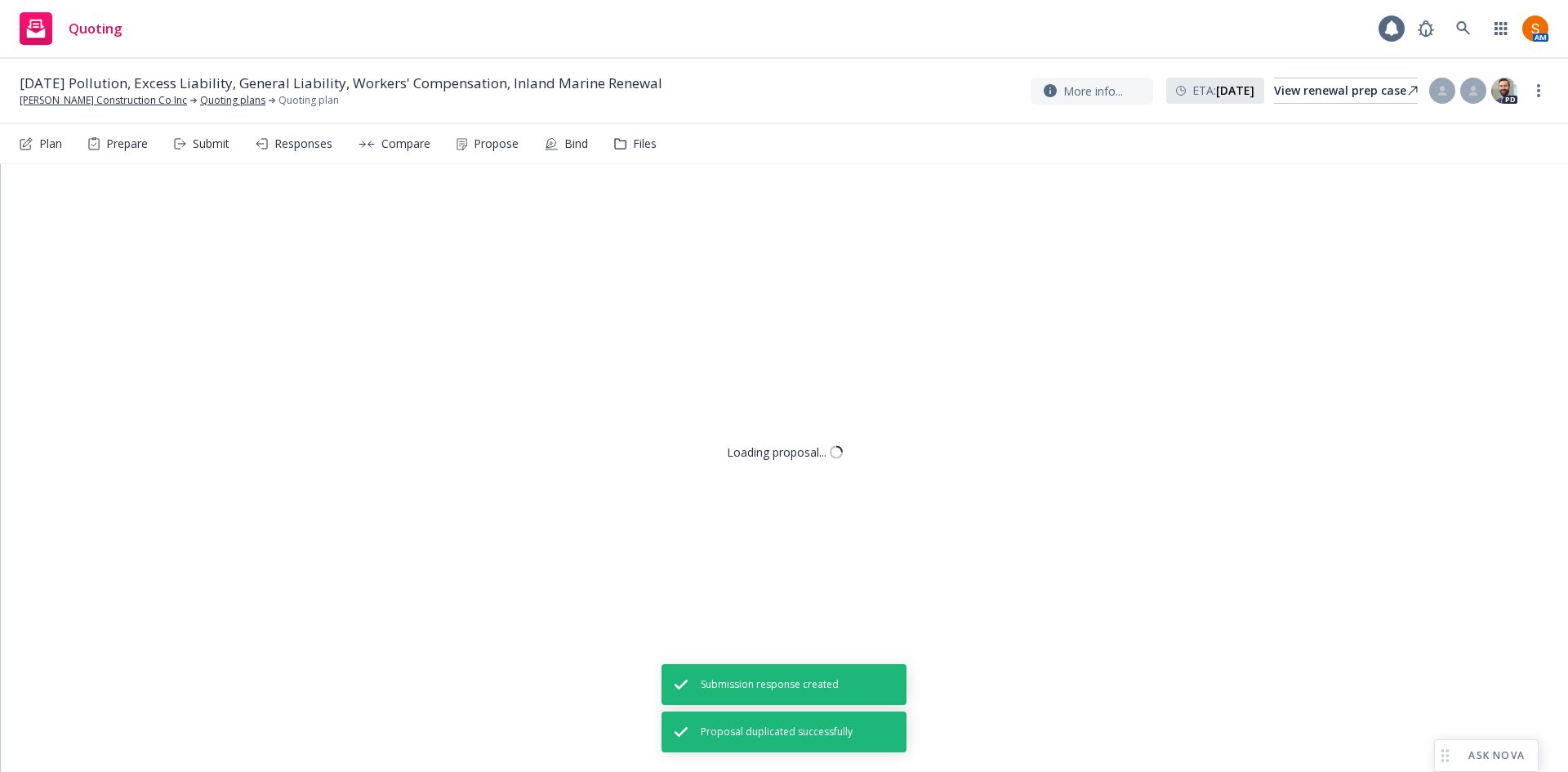 type on "x" 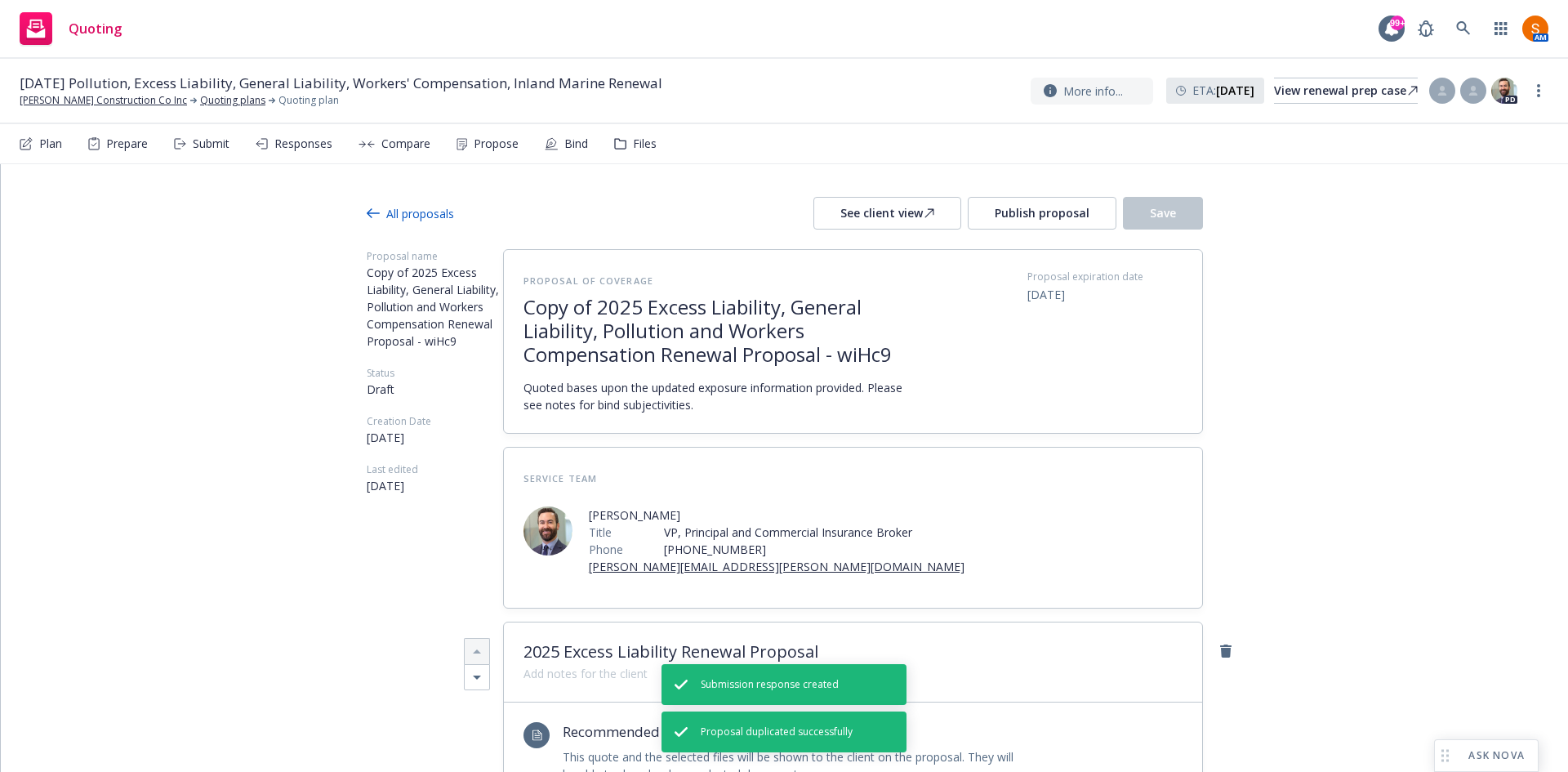 click on "Copy of 2025 Excess Liability, General Liability, Pollution and Workers Compensation Renewal Proposal - wiHc9" at bounding box center [724, 331] 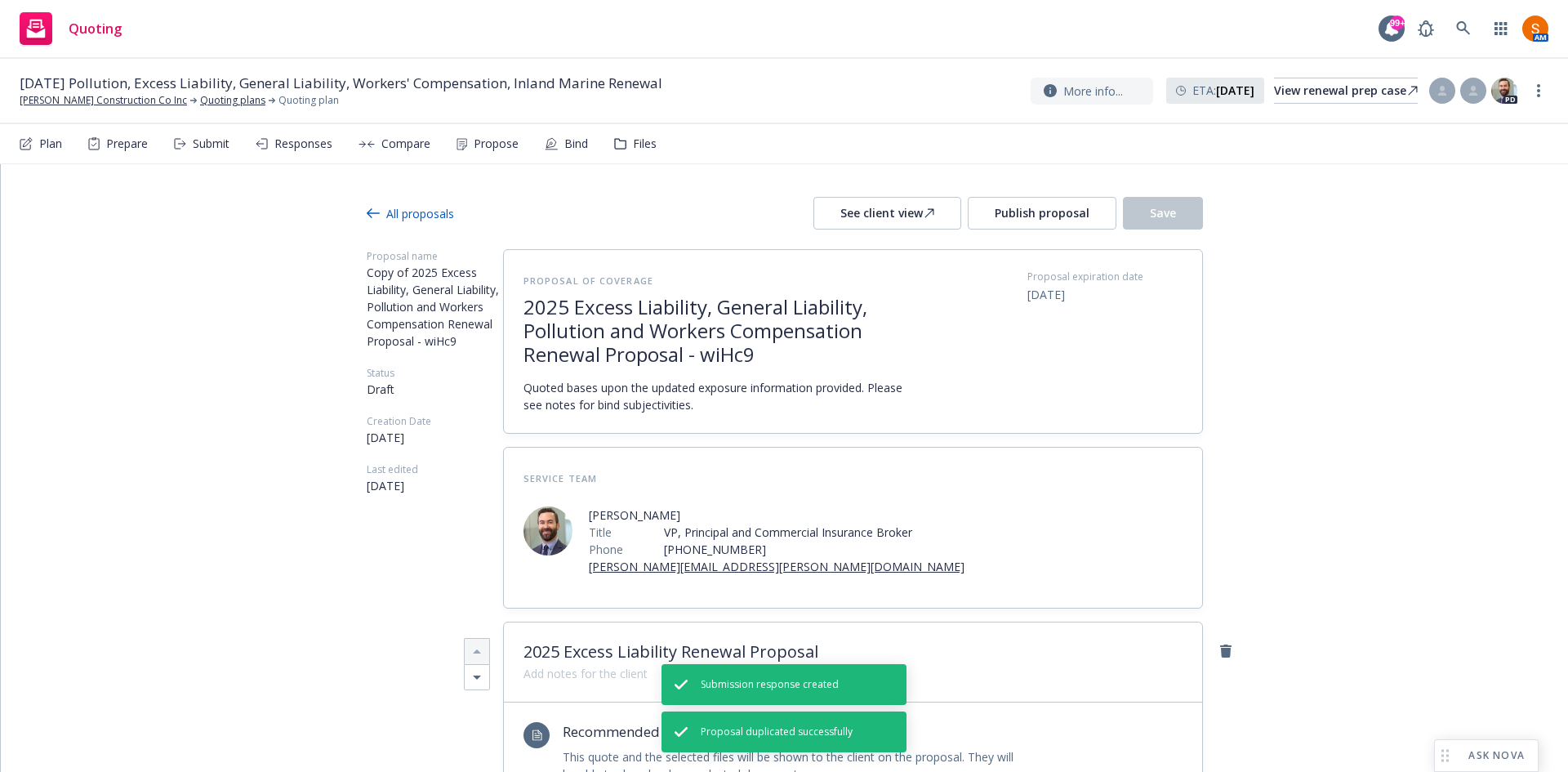 click on "2025 Excess Liability, General Liability, Pollution and Workers Compensation Renewal Proposal - wiHc9" at bounding box center [724, 331] 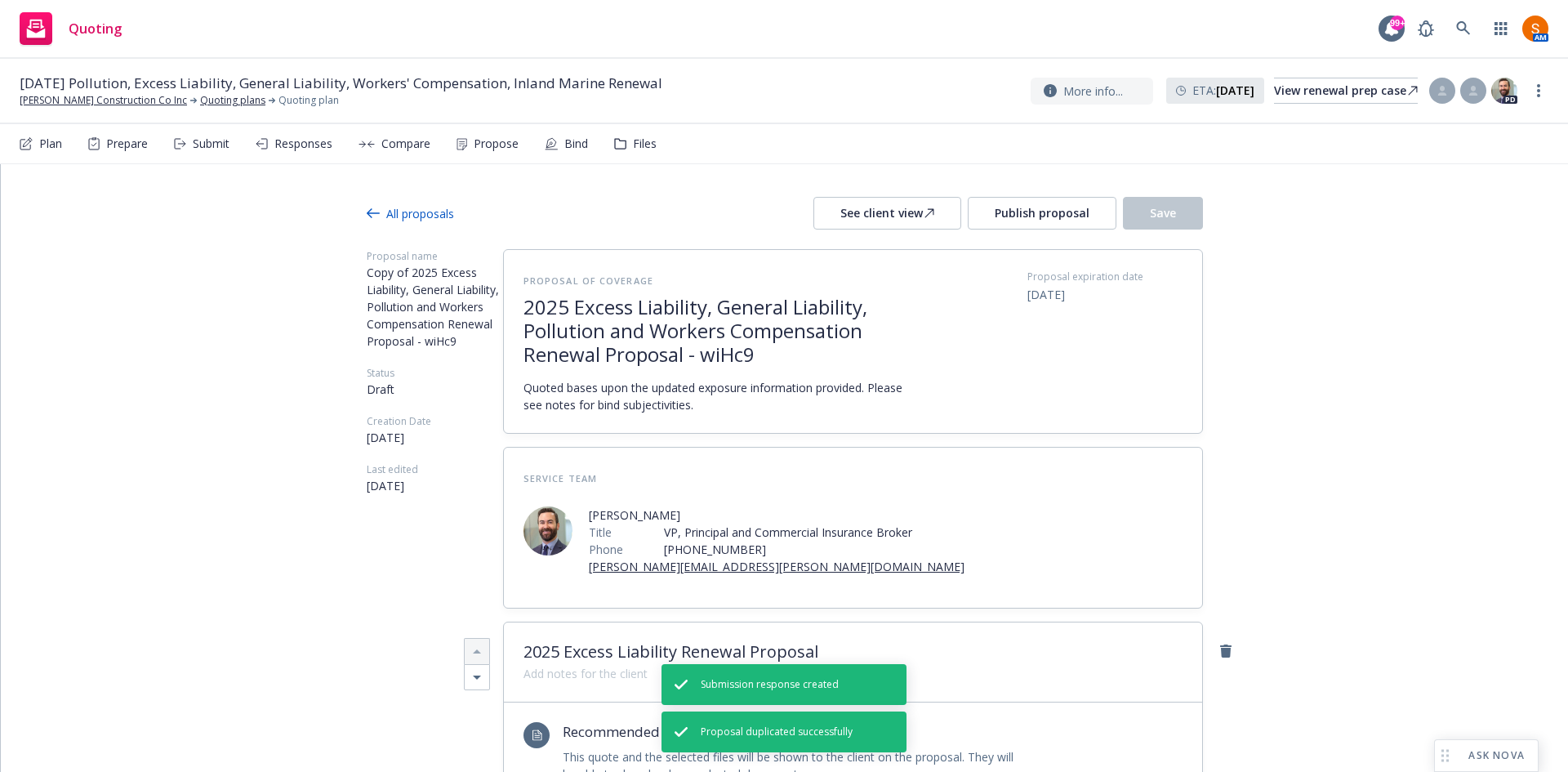 scroll, scrollTop: 2, scrollLeft: 0, axis: vertical 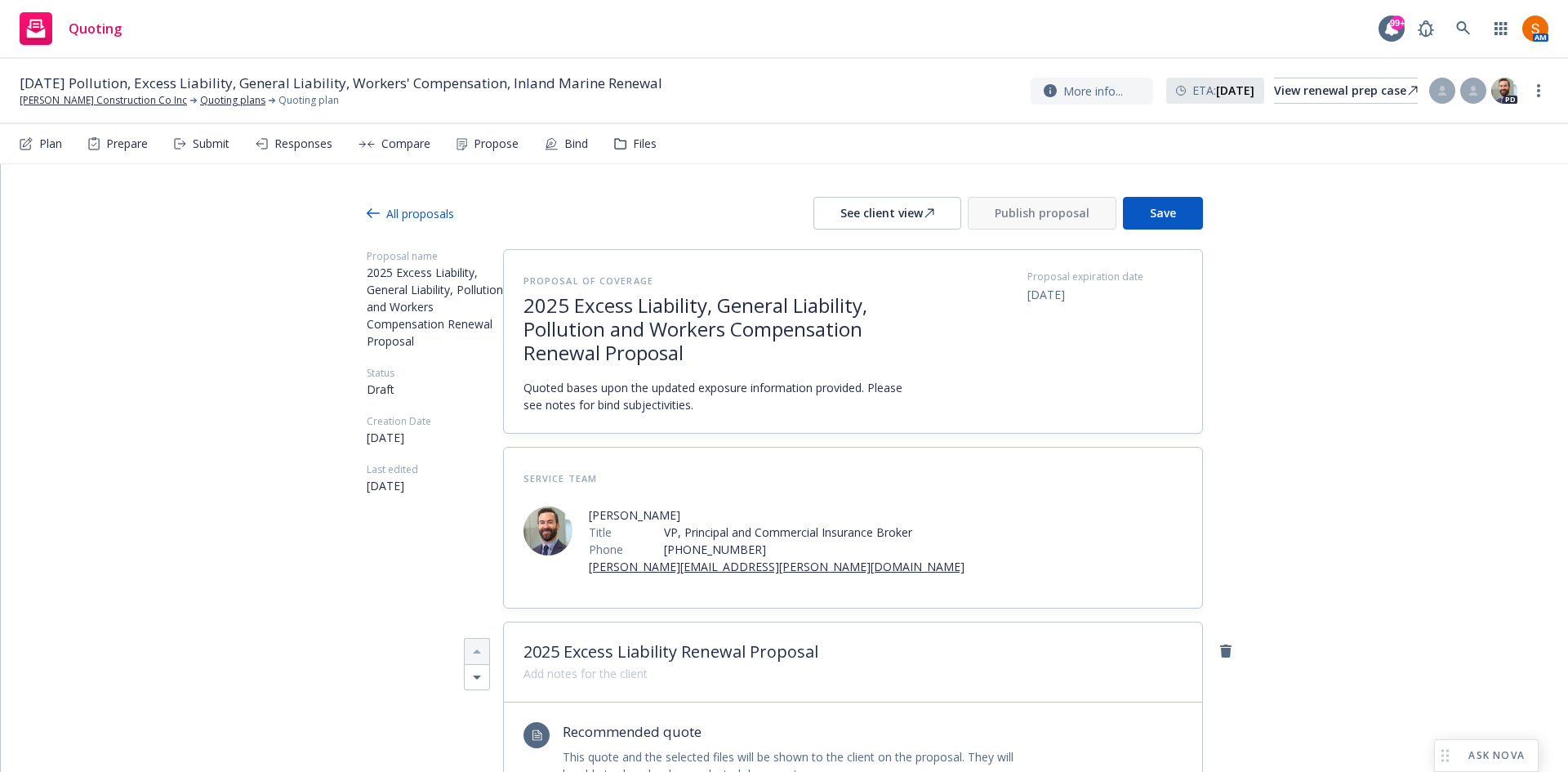 click on "All proposals See client view Publish proposal Save Proposal name 2025 Excess Liability, General Liability, Pollution and Workers Compensation Renewal Proposal Status Draft Creation Date 07/16/2025 Last edited 07/16/2025 Proposal of coverage 2025 Excess Liability, General Liability, Pollution and Workers Compensation Renewal Proposal Quoted bases upon the updated exposure information provided. Please see notes for bind subjectivities. Proposal expiration date 07/17/2025 Service Team Kelsey Malone Title VP, Principal and Commercial Insurance Broker Phone (714) 206-2152 kelsey.malone@newfront.com 2025 Excess Liability Renewal Proposal Recommended quote This quote and the selected files will be shown to the client on the proposal. They will be able to download any selected document. Select a recommended quote The client will be able to view the recommended carrier quote Carrier Quote Amwins Lines of coverage Excess - General Liability $6M excess of $2M Effective dates 07/17/2025 - 07/17/2026 07/17/2025 - pdf - 1" at bounding box center [784, 2999] 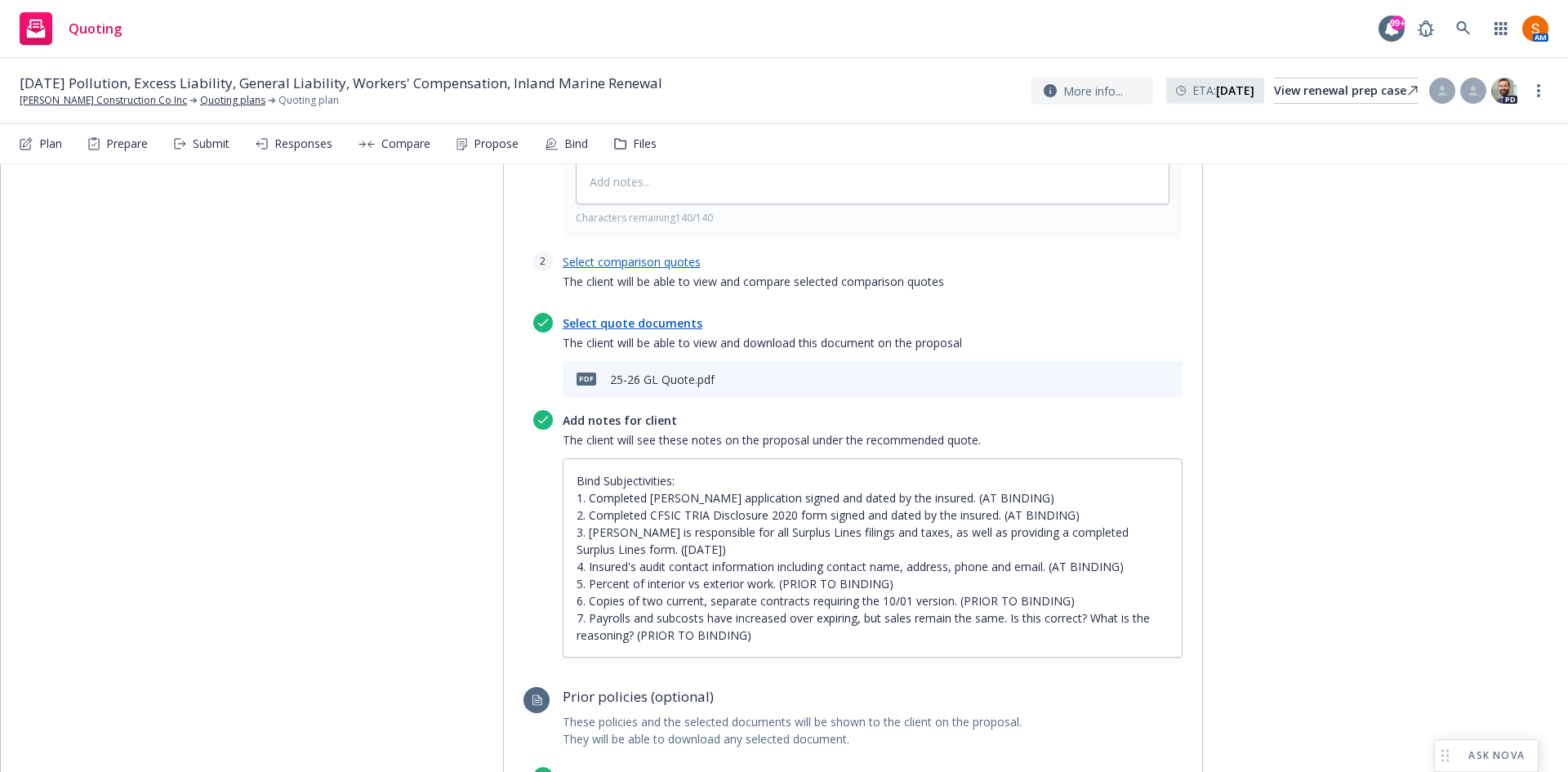 scroll, scrollTop: 2064, scrollLeft: 0, axis: vertical 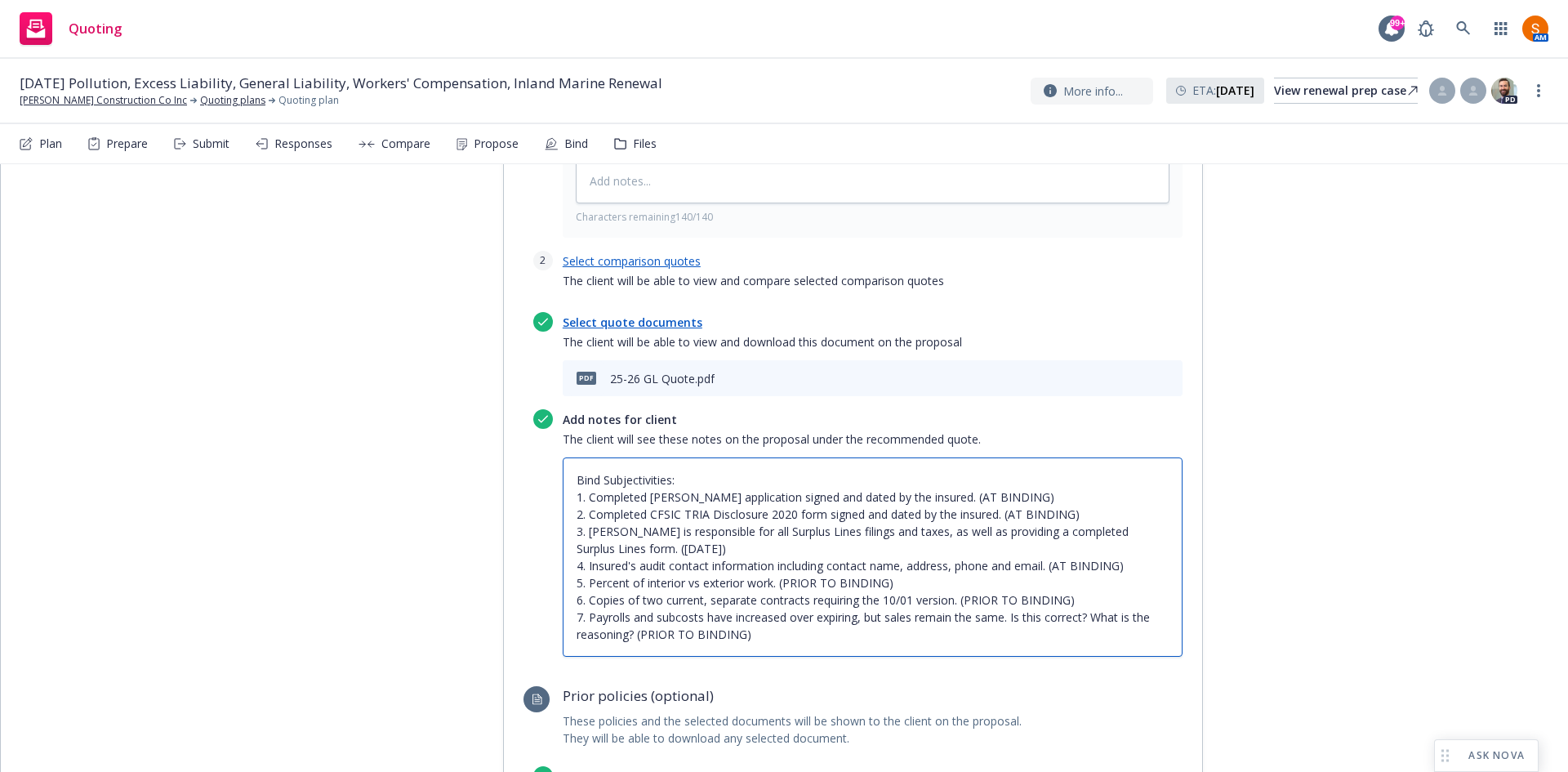 click on "Bind Subjectivities:
1. Completed Acord application signed and dated by the insured. (AT BINDING)
2. Completed CFSIC TRIA Disclosure 2020 form signed and dated by the insured. (AT BINDING)
3. Broker is responsible for all Surplus Lines filings and taxes, as well as providing a completed Surplus Lines form. (WITHIN 15 DAYS)
4. Insured's audit contact information including contact name, address, phone and email. (AT BINDING)
5. Percent of interior vs exterior work. (PRIOR TO BINDING)
6. Copies of two current, separate contracts requiring the 10/01 version. (PRIOR TO BINDING)
7. Payrolls and subcosts have increased over expiring, but sales remain the same. Is this correct? What is the reasoning? (PRIOR TO BINDING)" at bounding box center [872, 557] 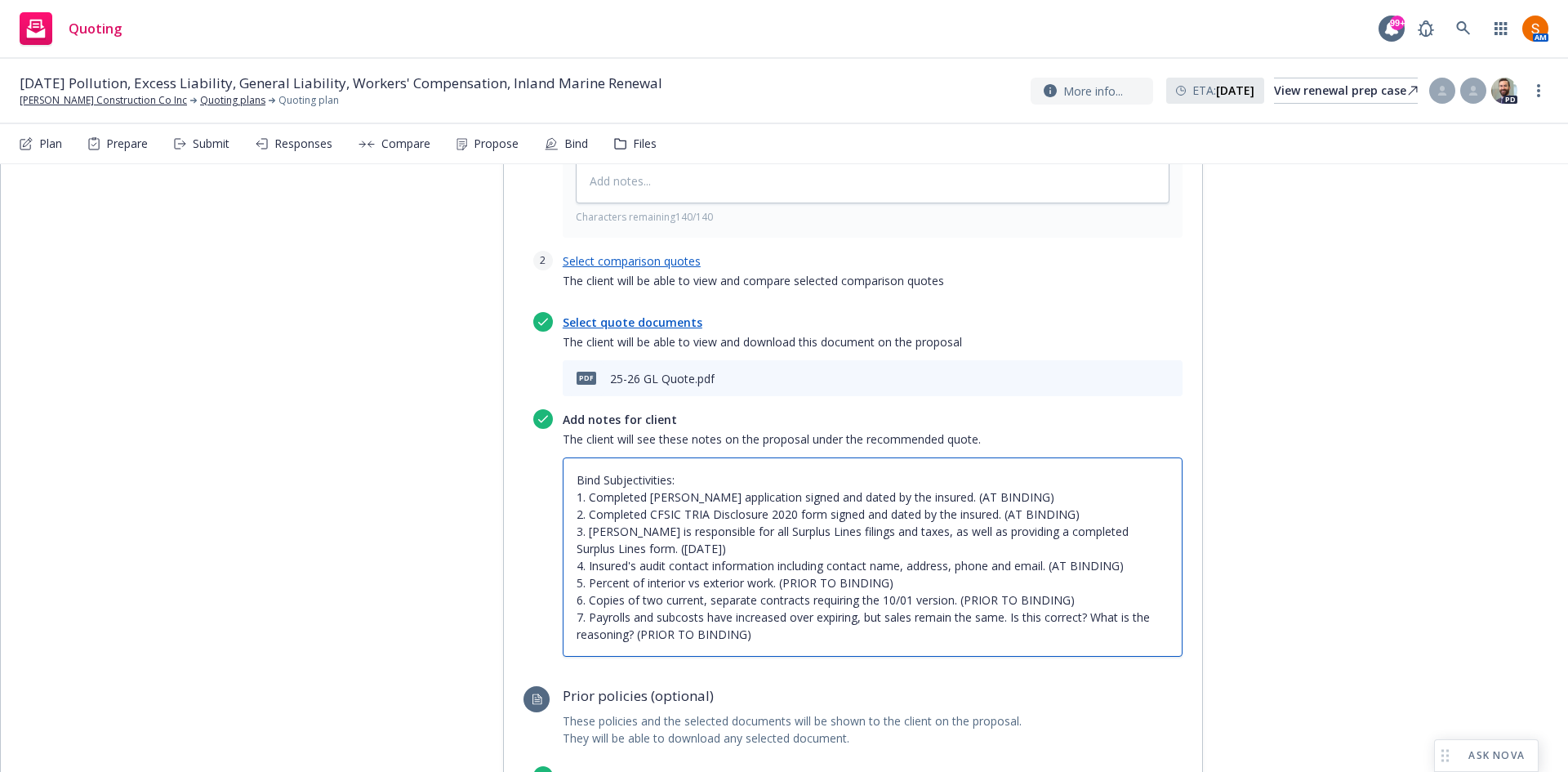 drag, startPoint x: 754, startPoint y: 637, endPoint x: 551, endPoint y: 481, distance: 256.01758 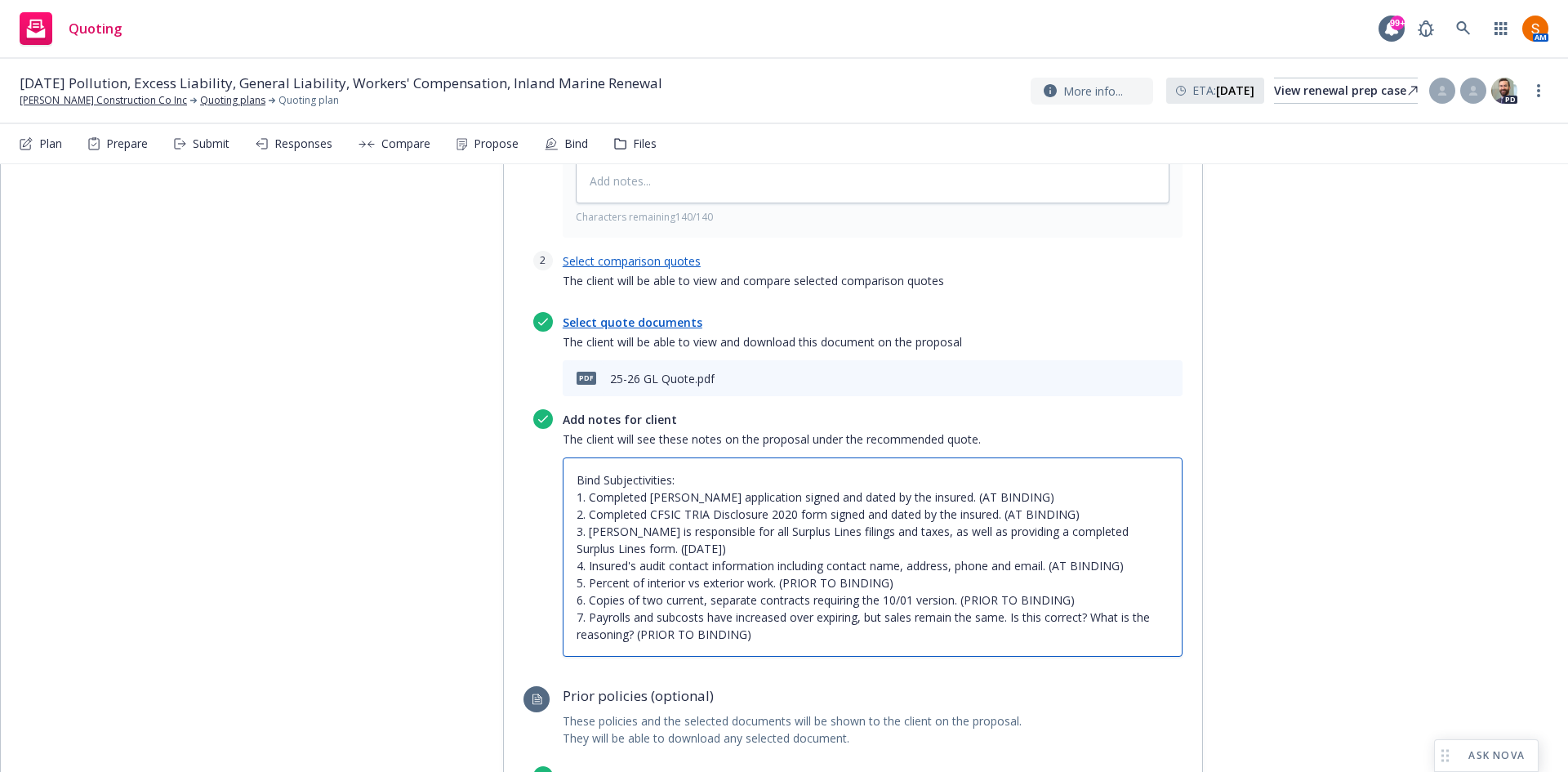 click on "Add notes for client The client will see these notes on the proposal under the recommended quote. Bind Subjectivities:
1. Completed Acord application signed and dated by the insured. (AT BINDING)
2. Completed CFSIC TRIA Disclosure 2020 form signed and dated by the insured. (AT BINDING)
3. Broker is responsible for all Surplus Lines filings and taxes, as well as providing a completed Surplus Lines form. (WITHIN 15 DAYS)
4. Insured's audit contact information including contact name, address, phone and email. (AT BINDING)
5. Percent of interior vs exterior work. (PRIOR TO BINDING)
6. Copies of two current, separate contracts requiring the 10/01 version. (PRIOR TO BINDING)
7. Payrolls and subcosts have increased over expiring, but sales remain the same. Is this correct? What is the reasoning? (PRIOR TO BINDING)" at bounding box center [858, 533] 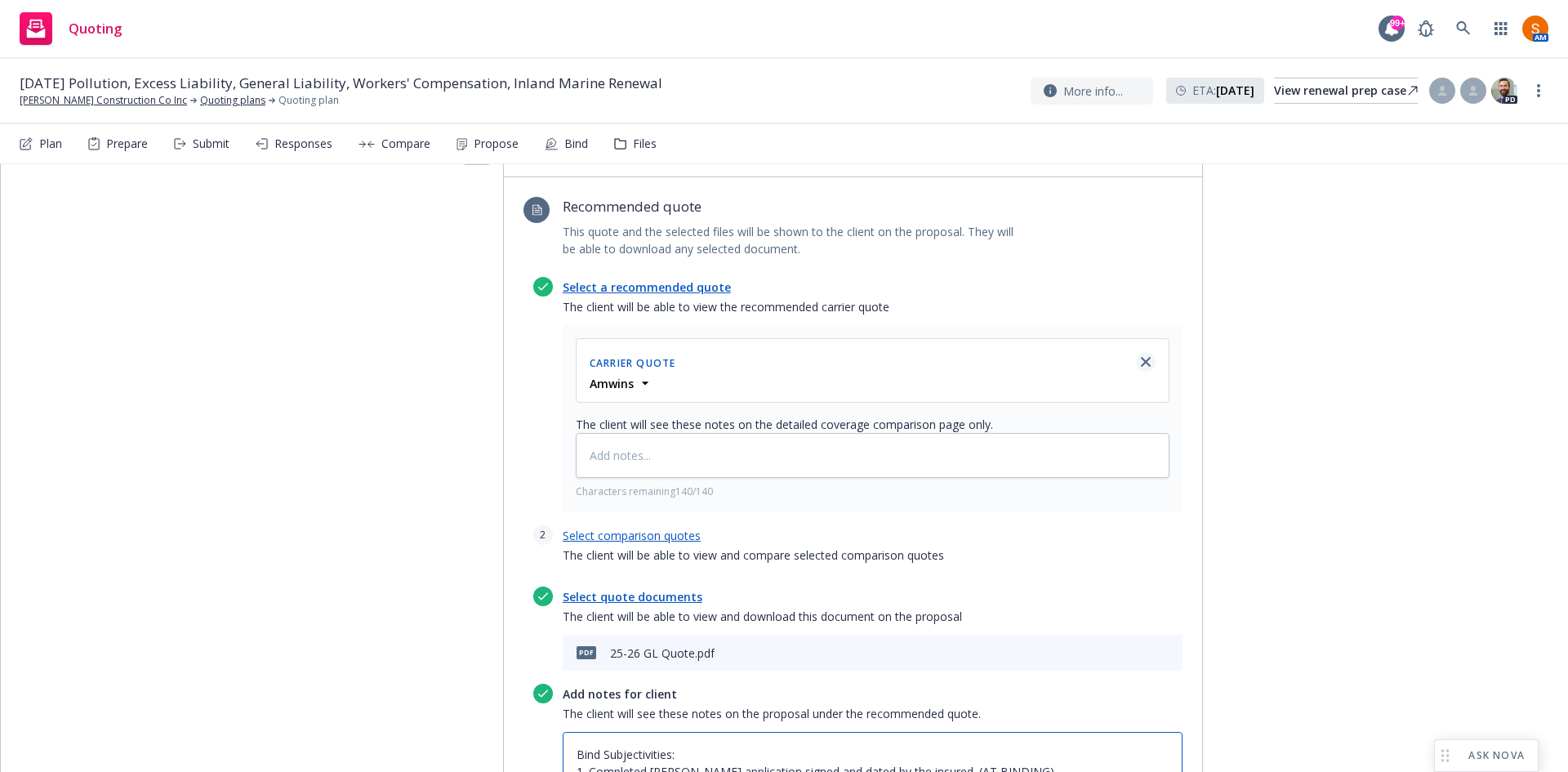 scroll, scrollTop: 1789, scrollLeft: 0, axis: vertical 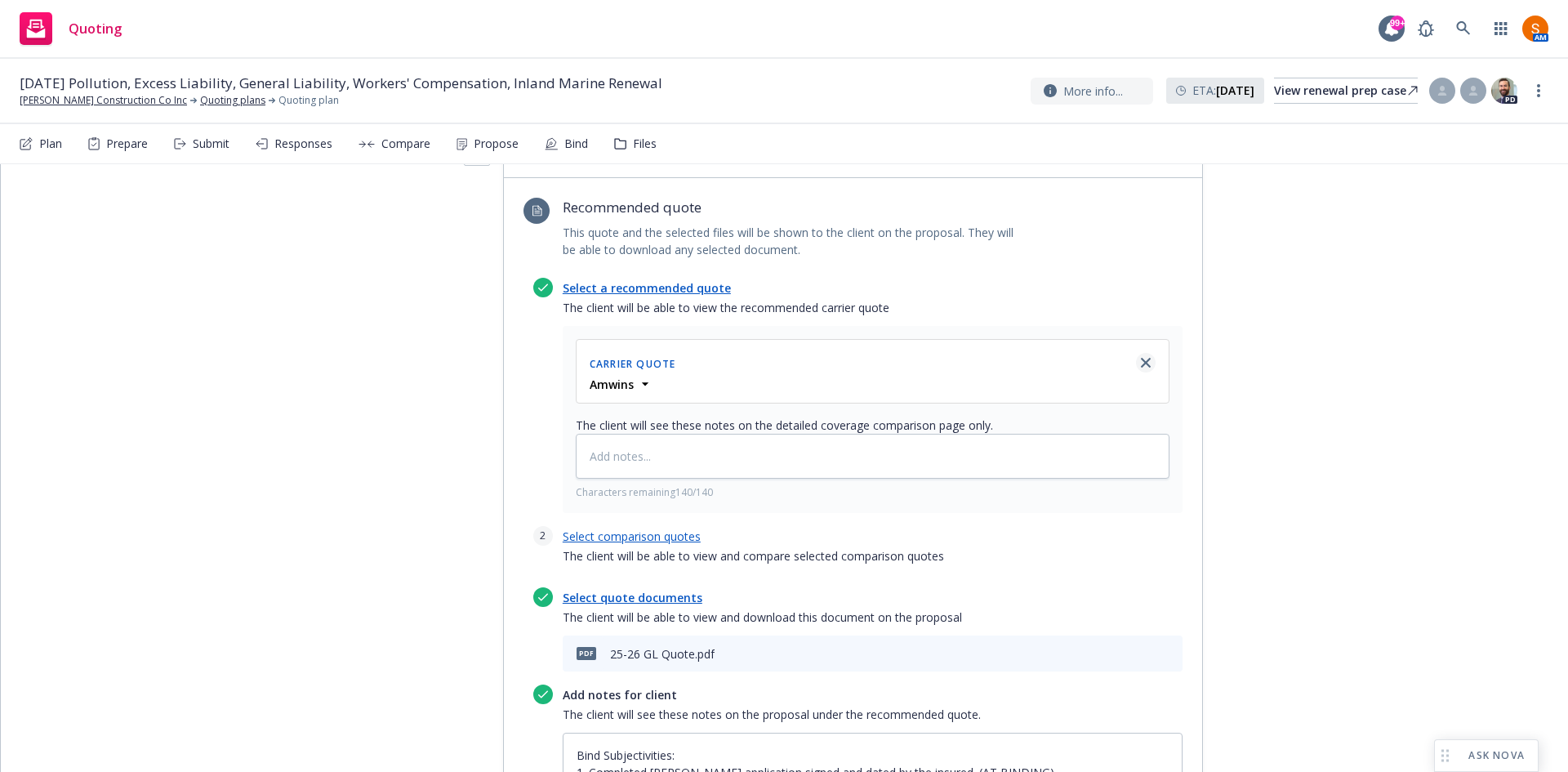 click 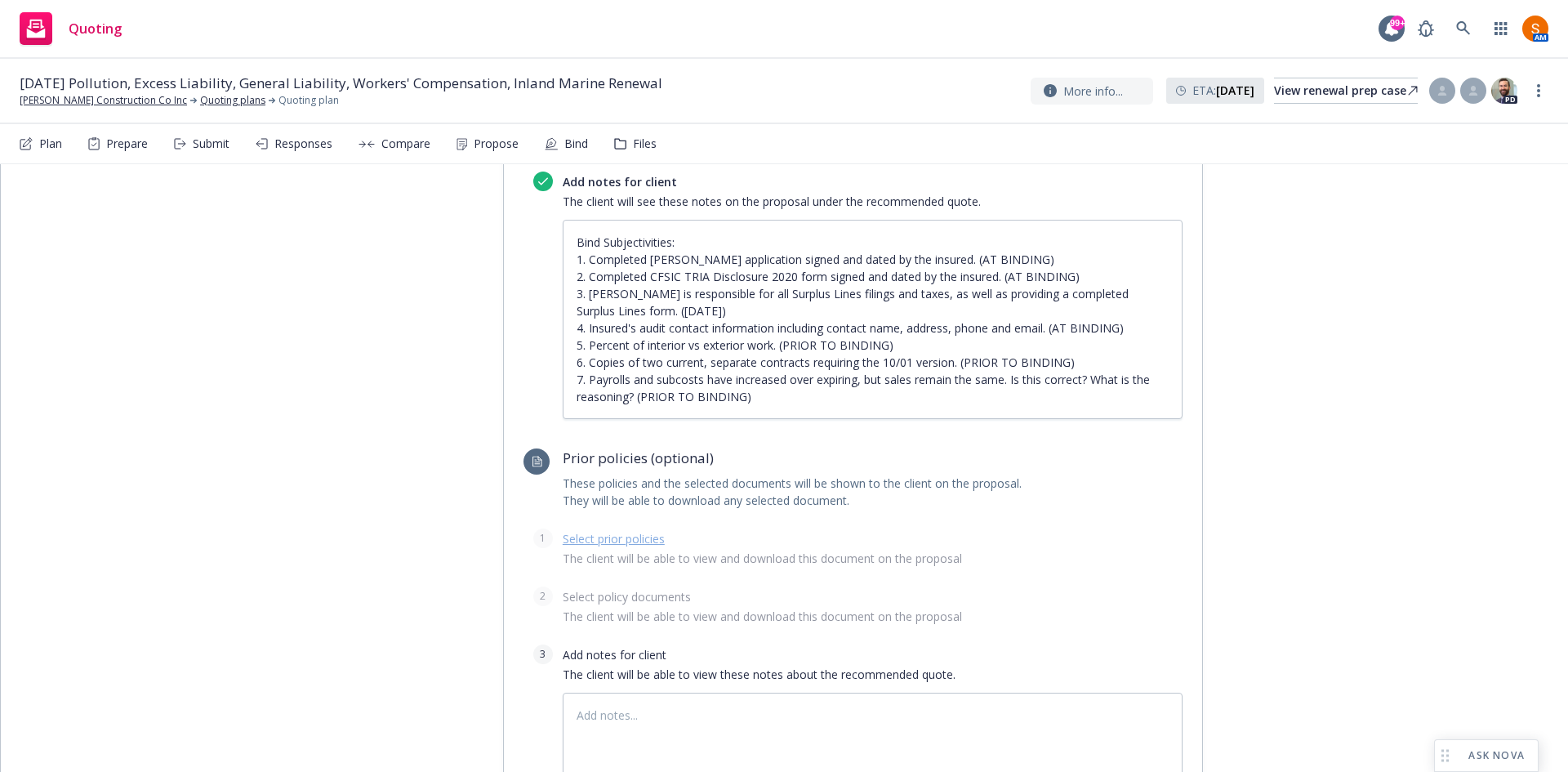 scroll, scrollTop: 1688, scrollLeft: 0, axis: vertical 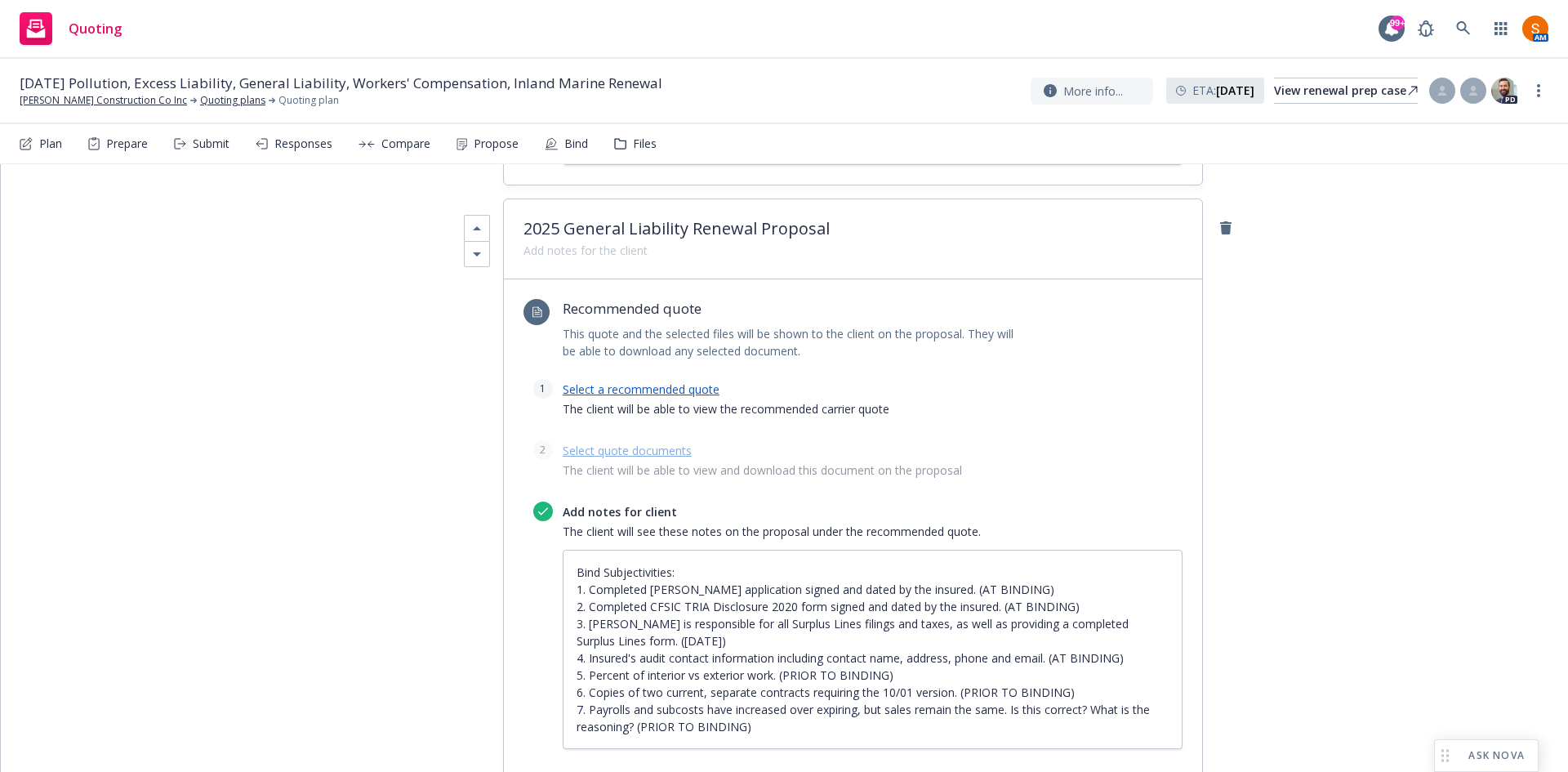 click on "Select a recommended quote" at bounding box center (641, 389) 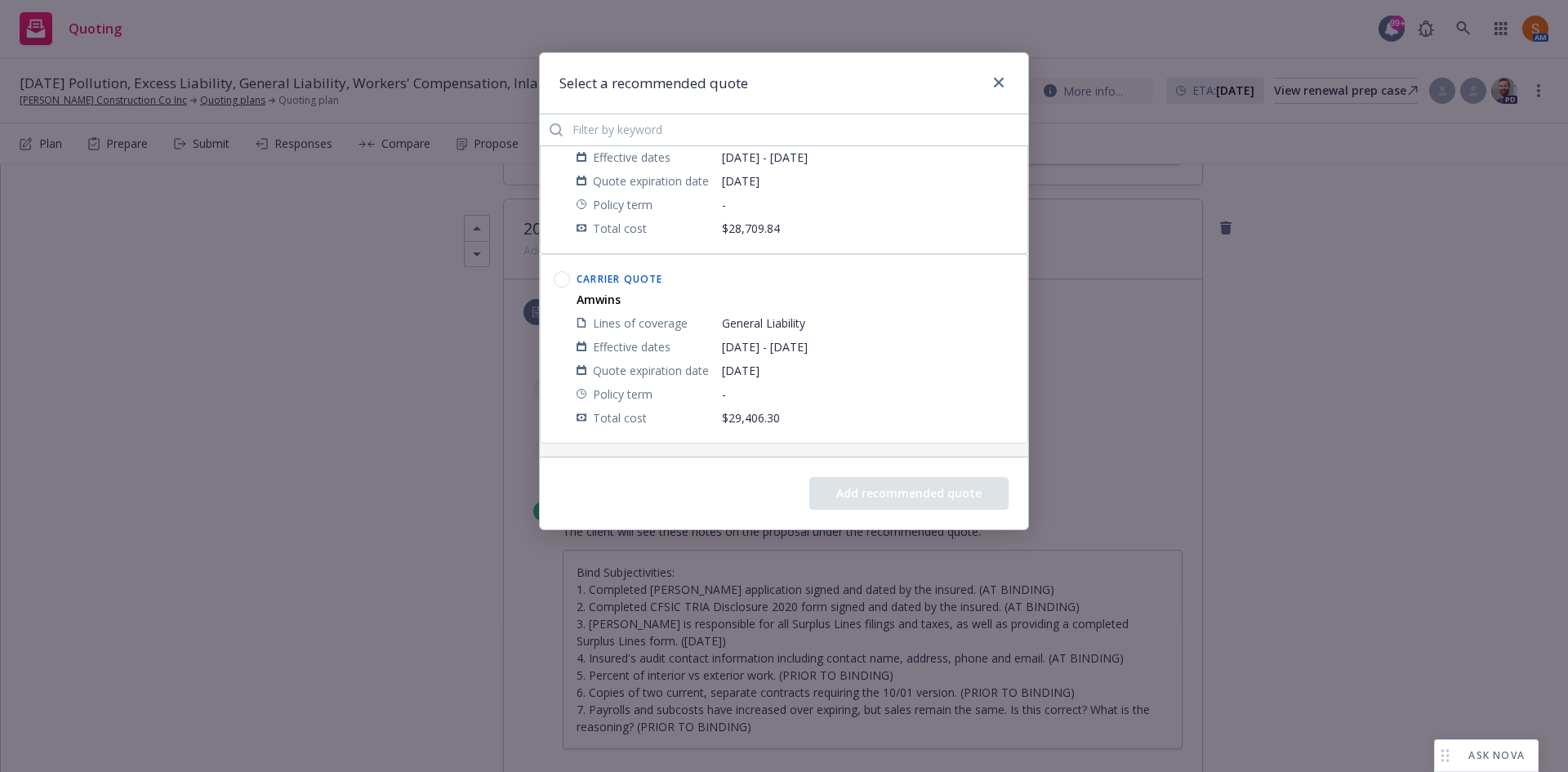 scroll, scrollTop: 0, scrollLeft: 0, axis: both 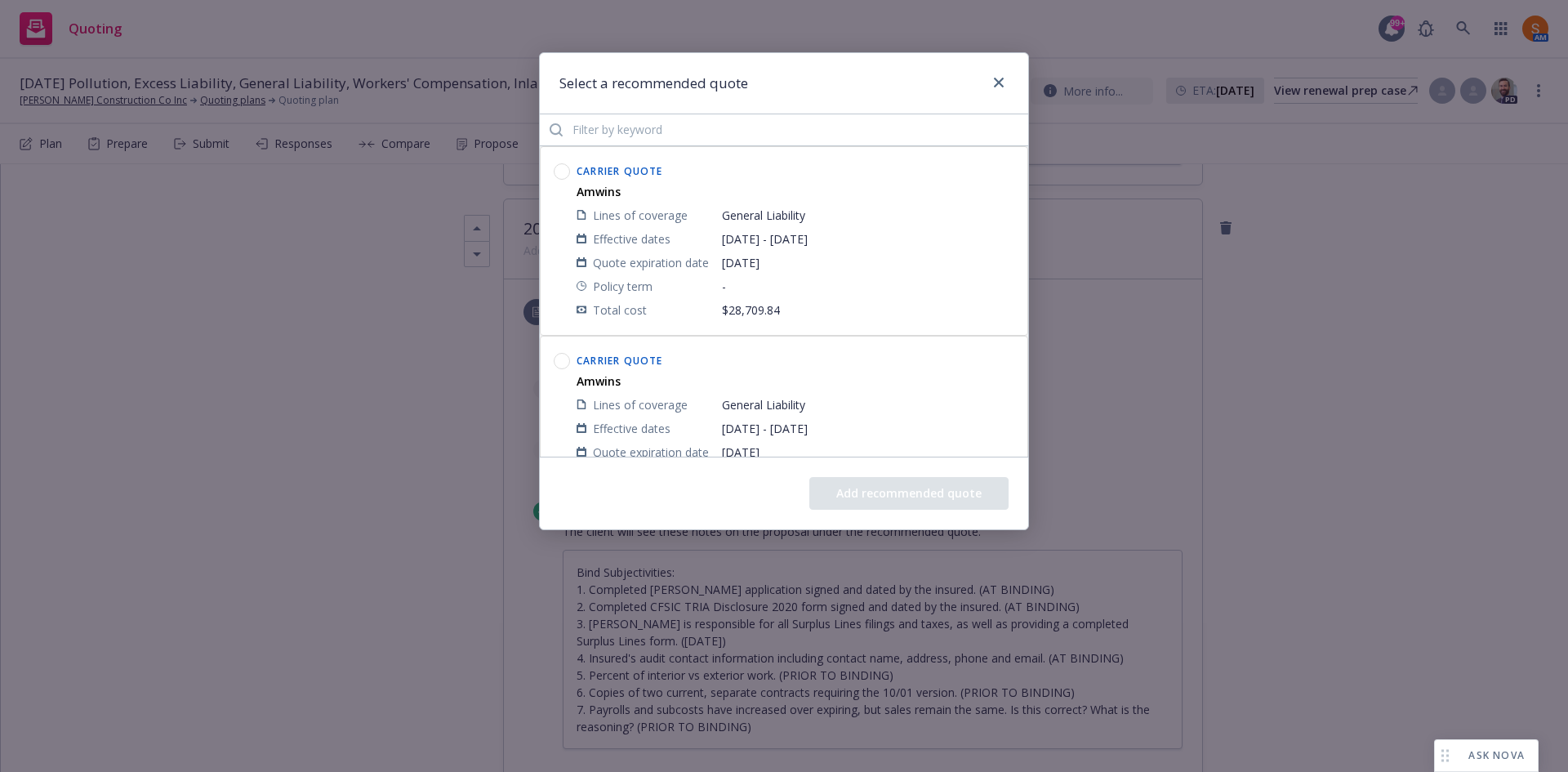 click 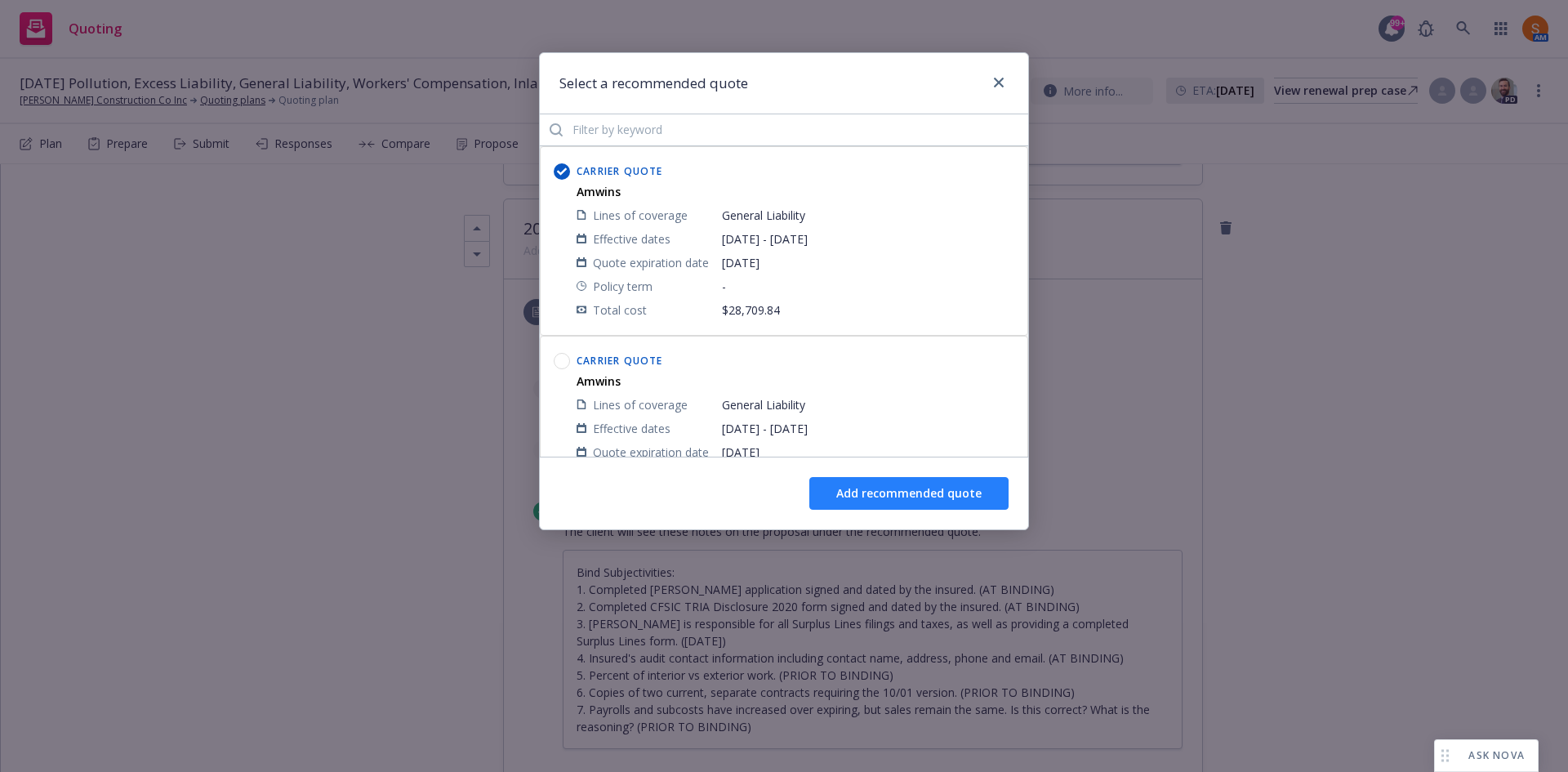 click on "Add recommended quote" at bounding box center (909, 493) 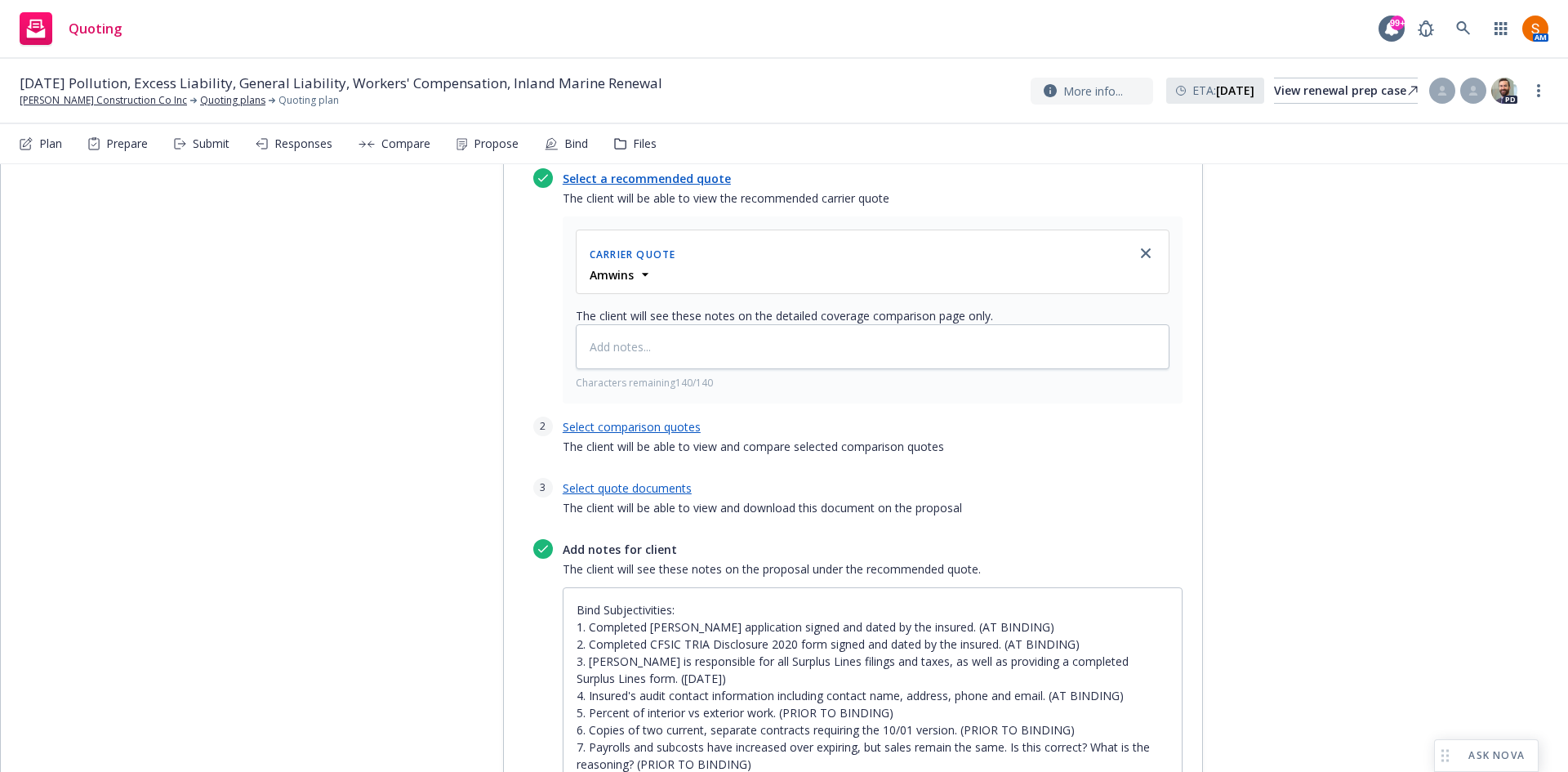 scroll, scrollTop: 1900, scrollLeft: 0, axis: vertical 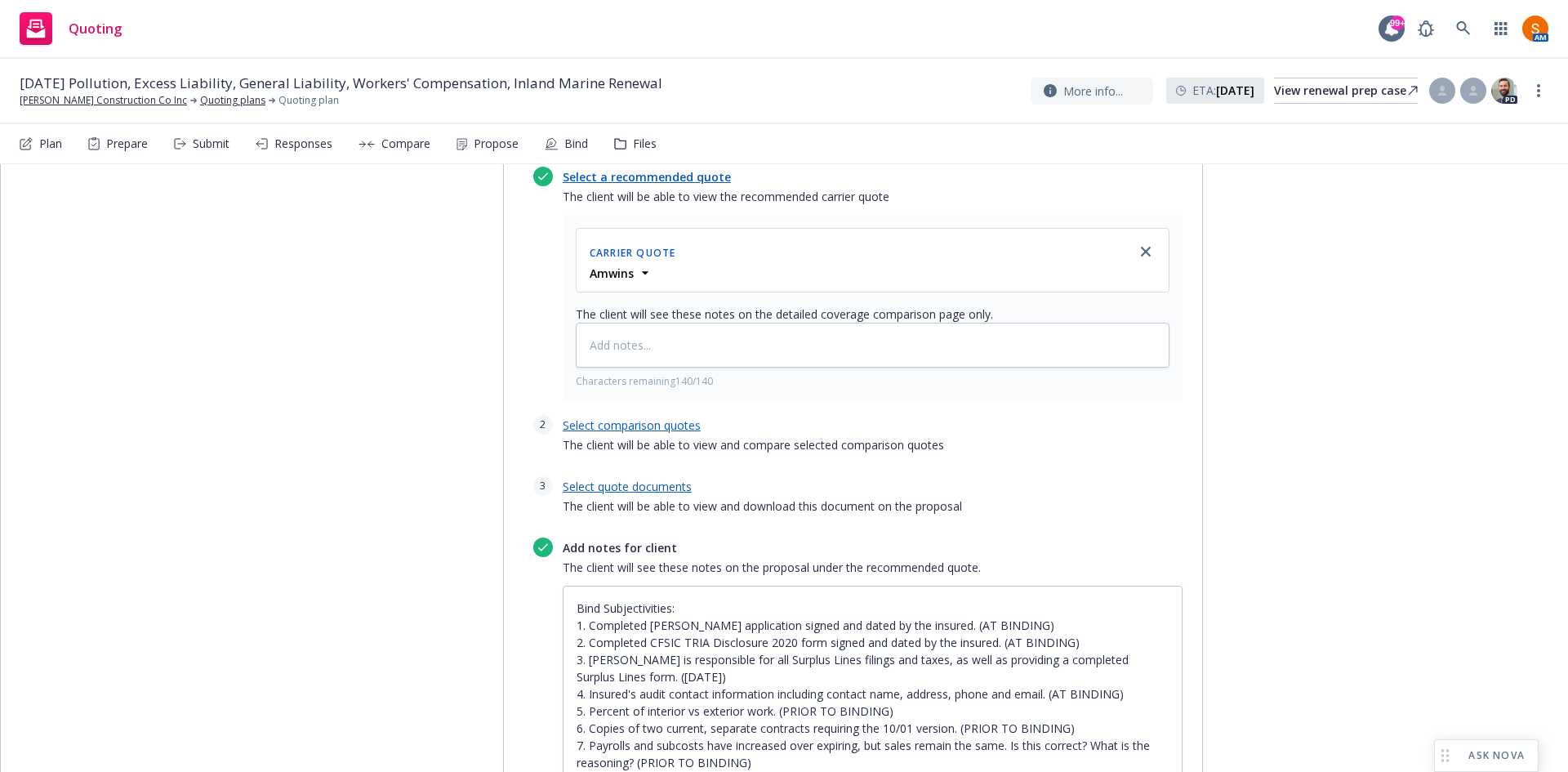 click on "Select quote documents" at bounding box center (627, 486) 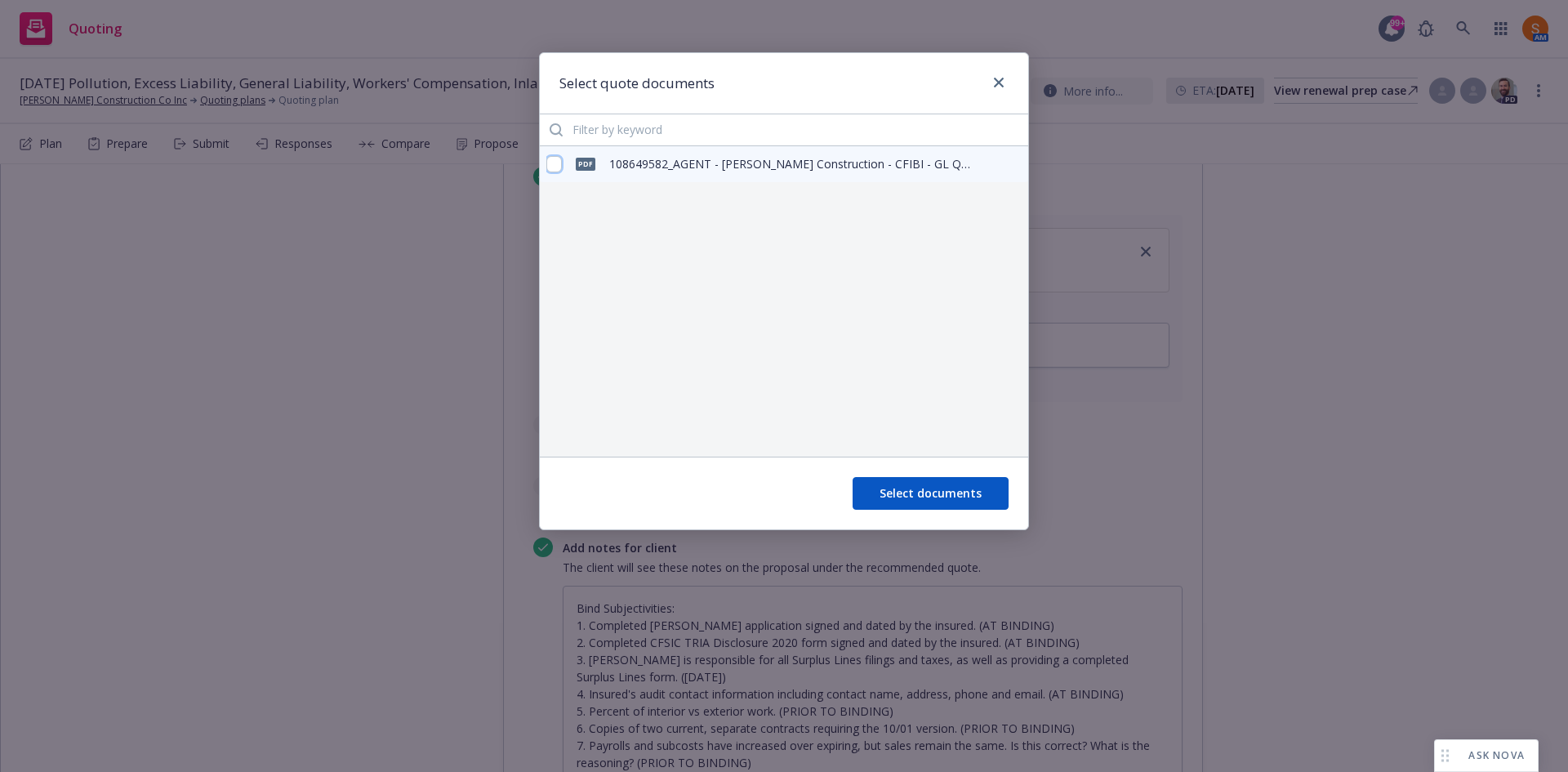 drag, startPoint x: 550, startPoint y: 167, endPoint x: 954, endPoint y: 437, distance: 485.91769 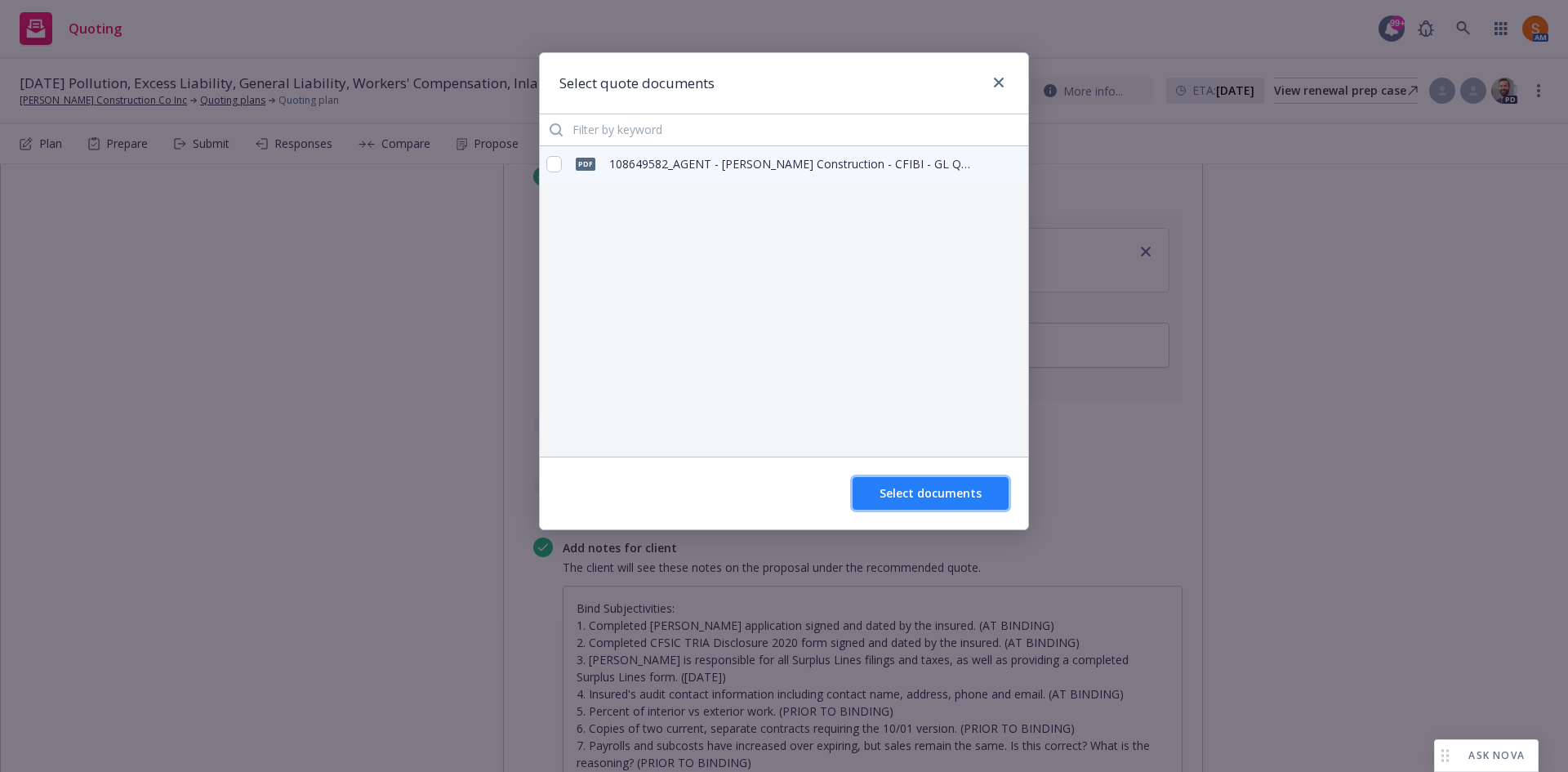click on "Select documents" at bounding box center [930, 493] 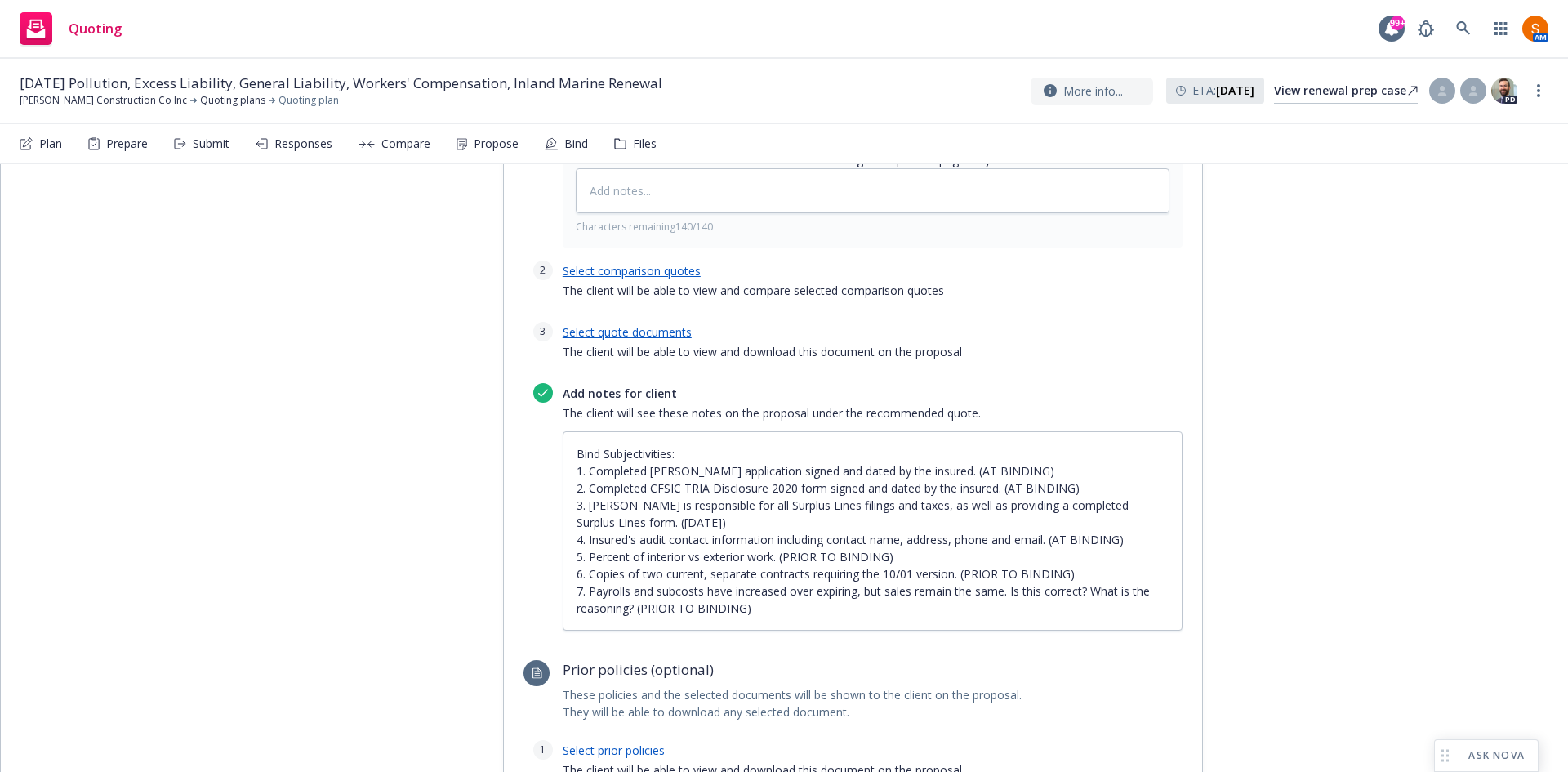 scroll, scrollTop: 2015, scrollLeft: 0, axis: vertical 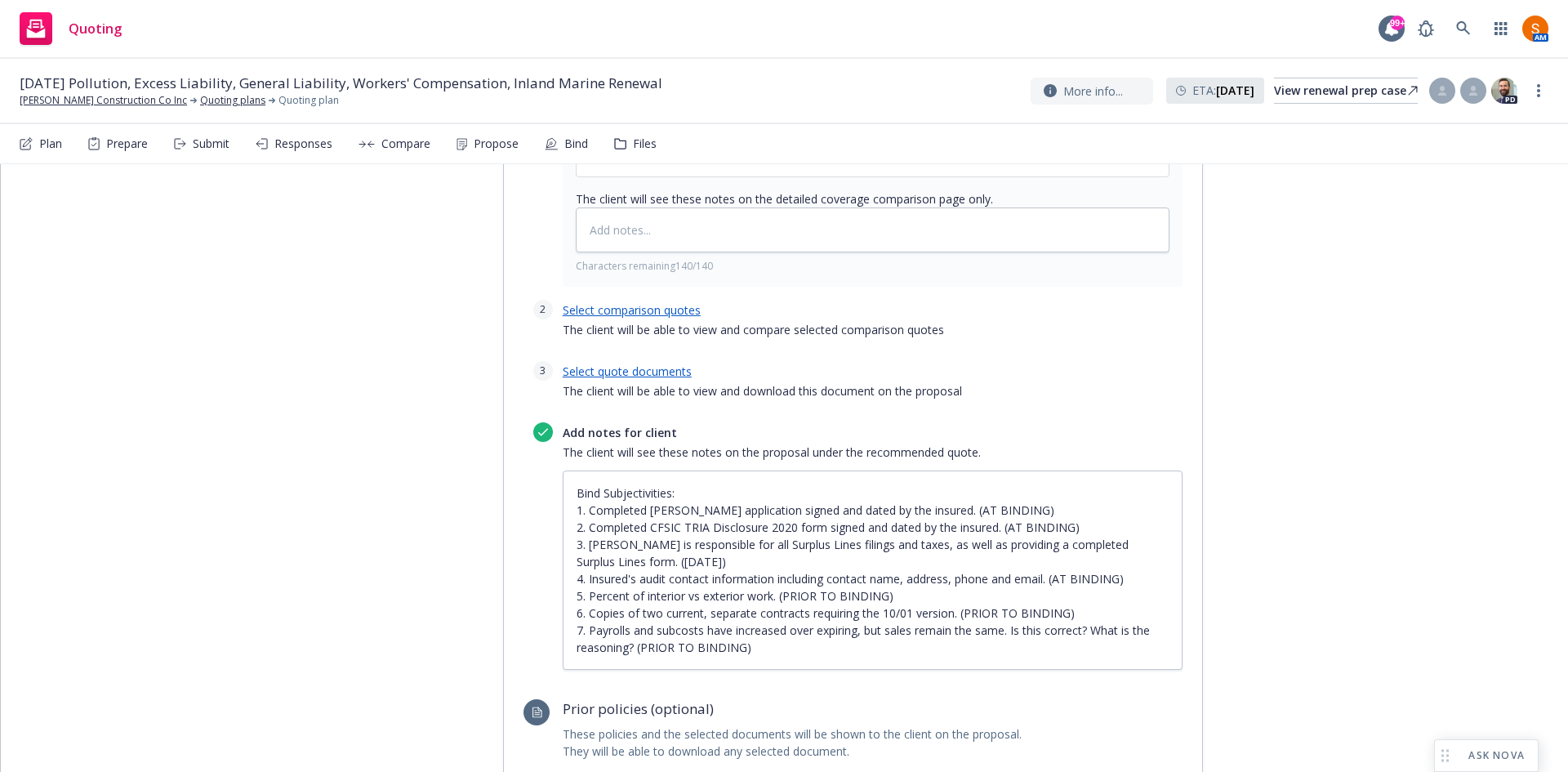 click on "Select quote documents" at bounding box center (627, 371) 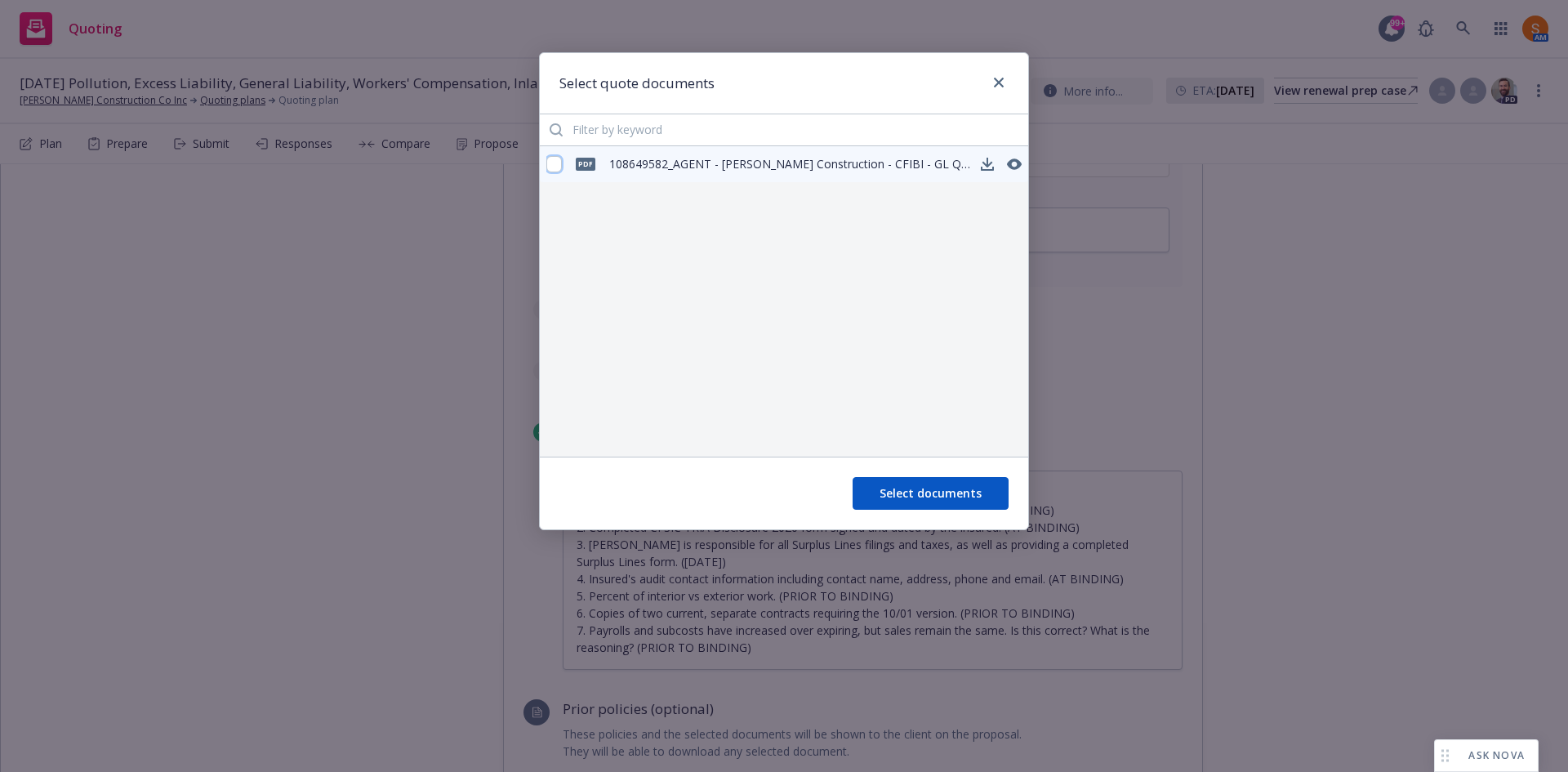 click at bounding box center (554, 164) 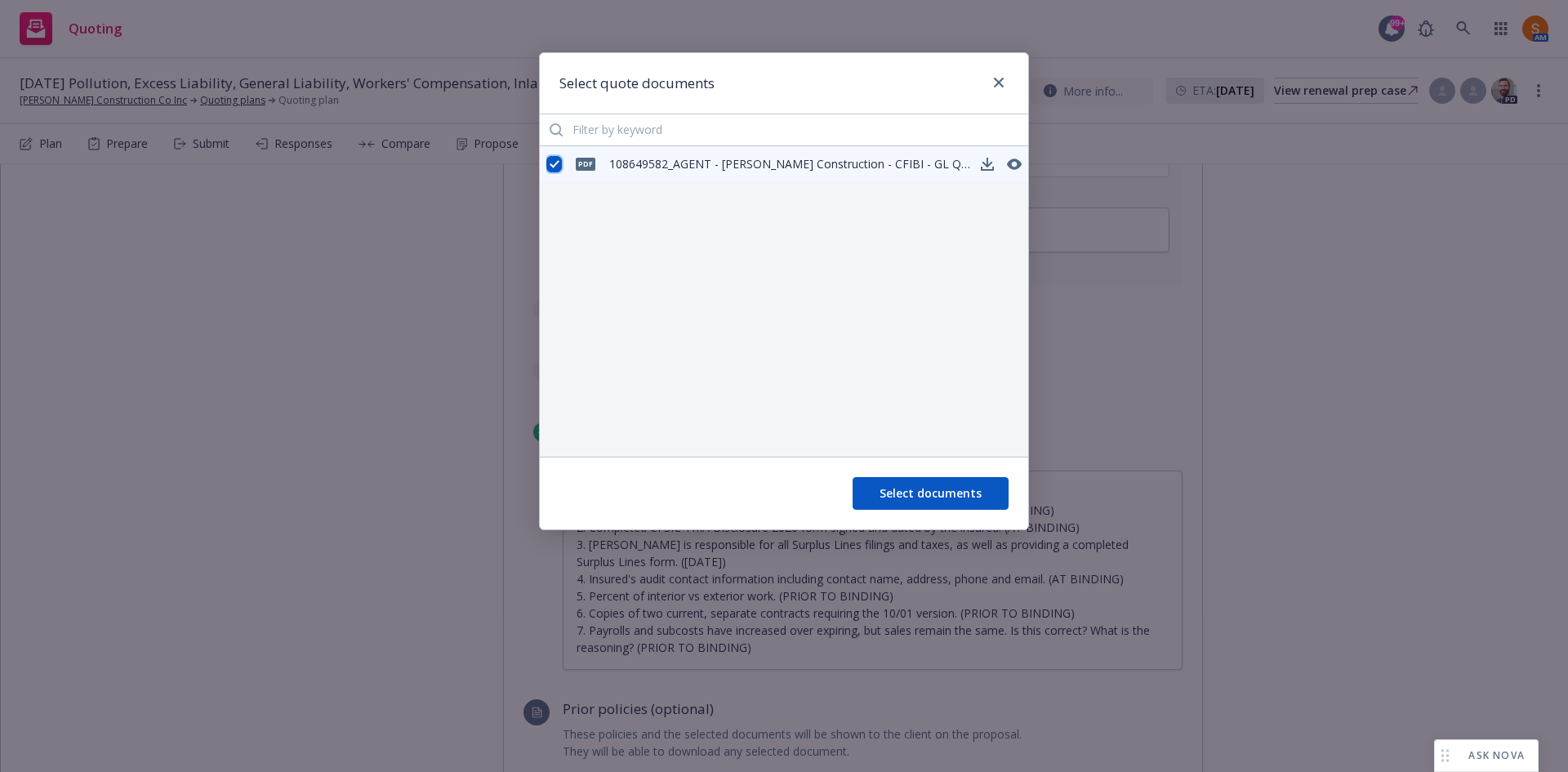 checkbox on "true" 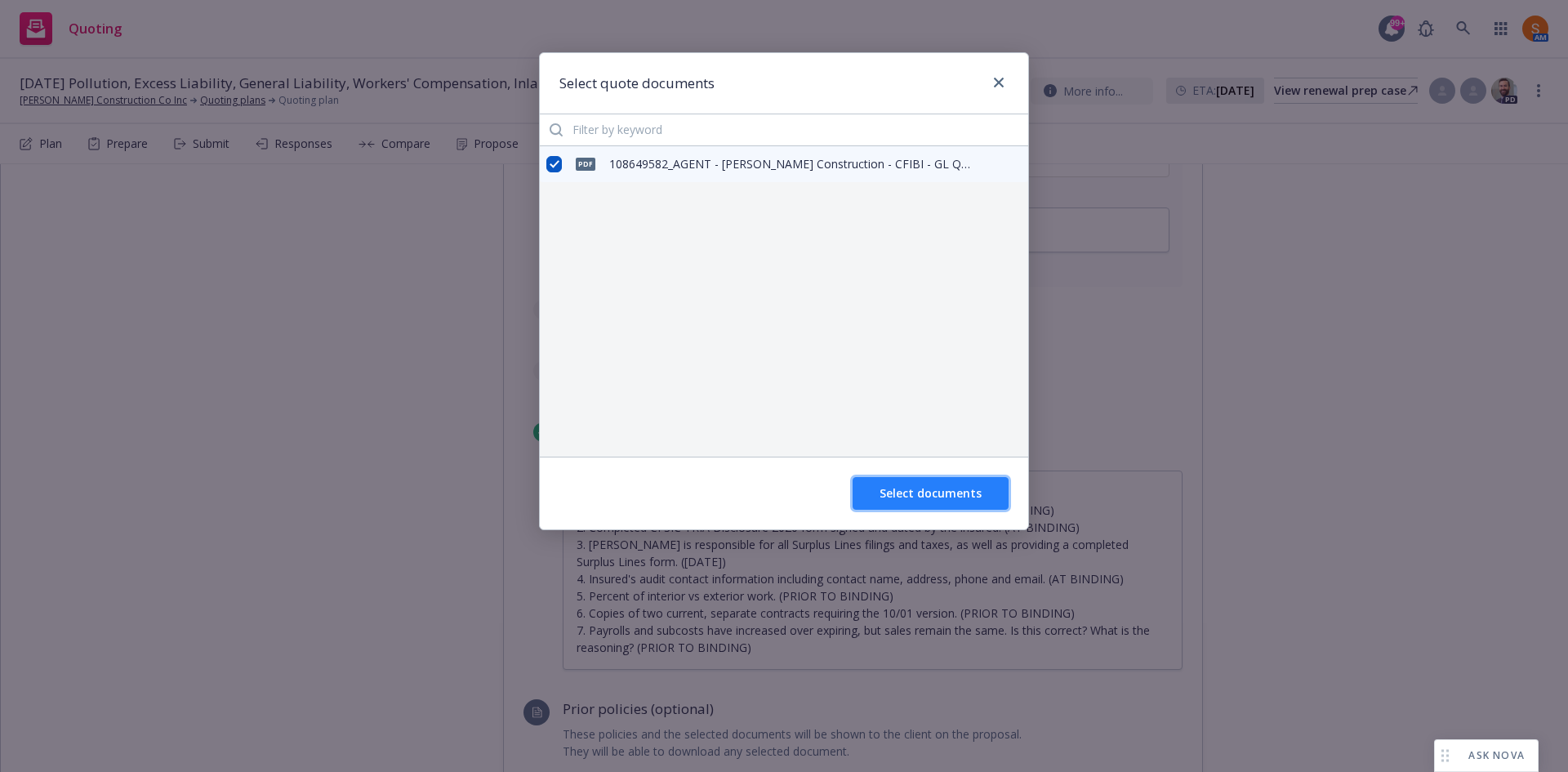 click on "Select documents" at bounding box center [930, 493] 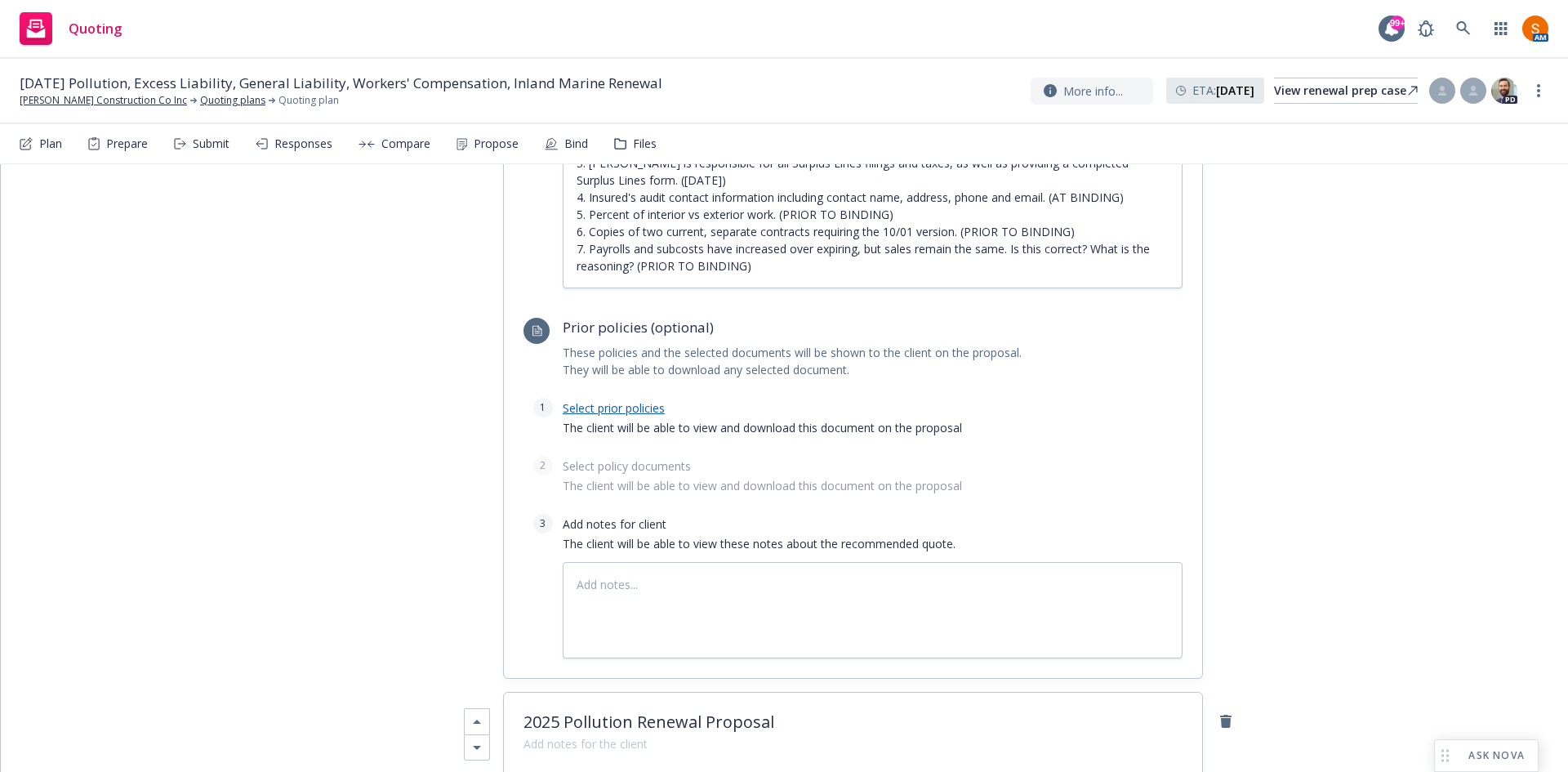 scroll, scrollTop: 2434, scrollLeft: 0, axis: vertical 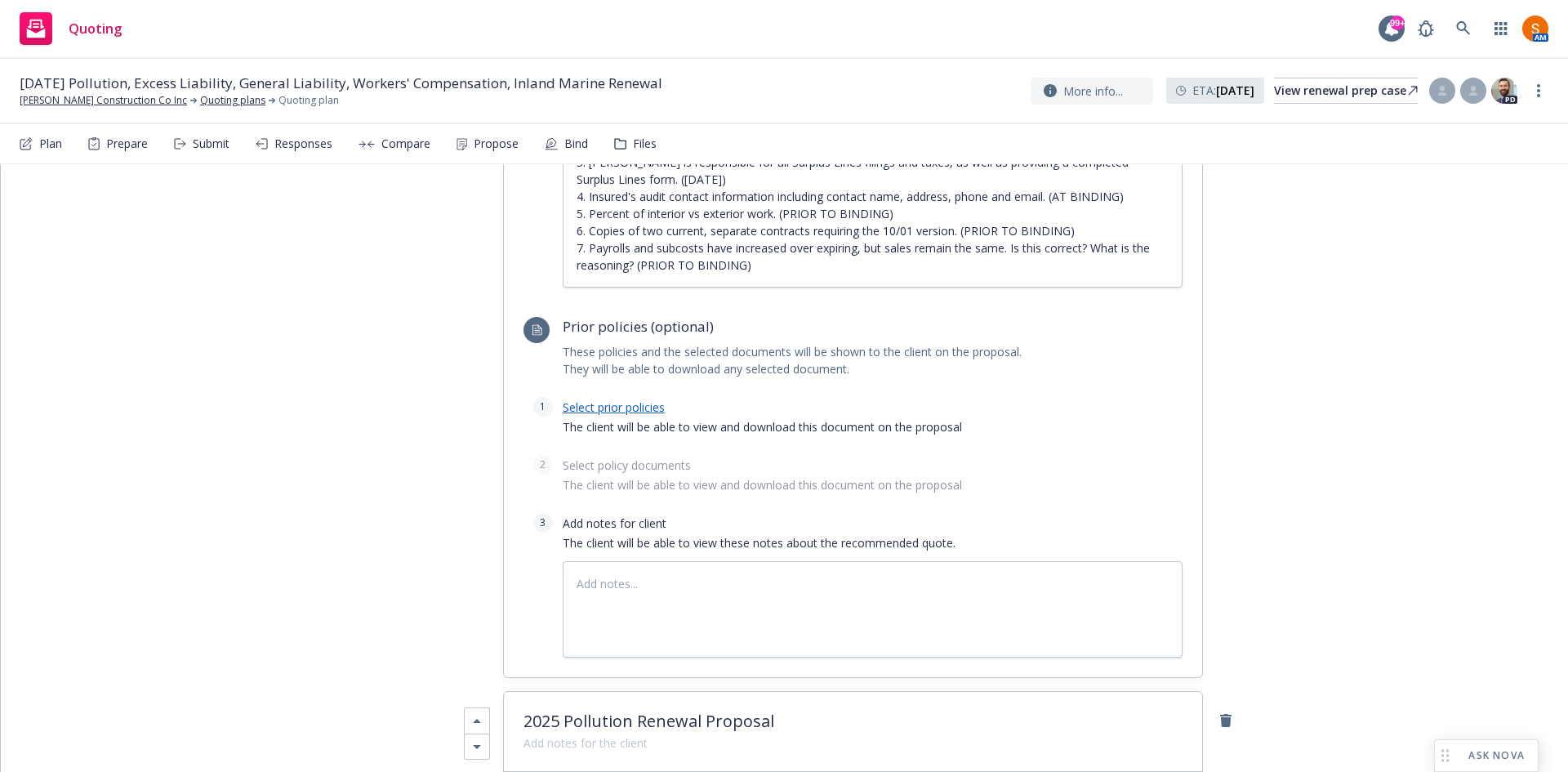 click on "Select prior policies" at bounding box center [613, 407] 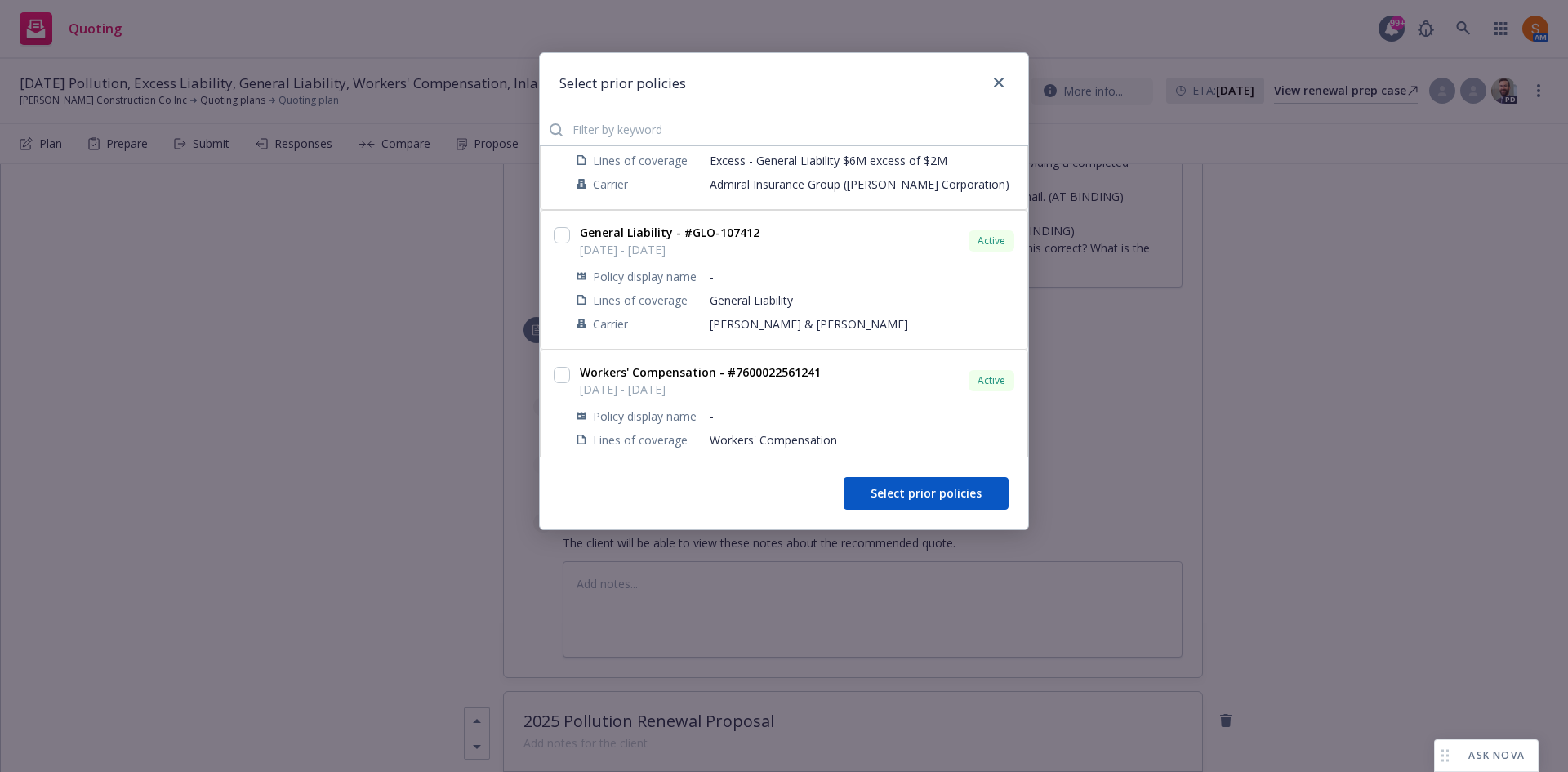 scroll, scrollTop: 776, scrollLeft: 0, axis: vertical 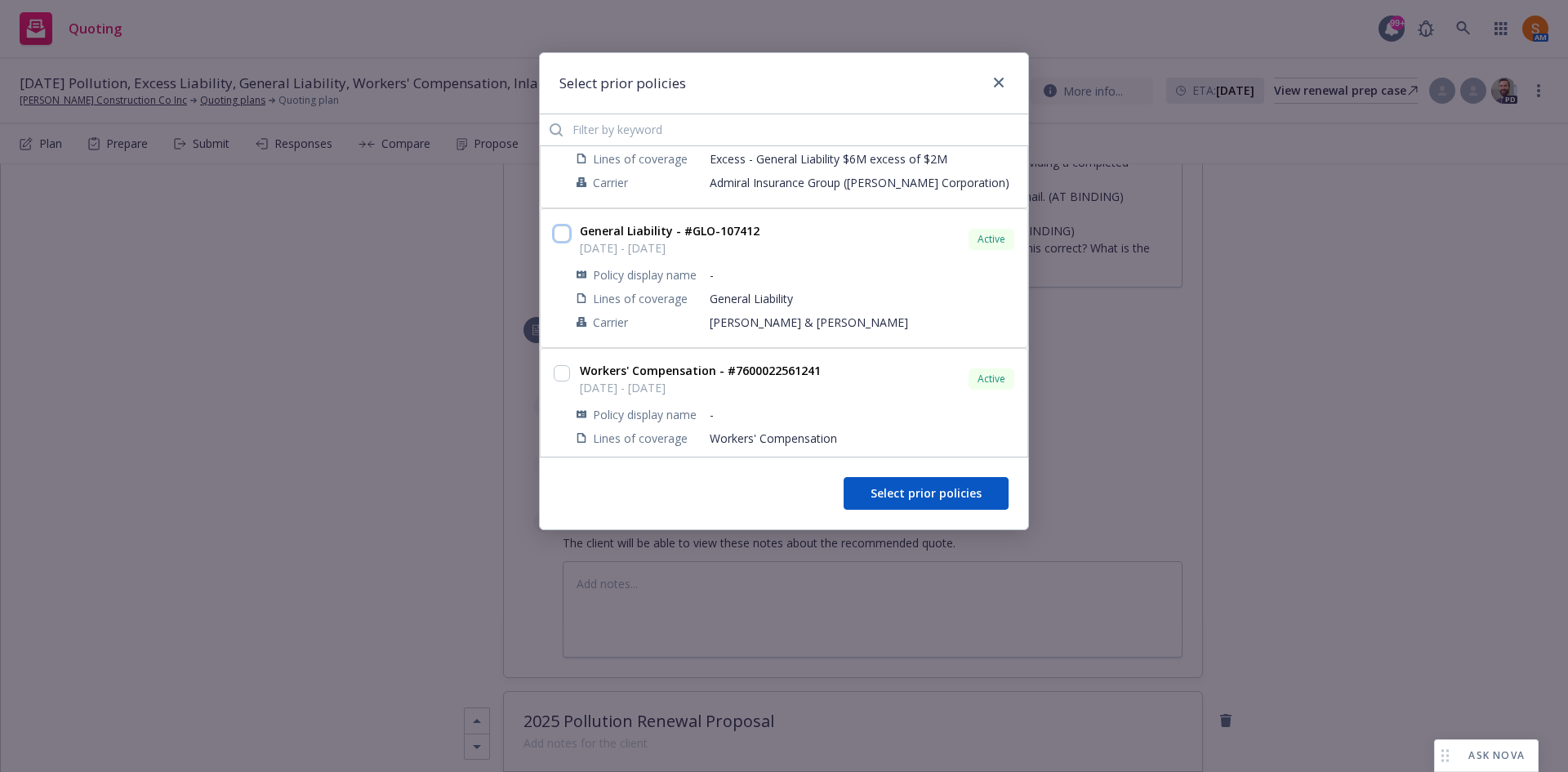 click at bounding box center (562, 234) 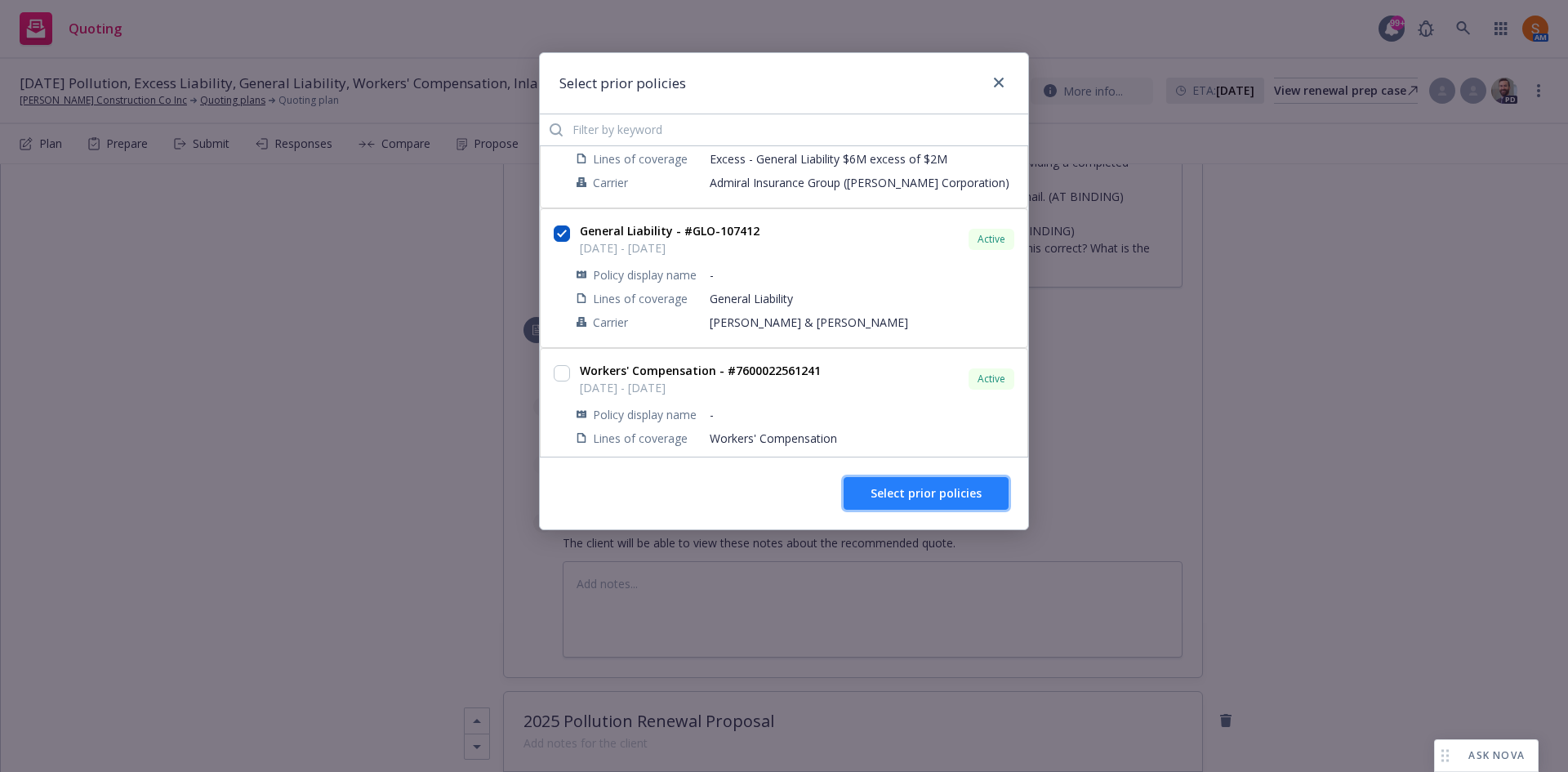 click on "Select prior policies" at bounding box center (926, 493) 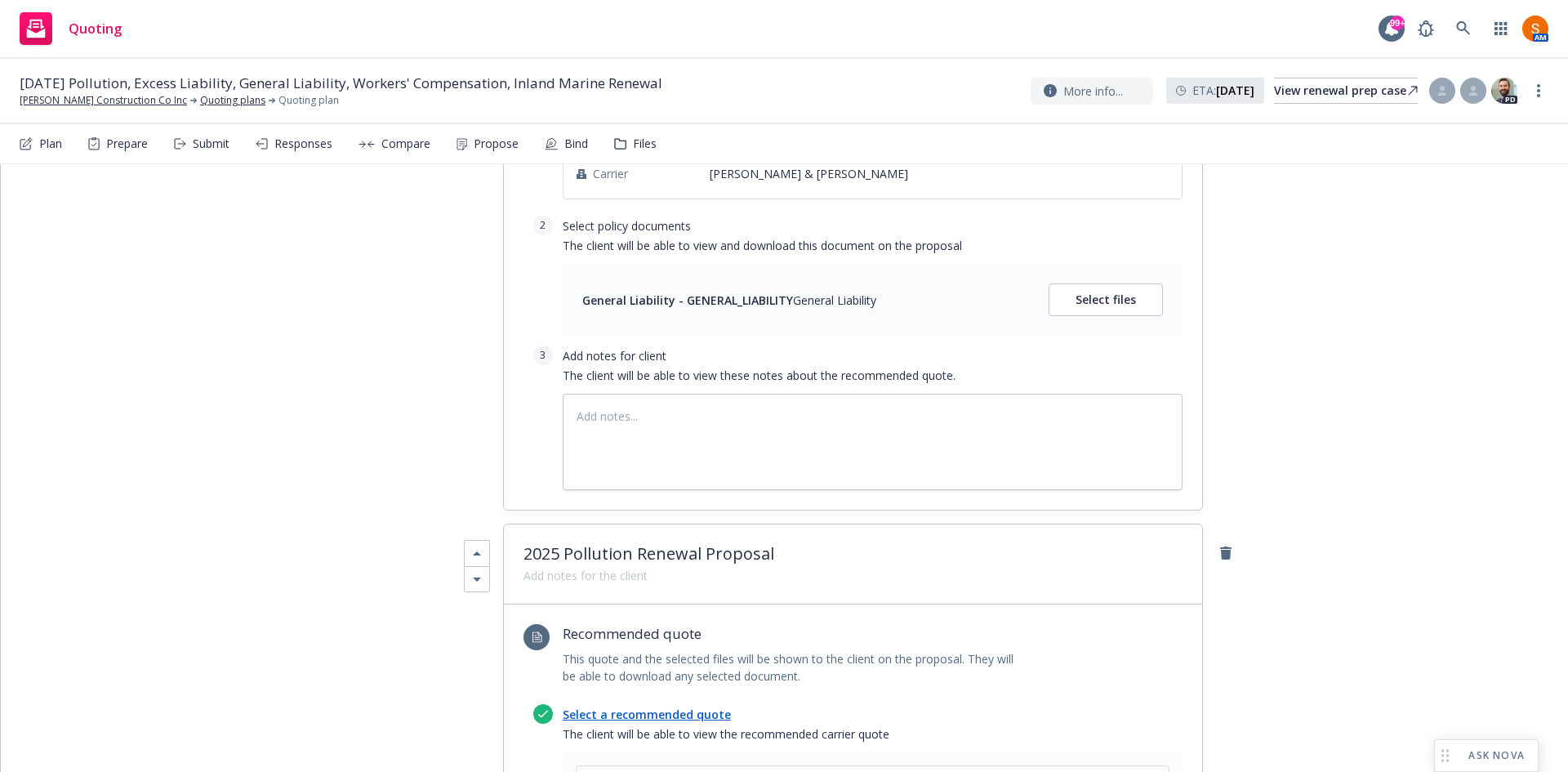 scroll, scrollTop: 2822, scrollLeft: 0, axis: vertical 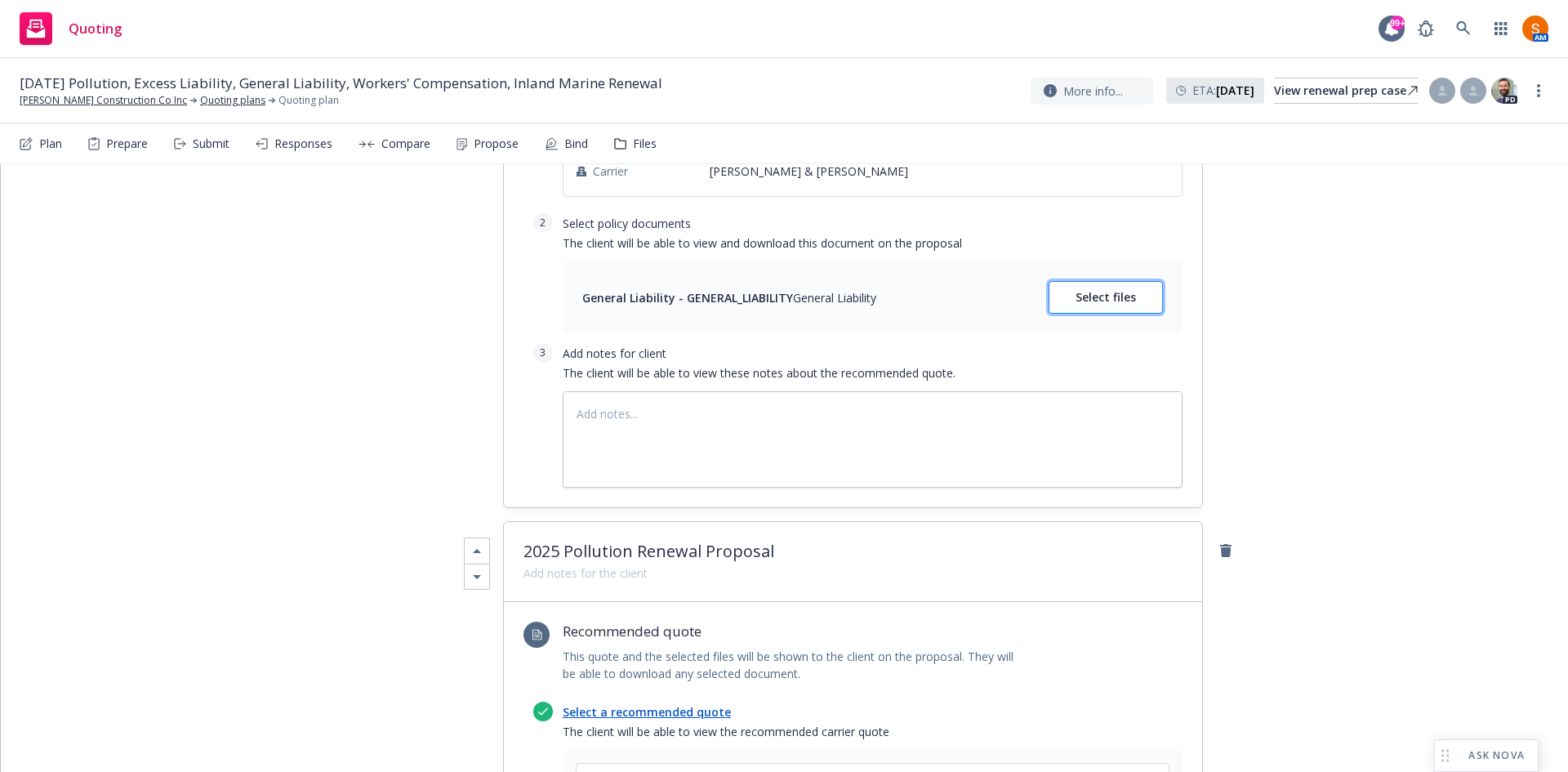 click on "Select files" at bounding box center [1106, 297] 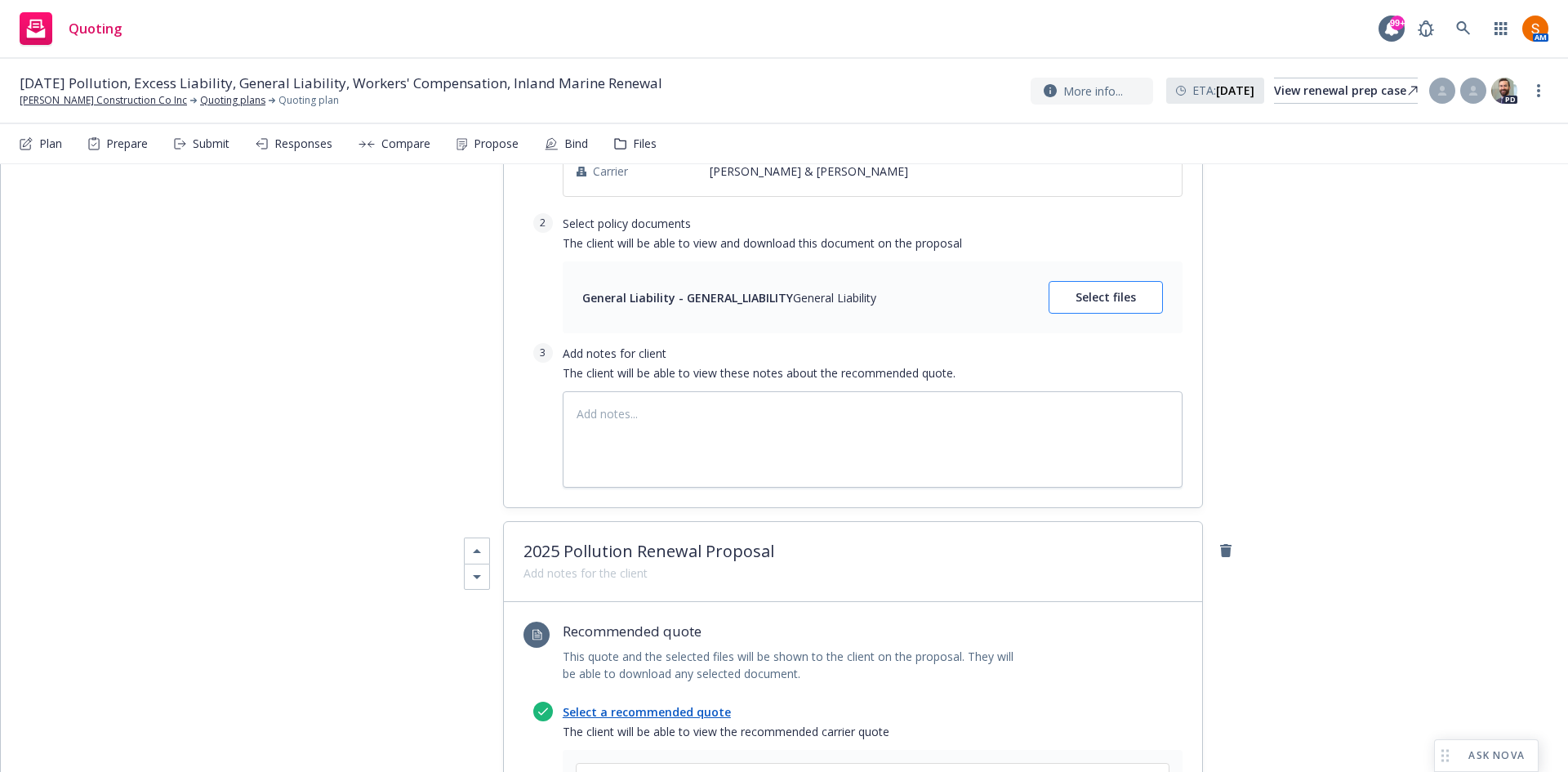 type on "x" 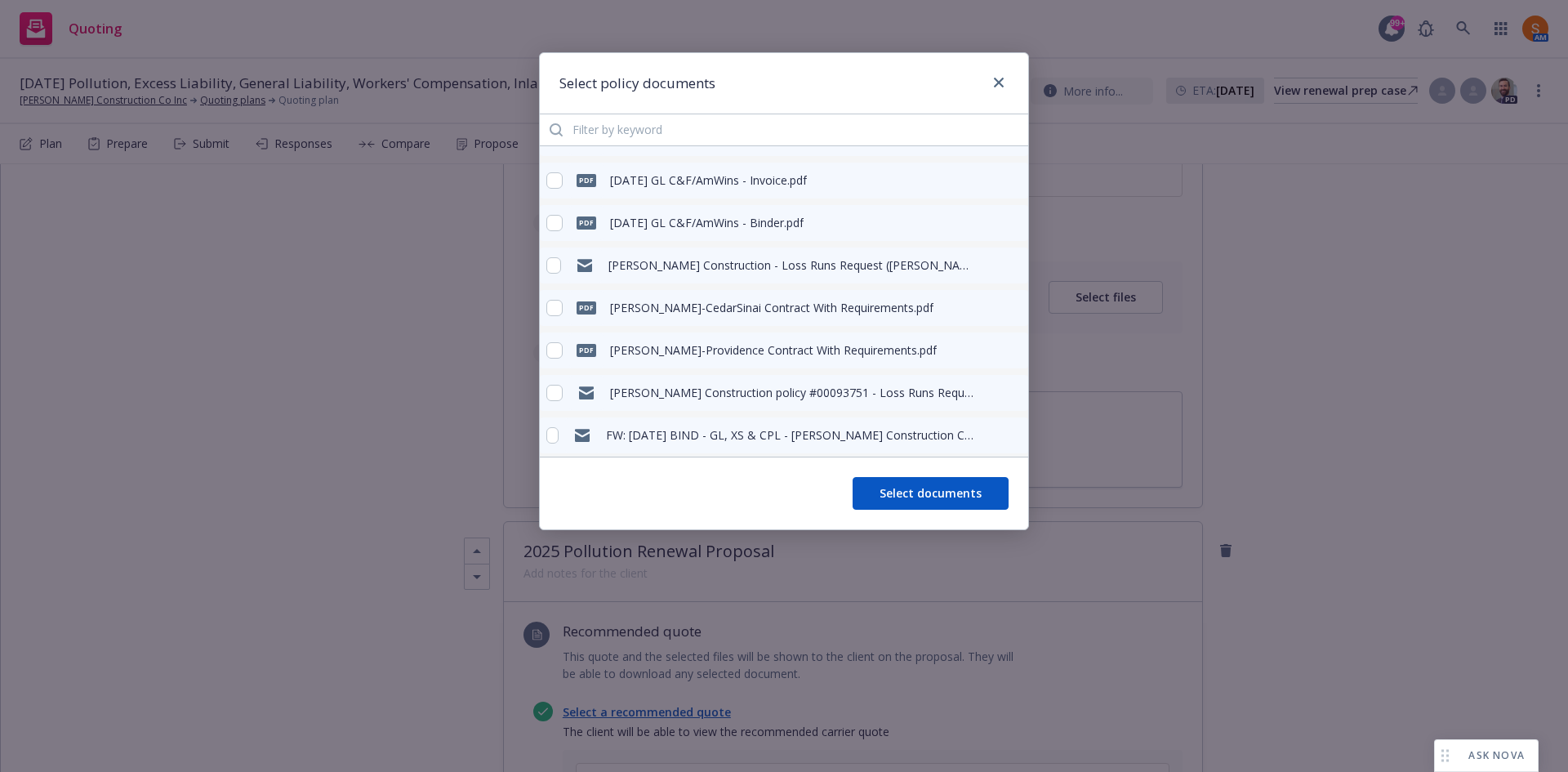 scroll, scrollTop: 0, scrollLeft: 0, axis: both 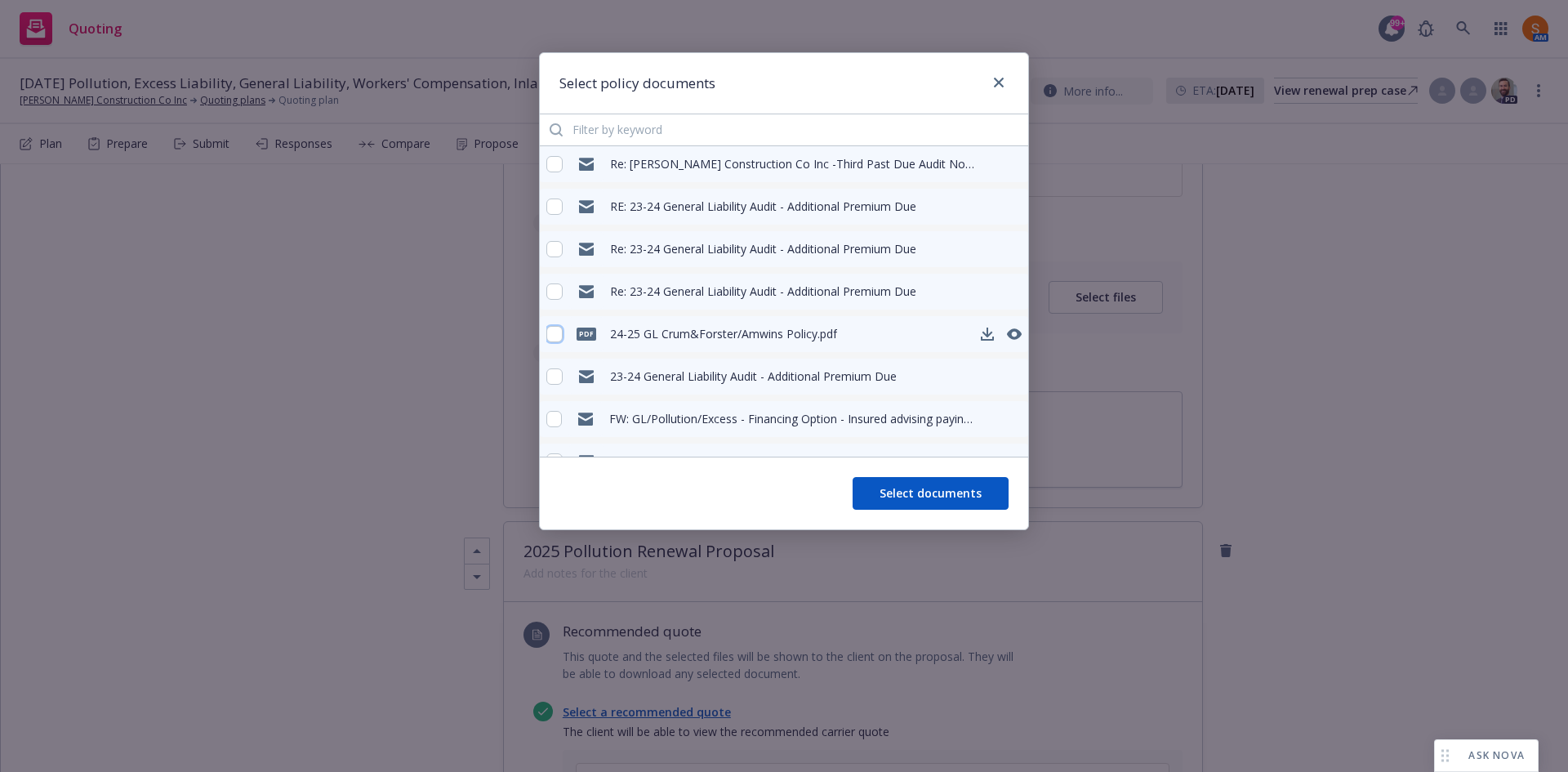 click at bounding box center [555, 334] 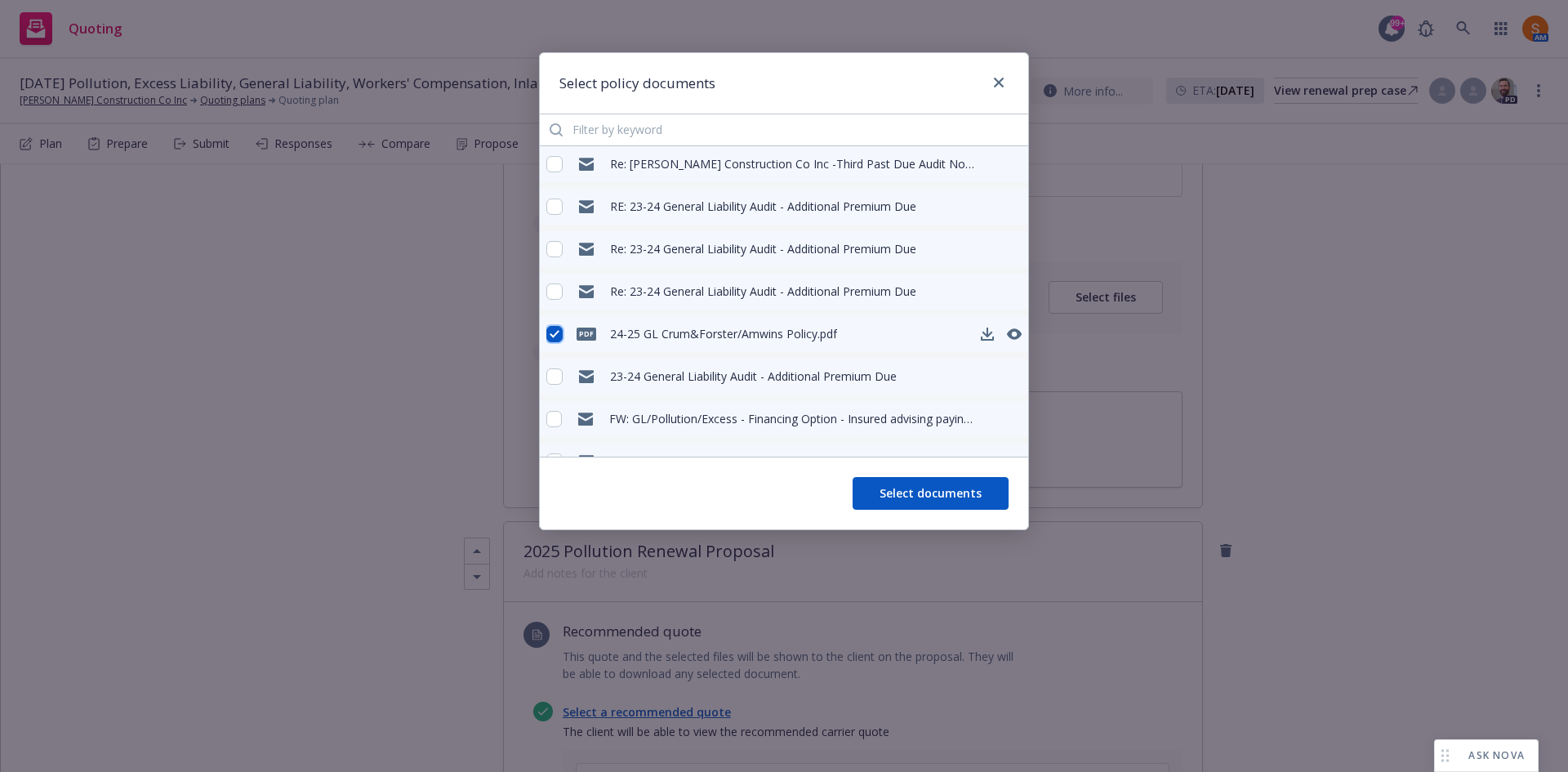 checkbox on "true" 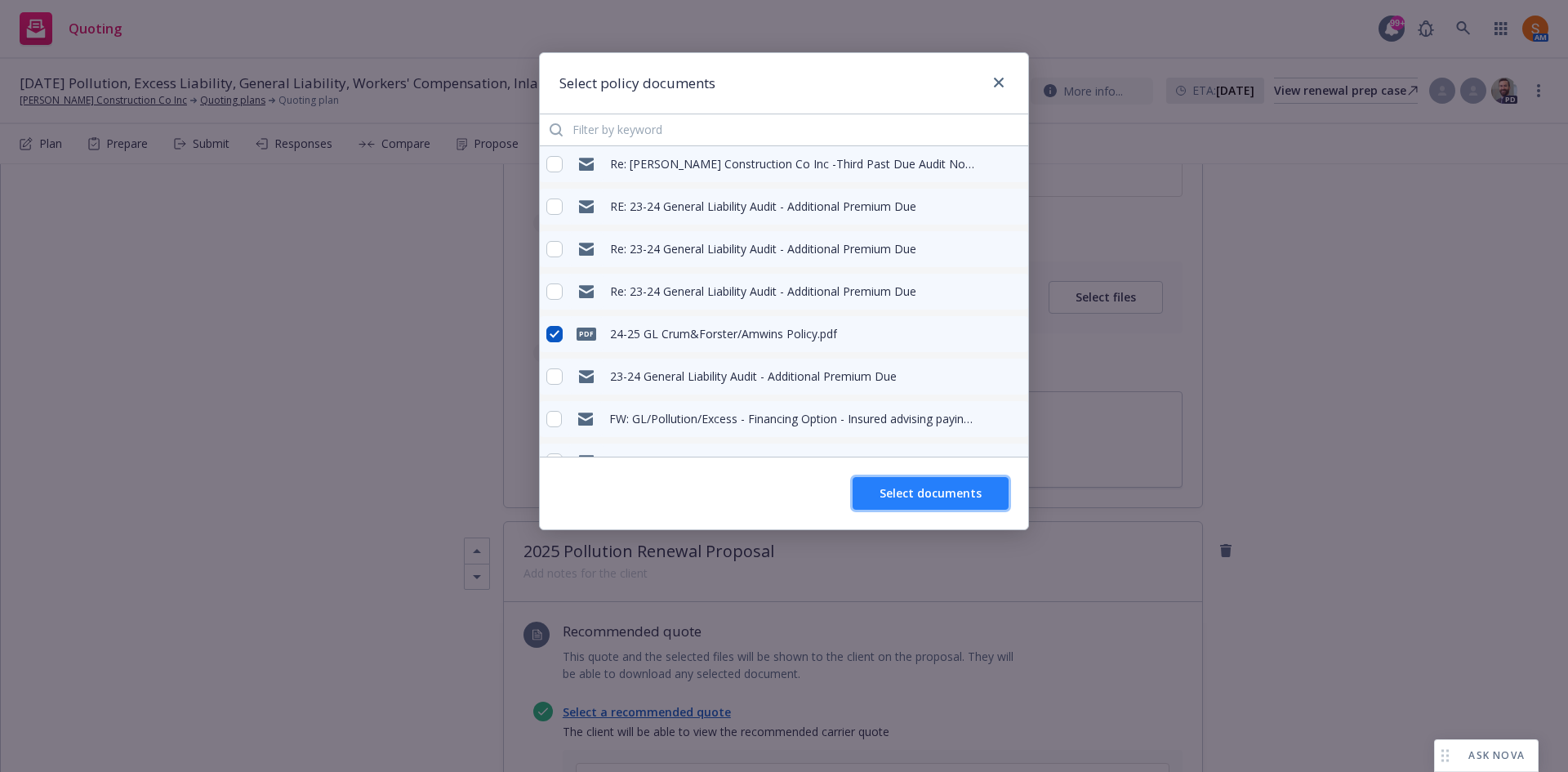 click on "Select documents" at bounding box center [930, 493] 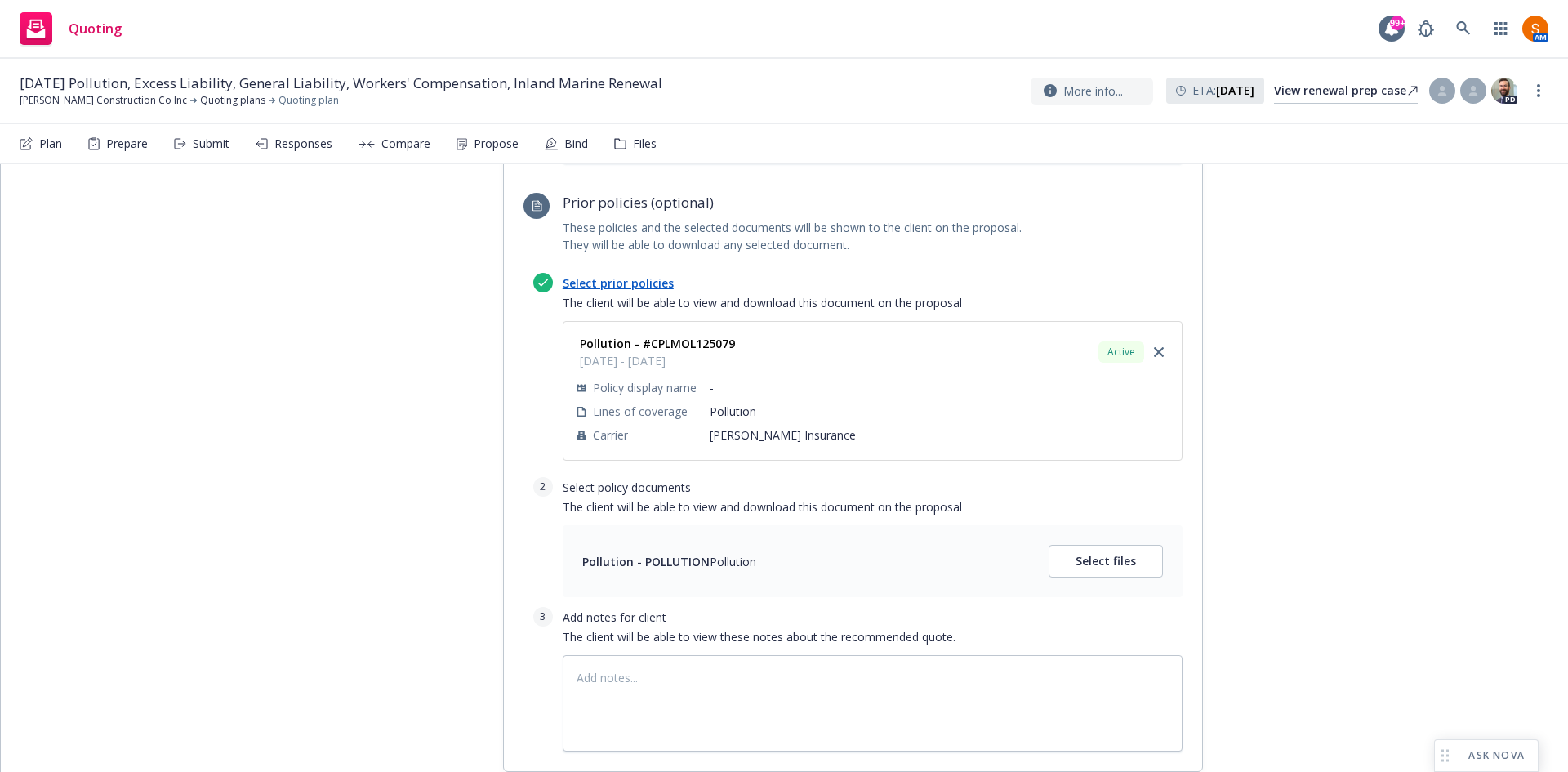 scroll, scrollTop: 3789, scrollLeft: 0, axis: vertical 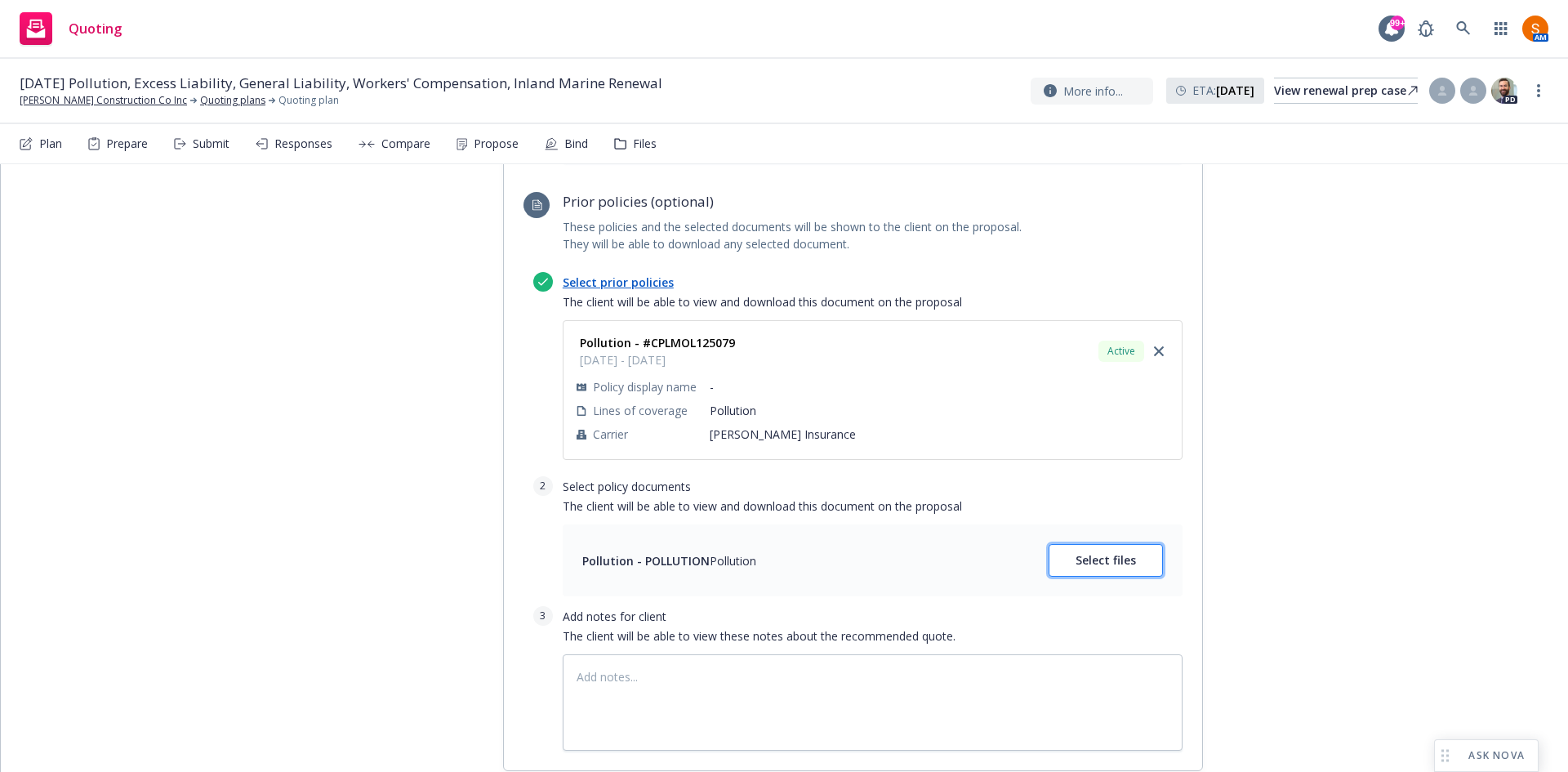 click on "Select files" at bounding box center (1106, 560) 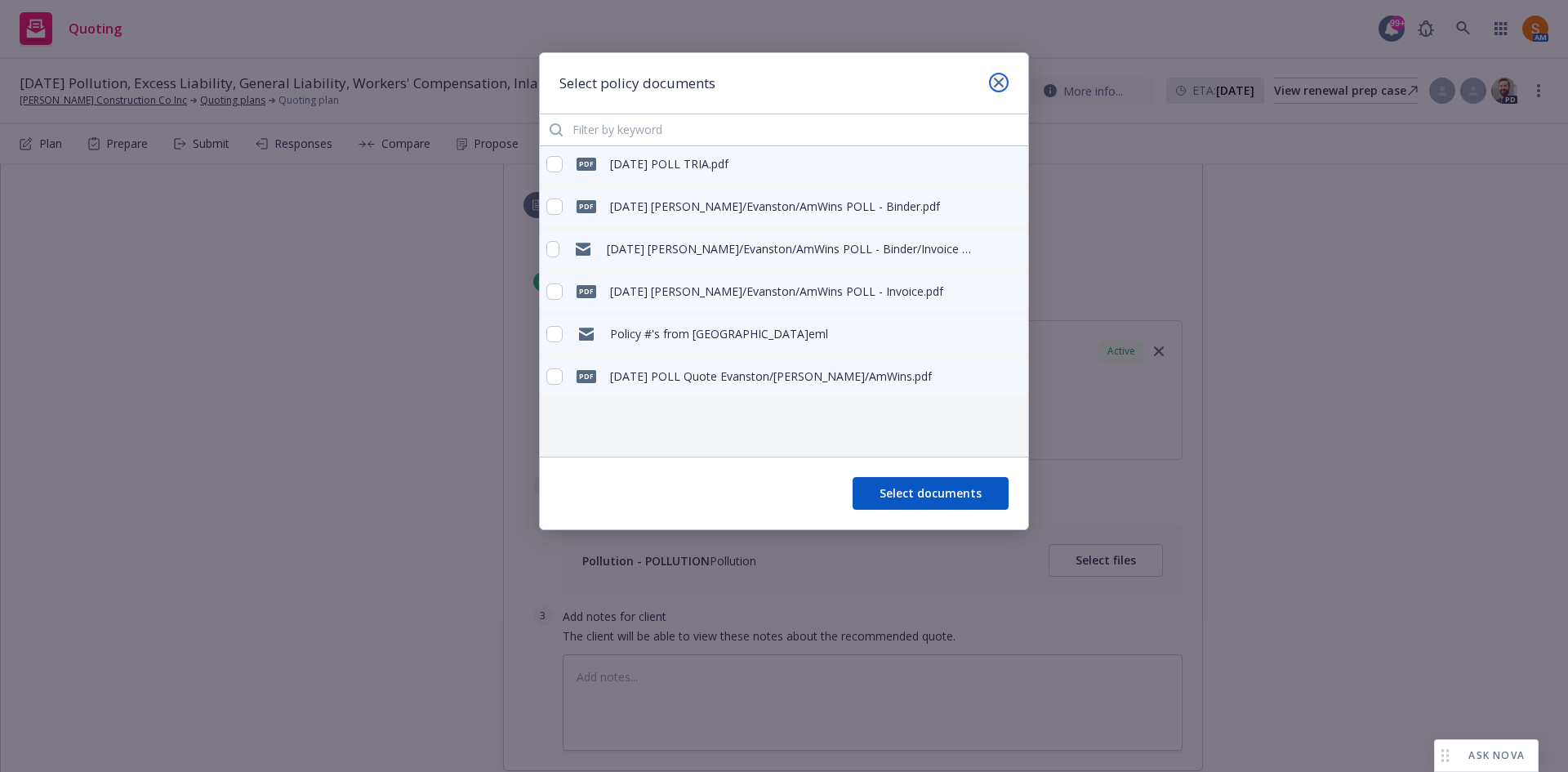 click at bounding box center [999, 83] 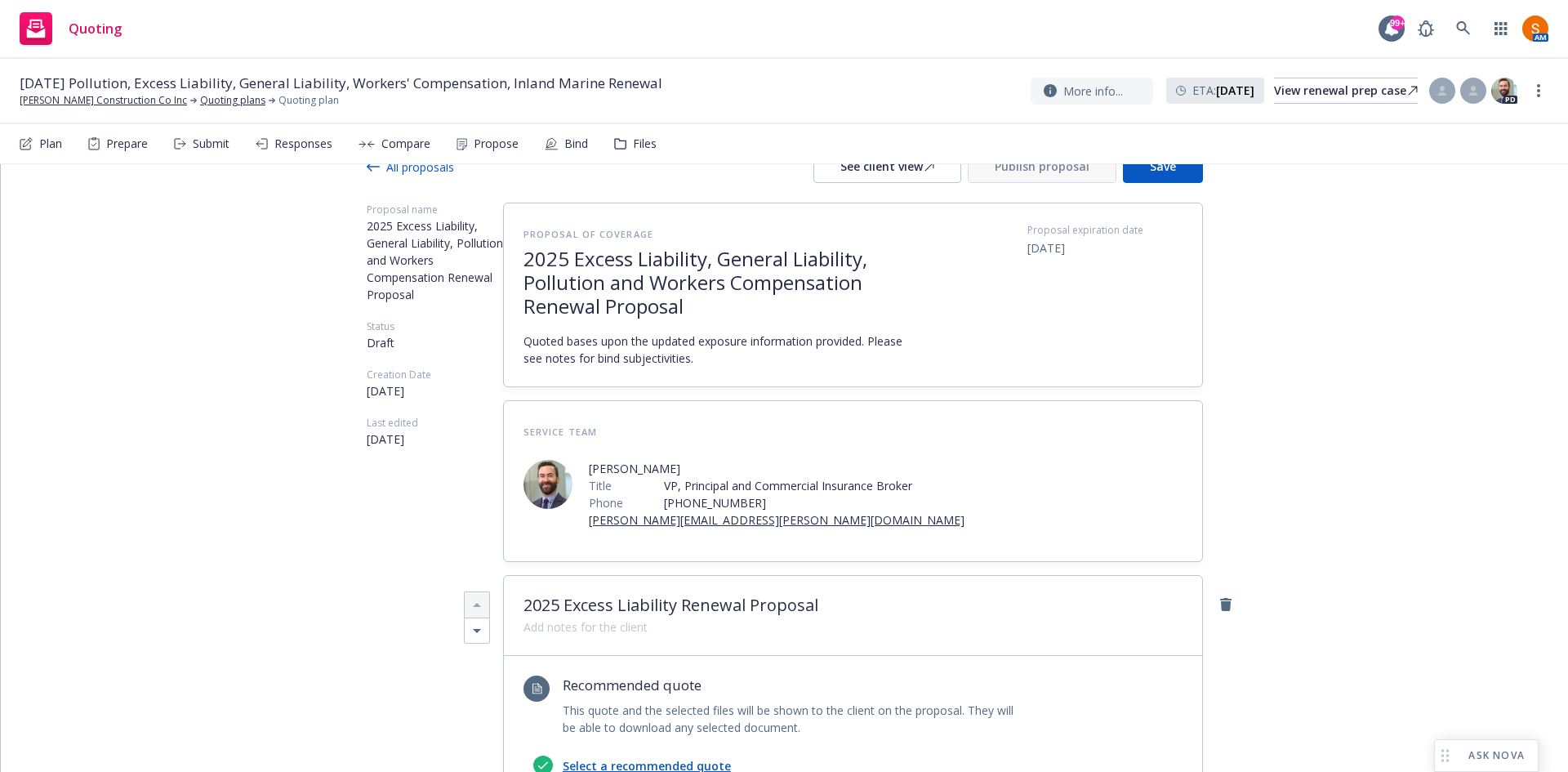 scroll, scrollTop: 0, scrollLeft: 0, axis: both 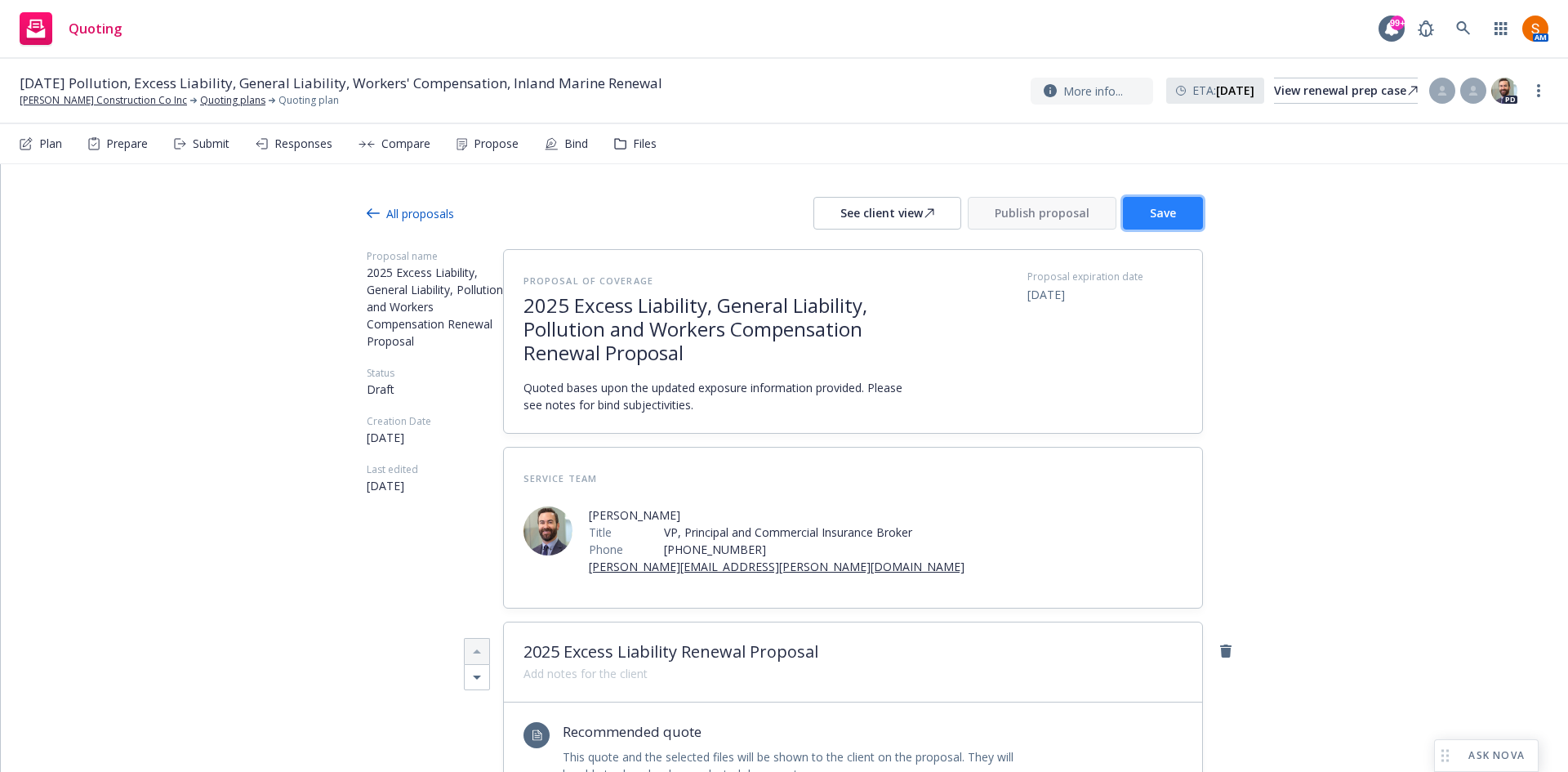 click on "Save" at bounding box center (1163, 213) 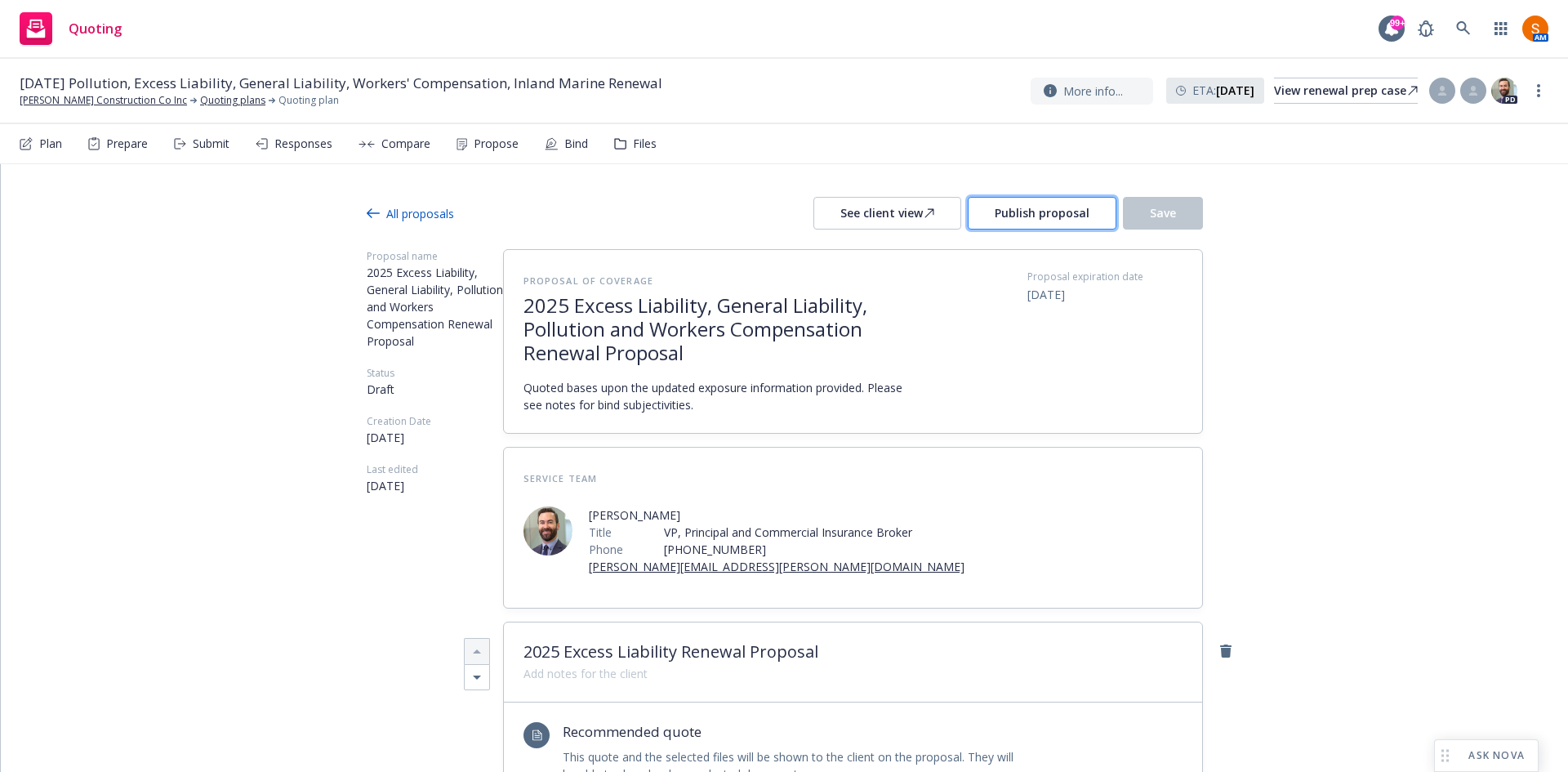 click on "Publish proposal" at bounding box center [1042, 212] 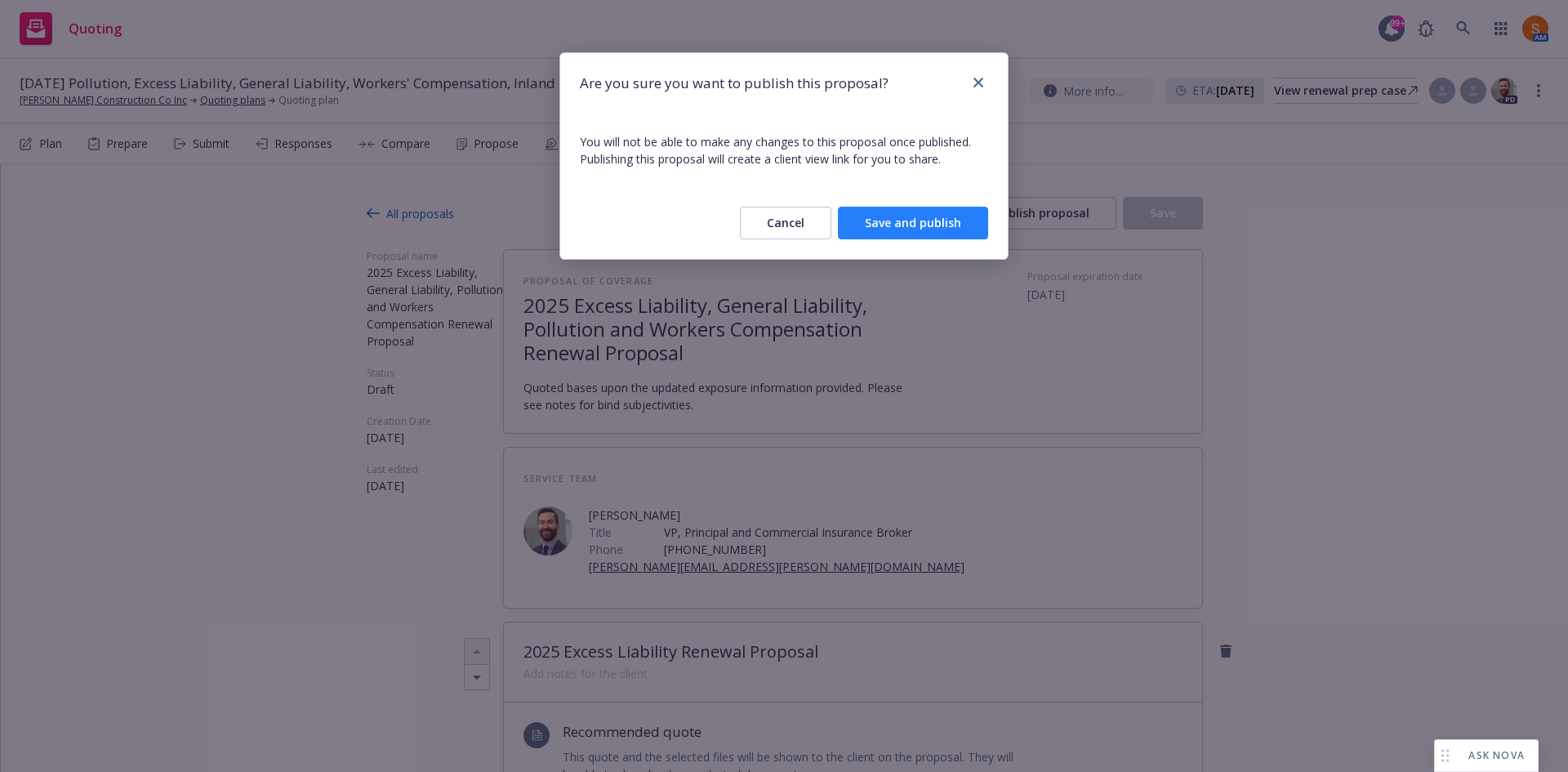 click on "Save and publish" at bounding box center [913, 223] 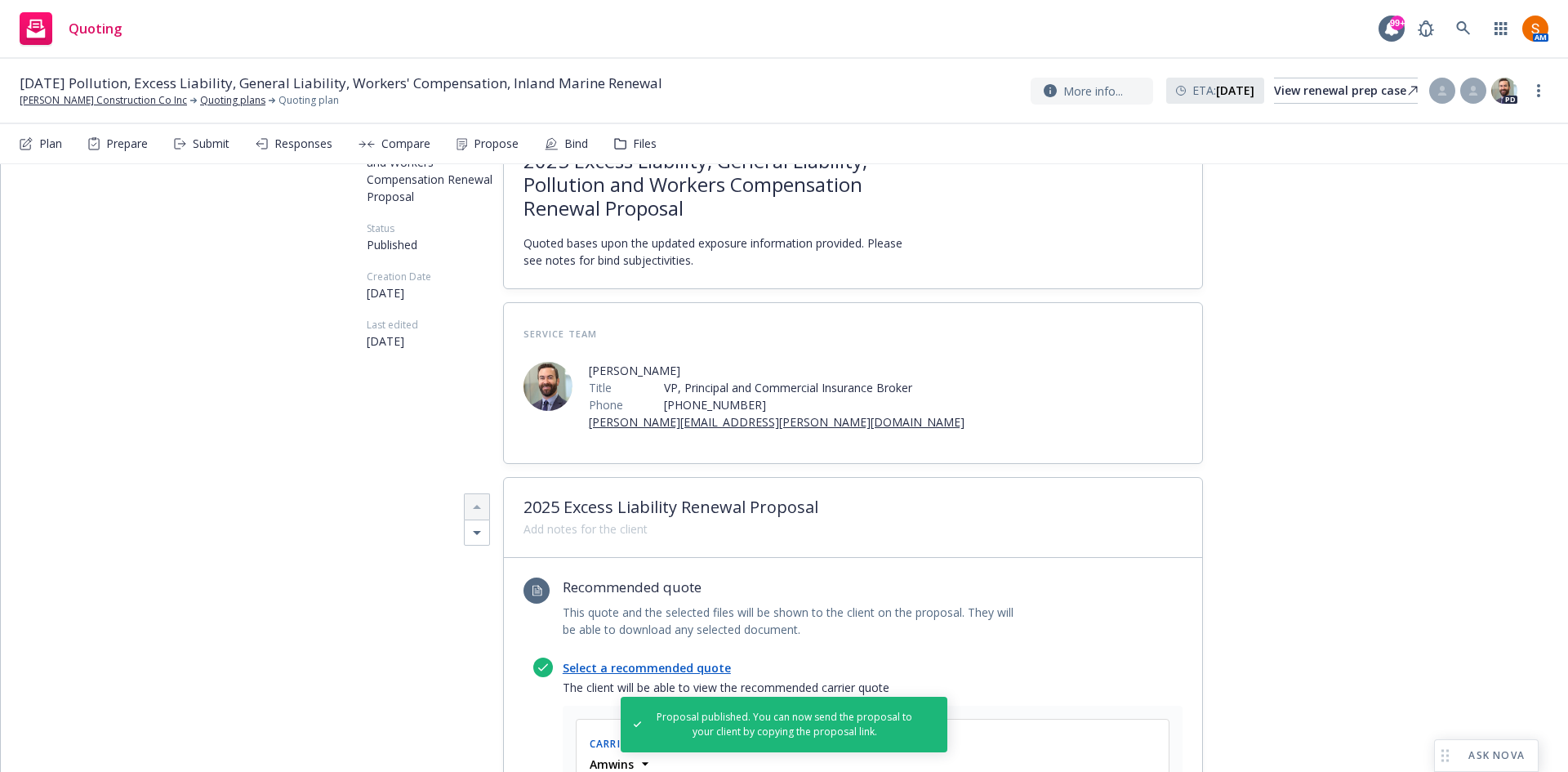 scroll, scrollTop: 0, scrollLeft: 0, axis: both 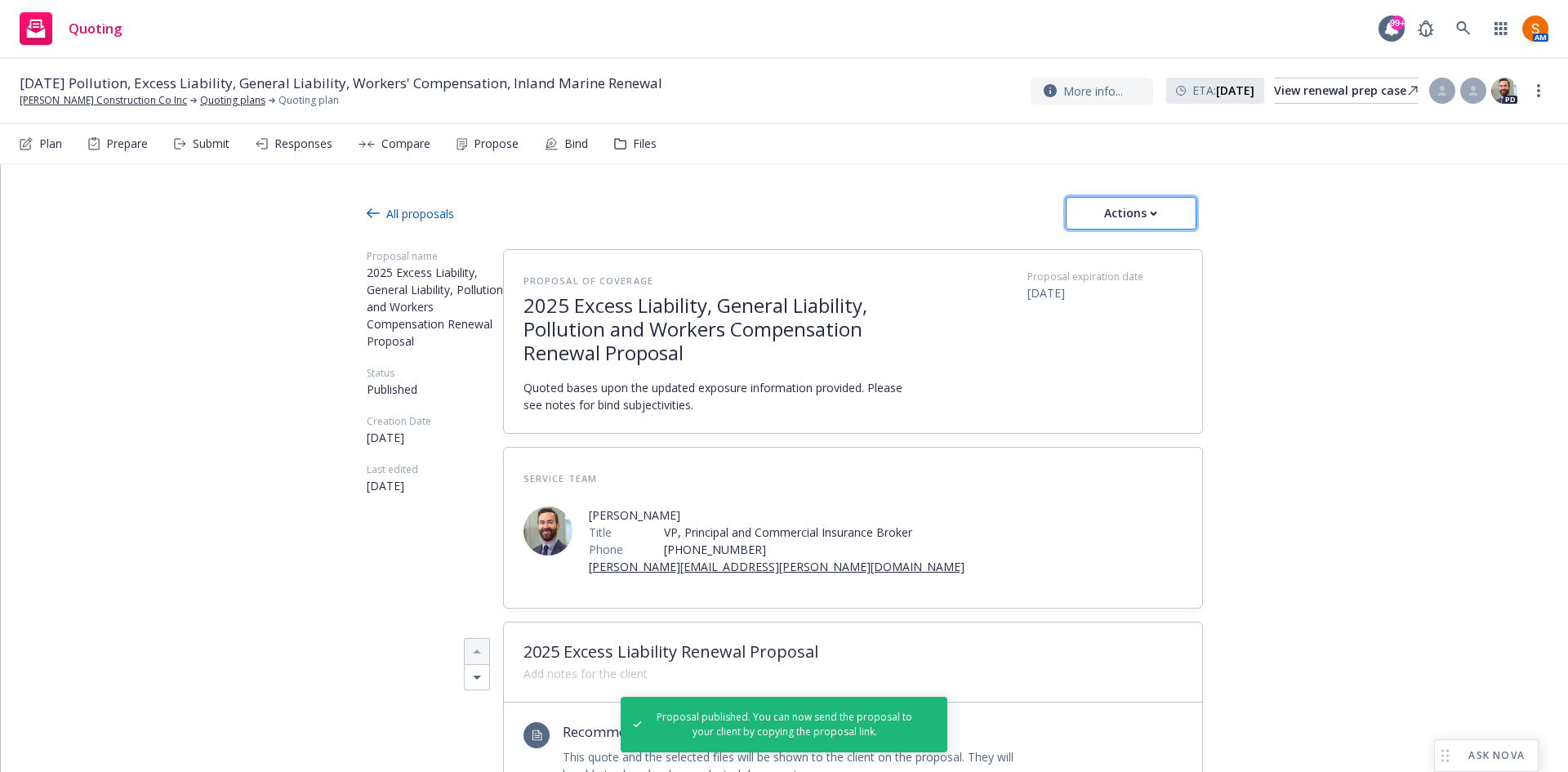 click on "Actions" at bounding box center [1131, 213] 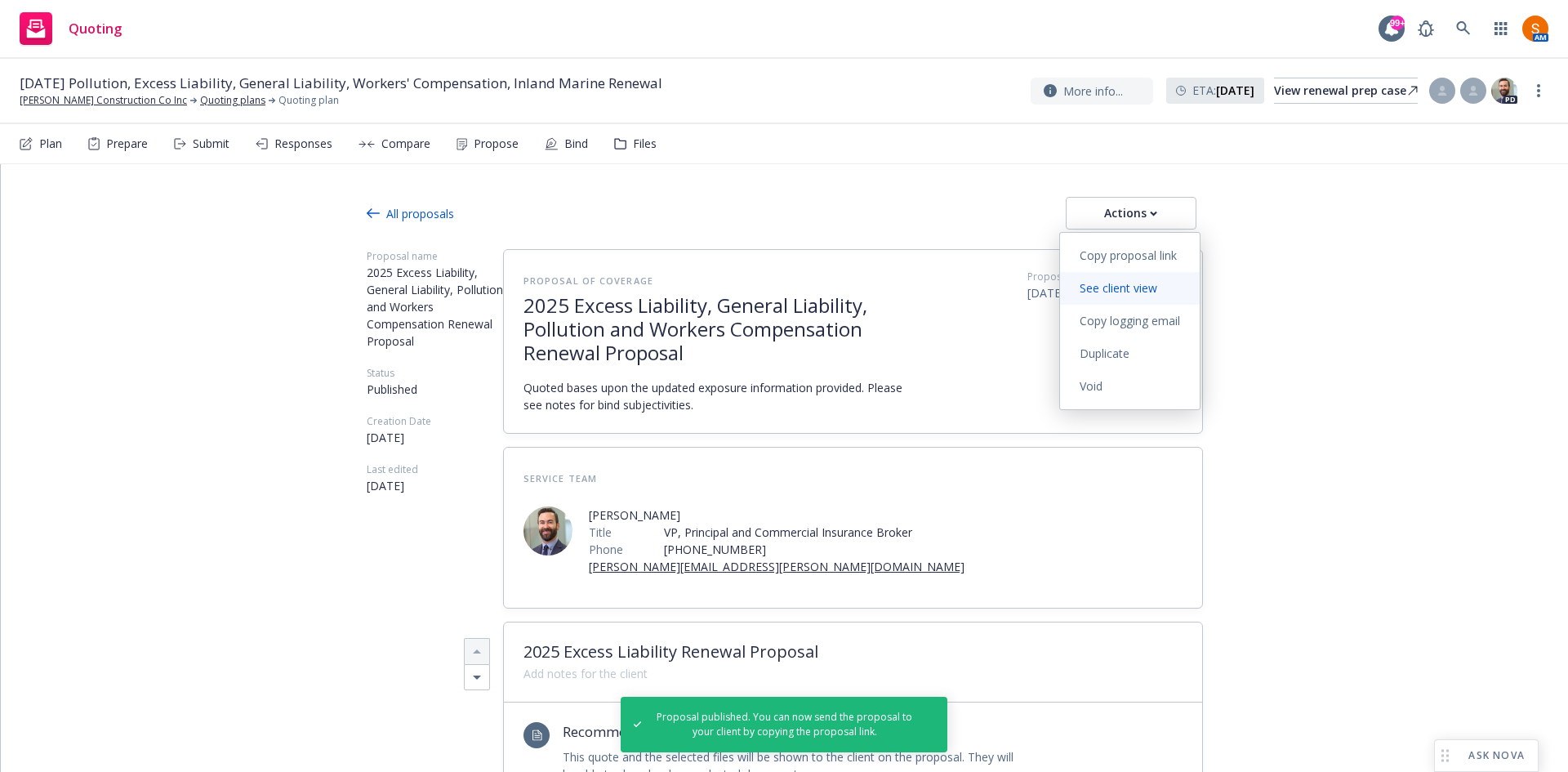click on "See client view" at bounding box center (1118, 288) 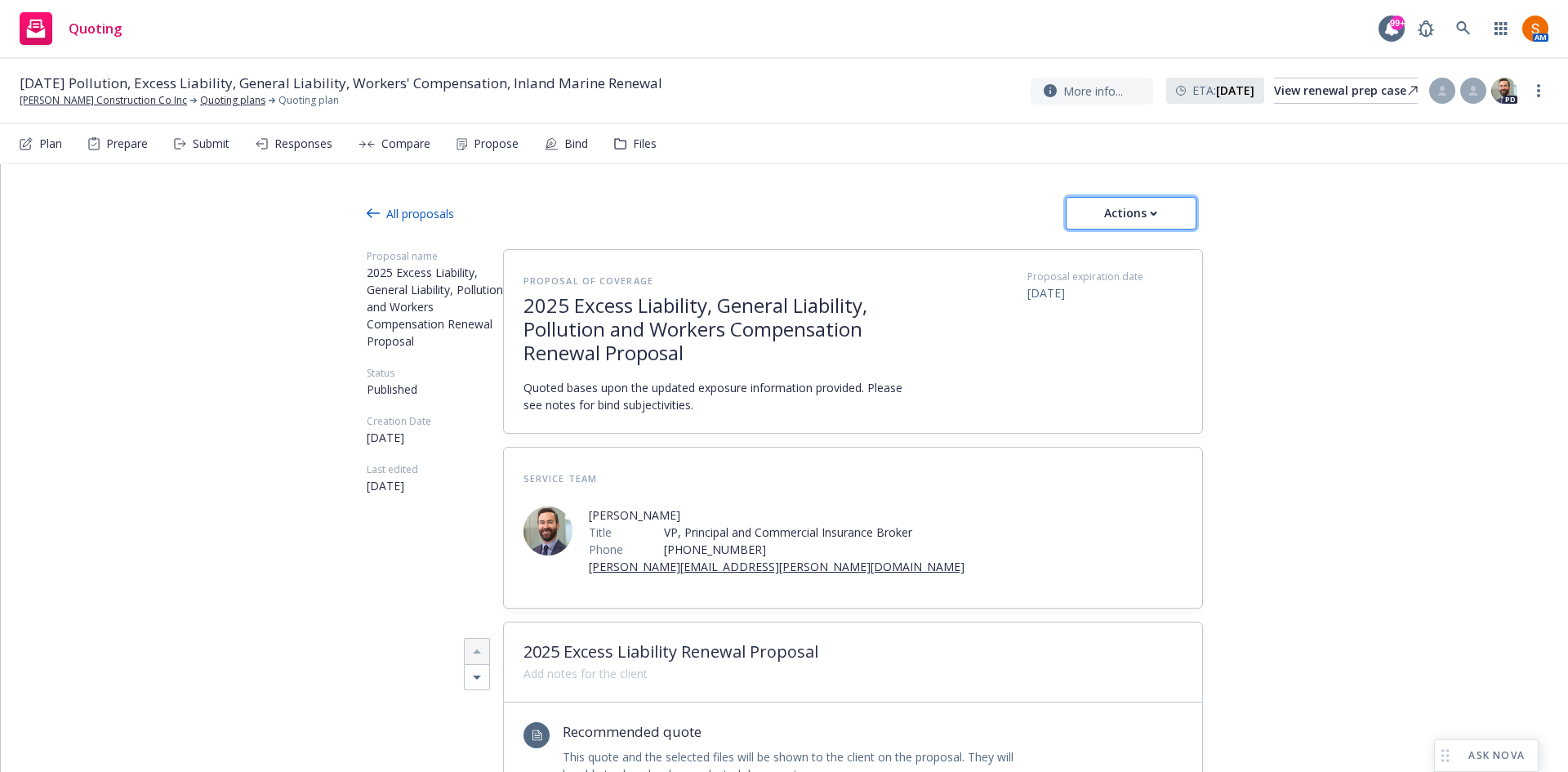 click on "Actions" at bounding box center [1131, 213] 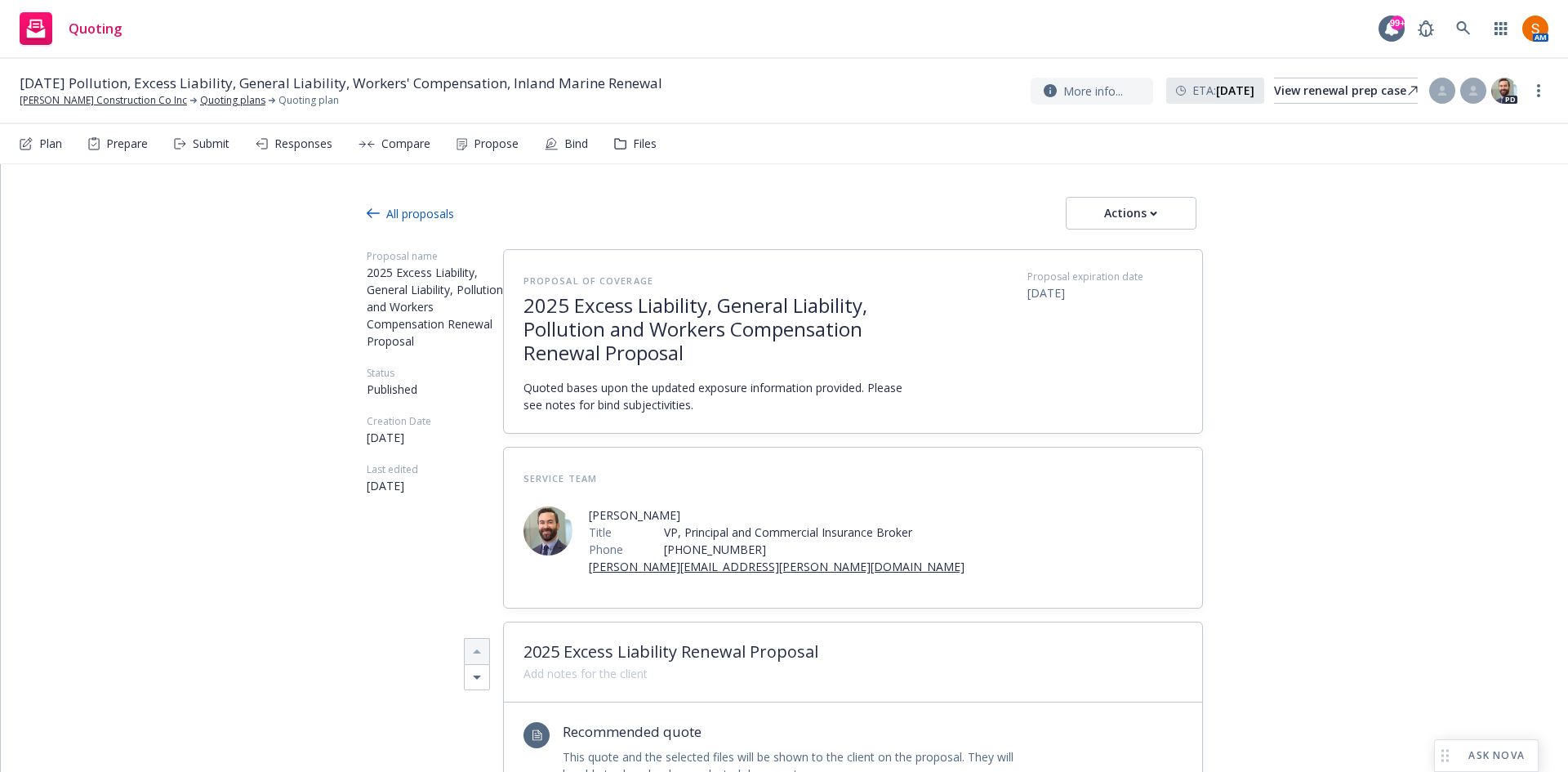 click on "Plan Prepare Submit Responses Compare Propose Bind Files" at bounding box center (784, 144) 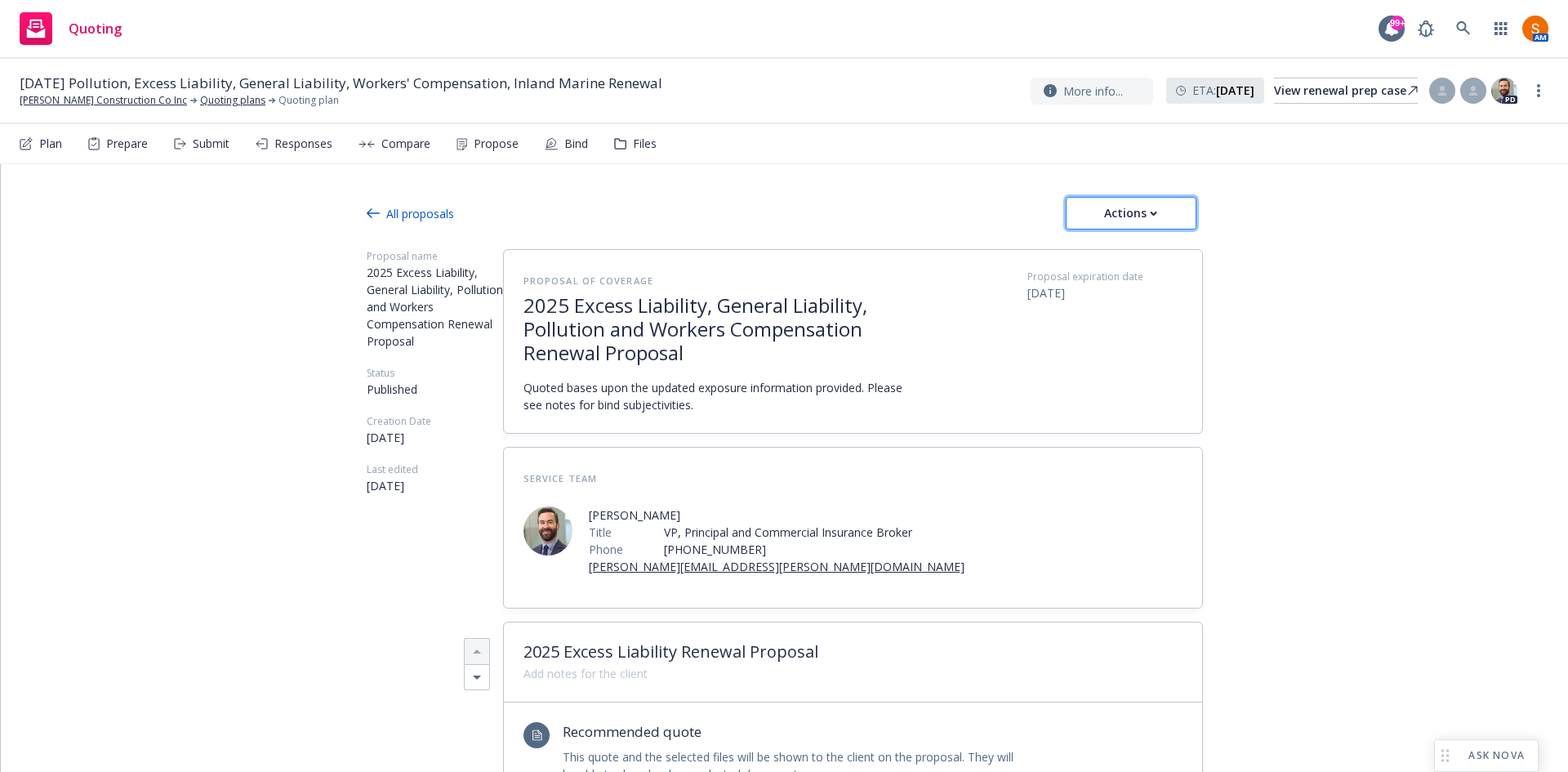 click on "Actions" at bounding box center [1131, 213] 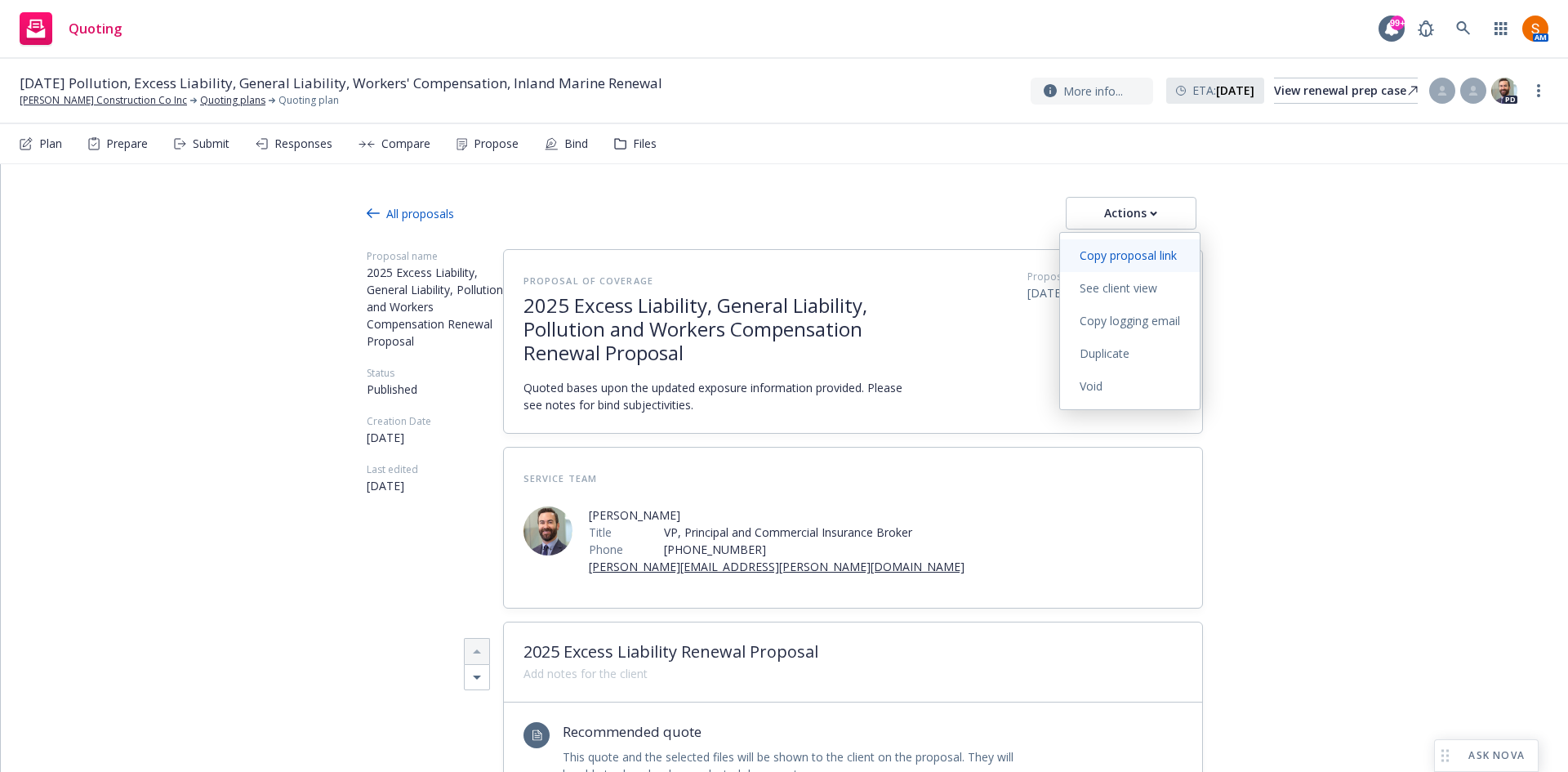 click on "Copy proposal link" at bounding box center [1129, 256] 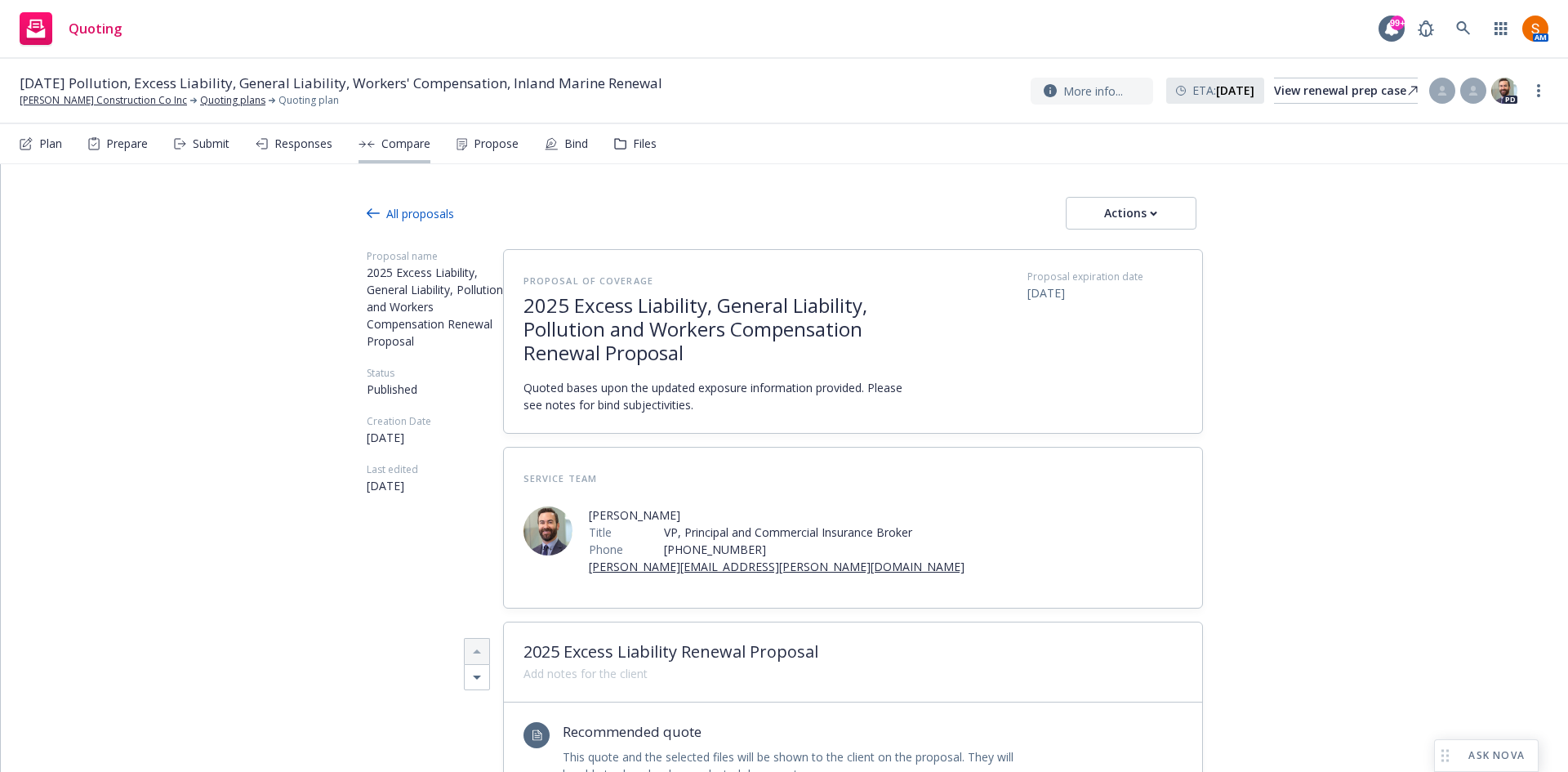 type on "x" 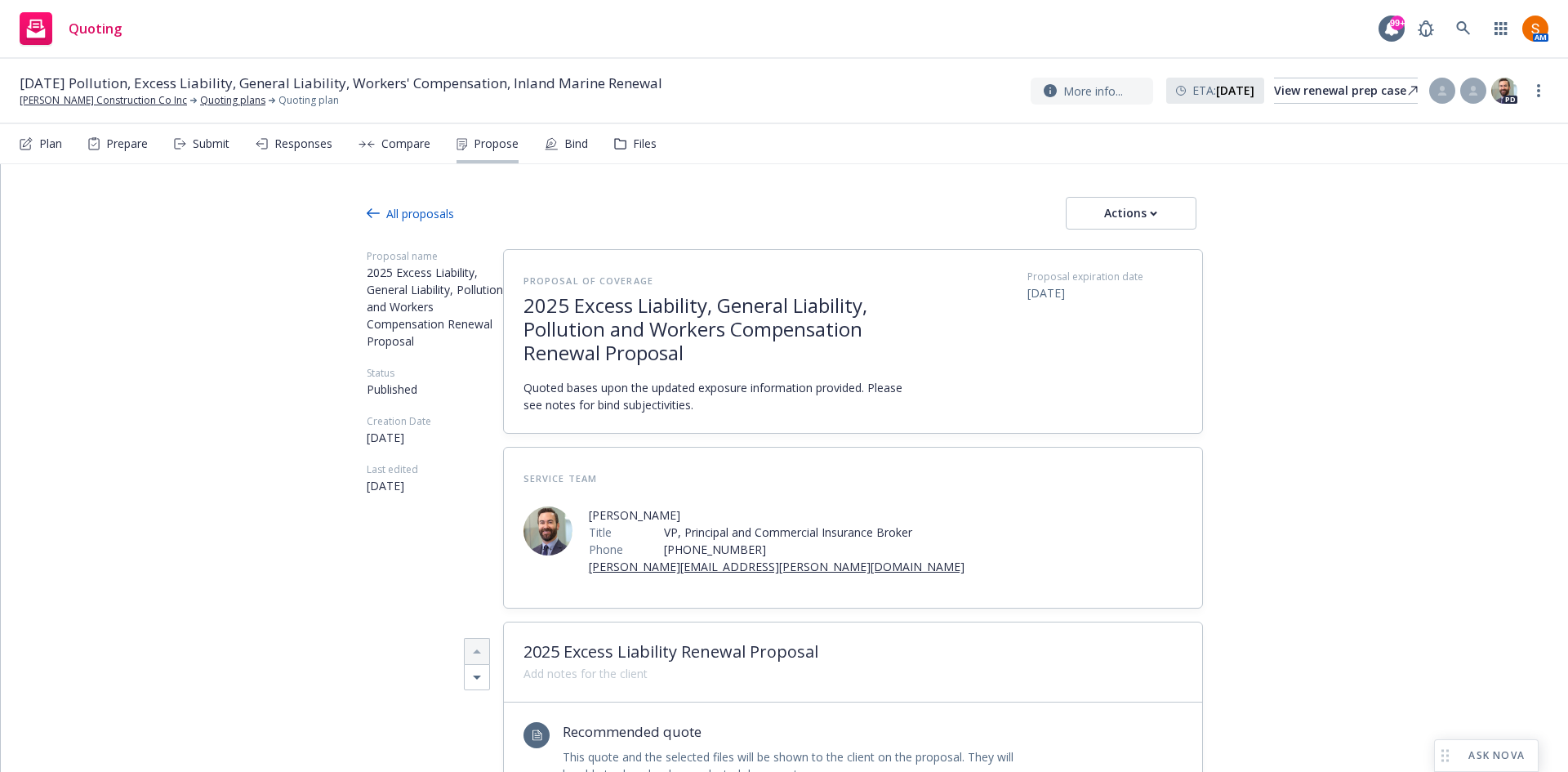 click on "Propose" at bounding box center [488, 144] 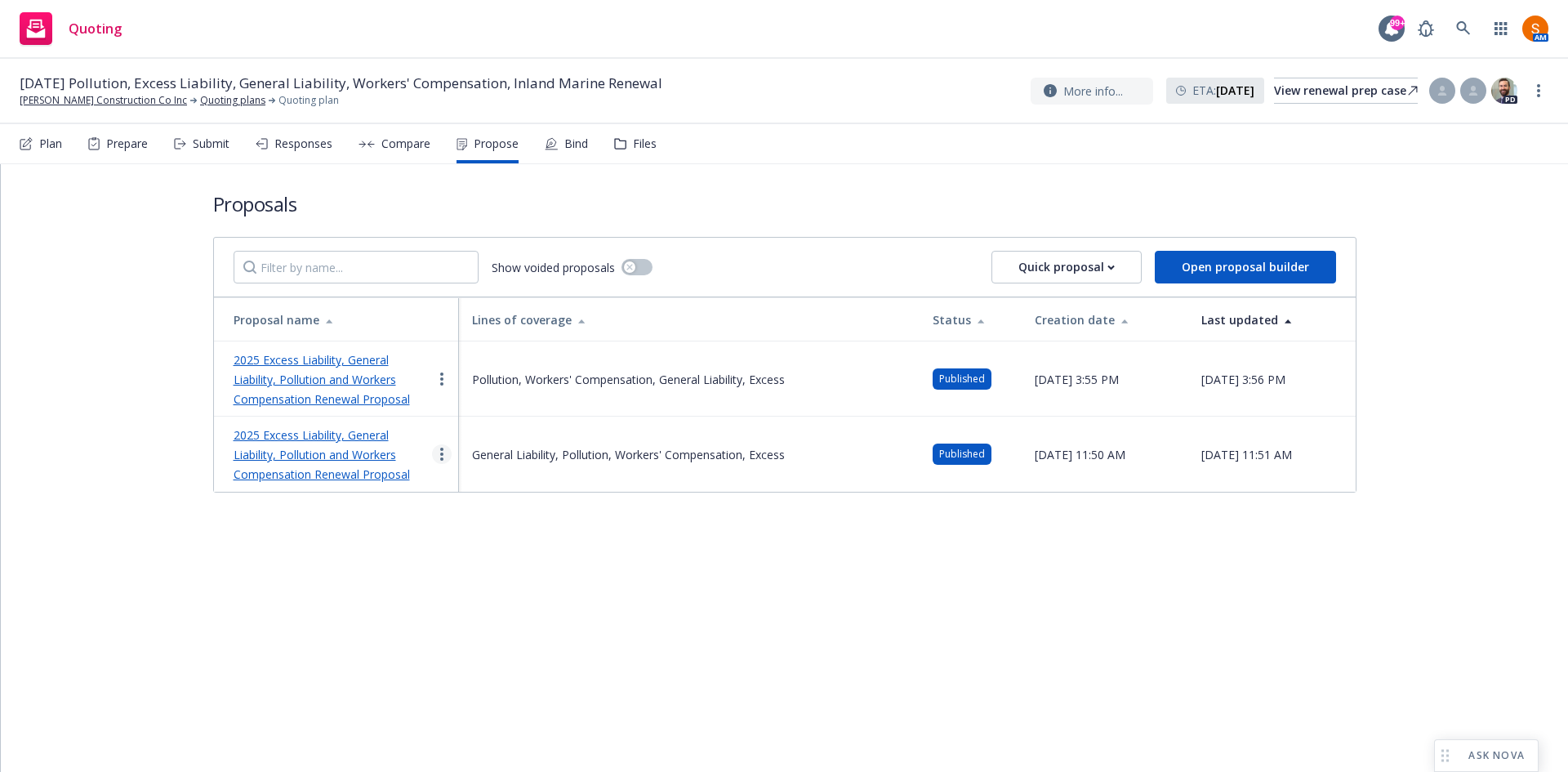 click at bounding box center [442, 454] 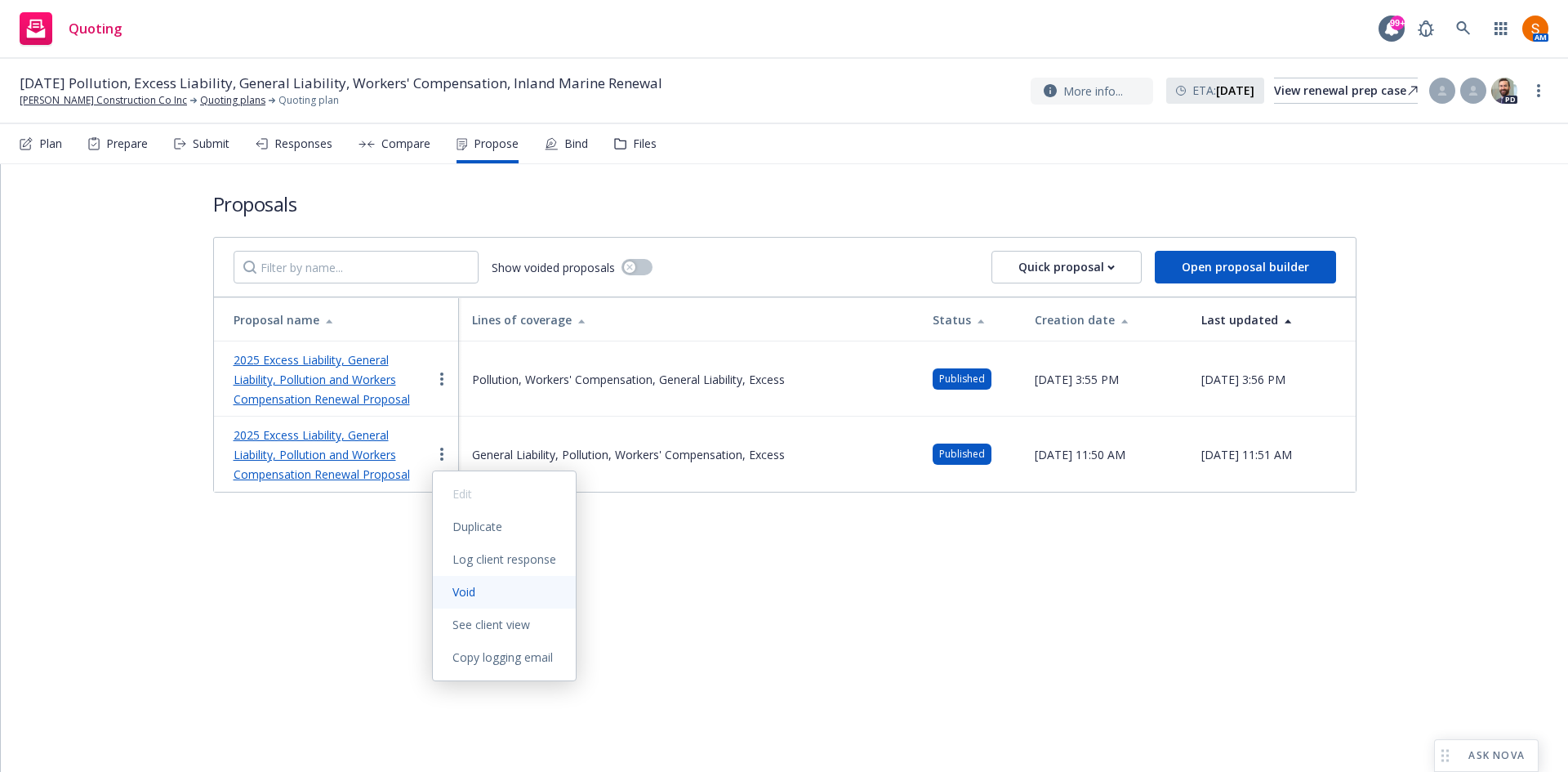 click on "Void" at bounding box center (464, 591) 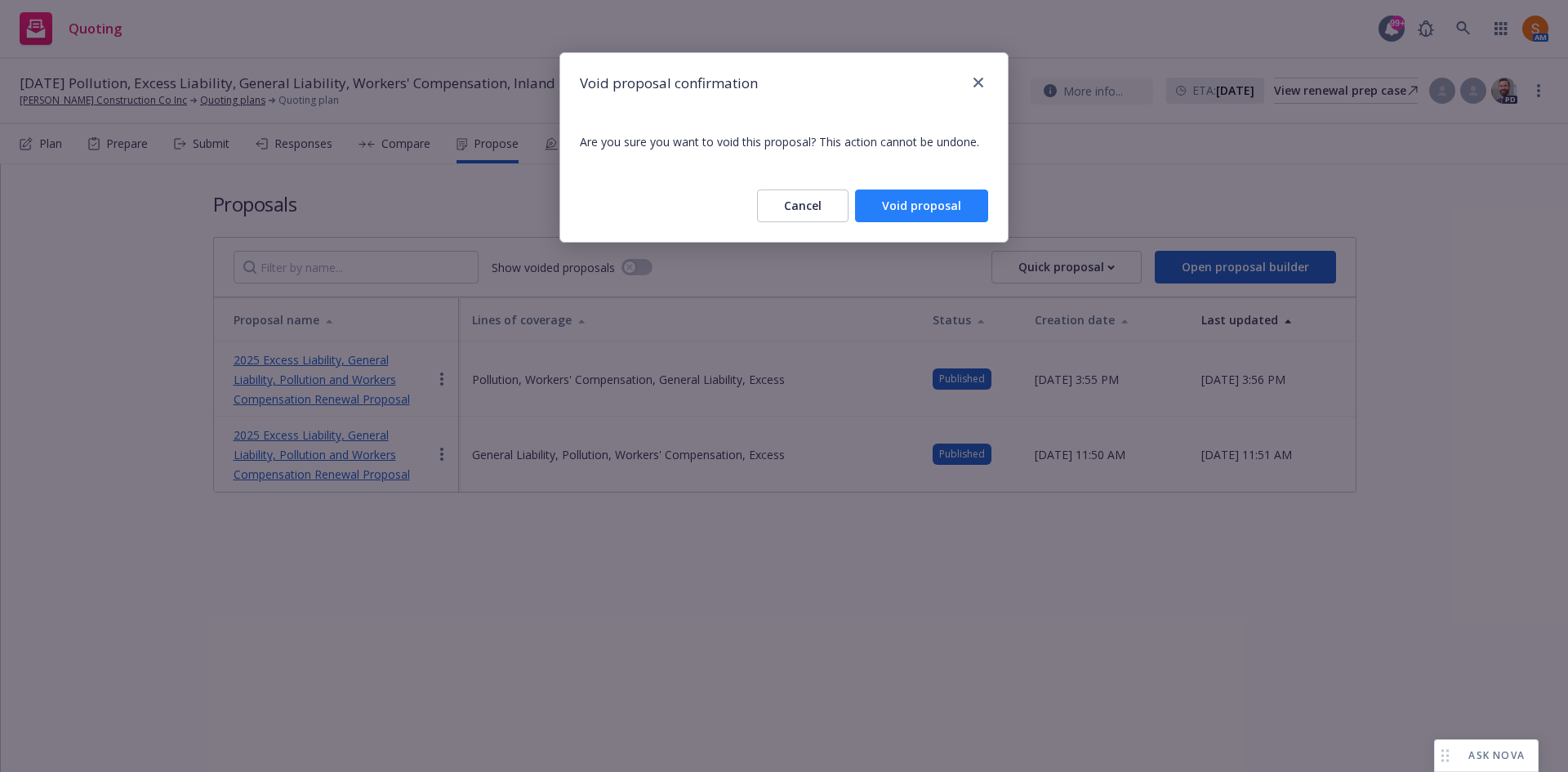 click on "Void proposal" at bounding box center [921, 206] 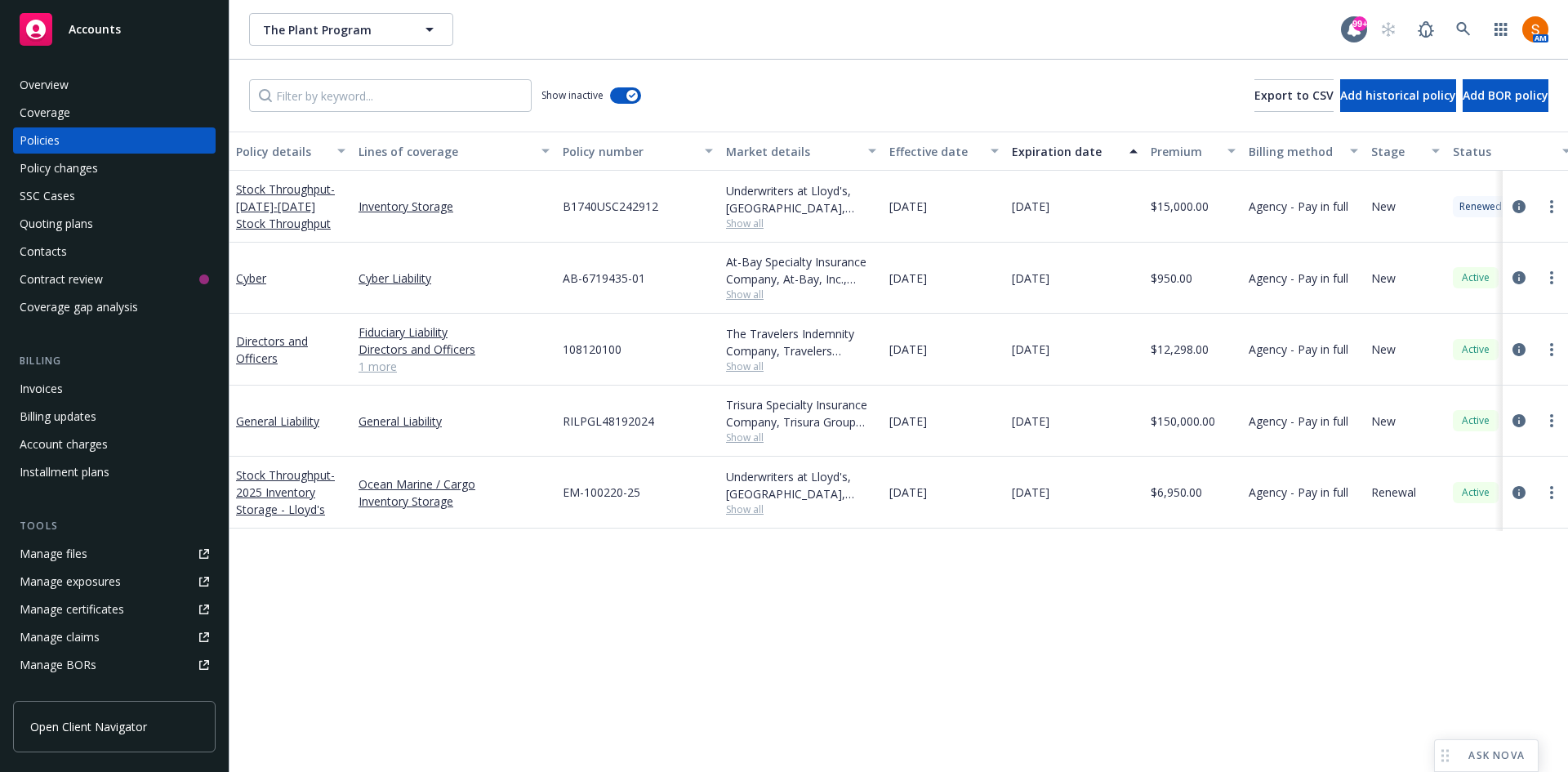 scroll, scrollTop: 0, scrollLeft: 0, axis: both 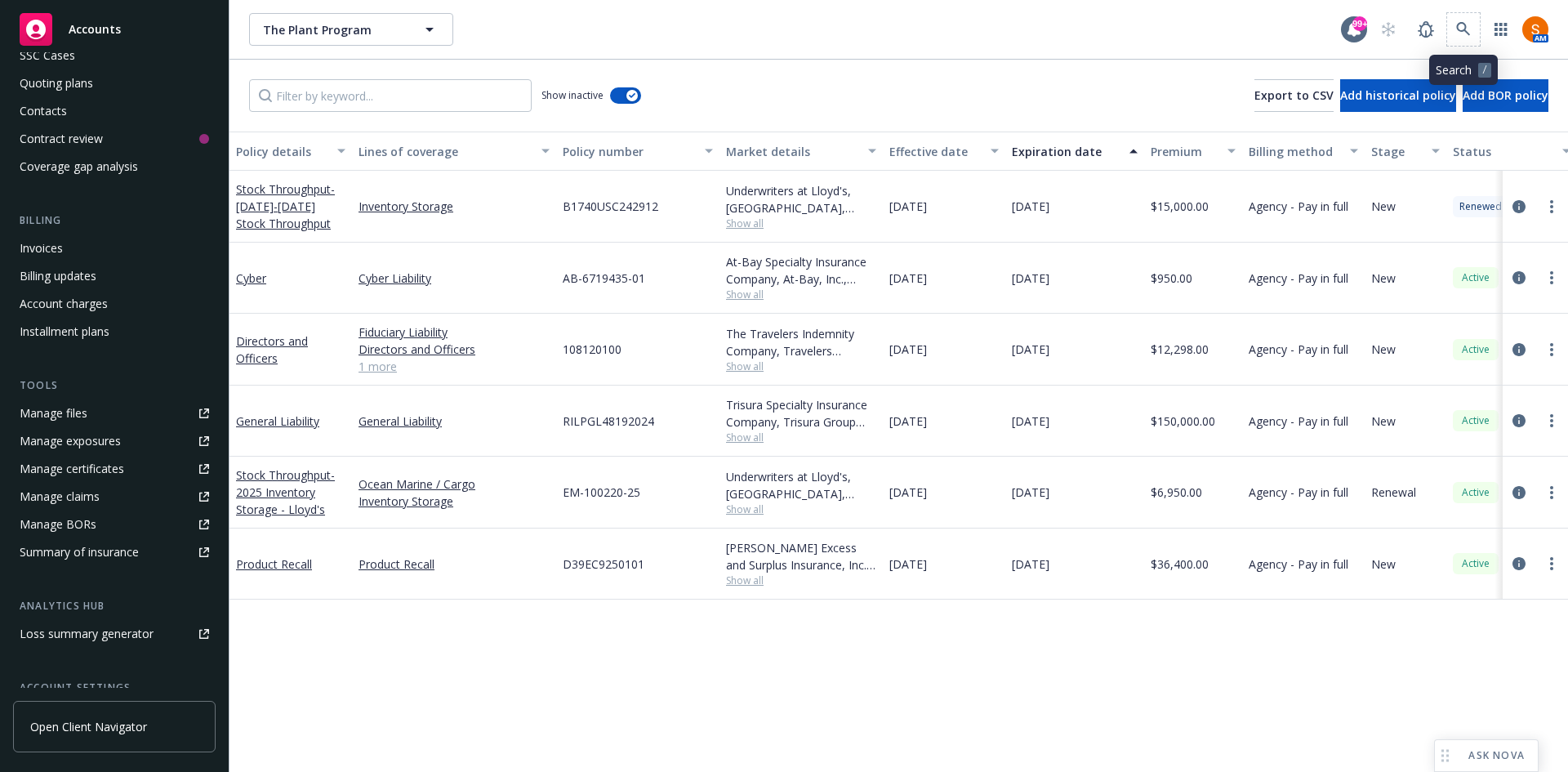 click at bounding box center [1463, 29] 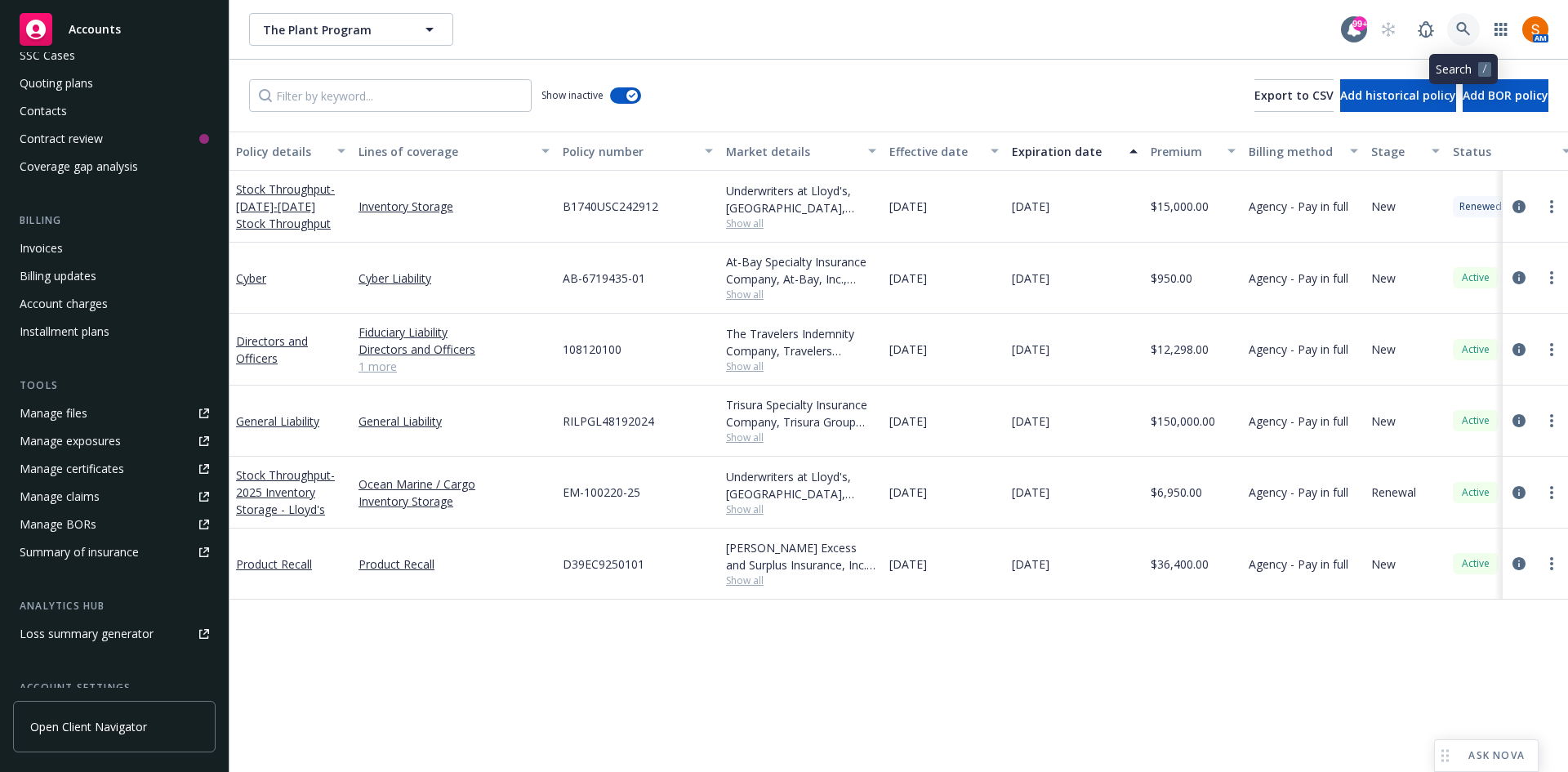 click at bounding box center [1463, 29] 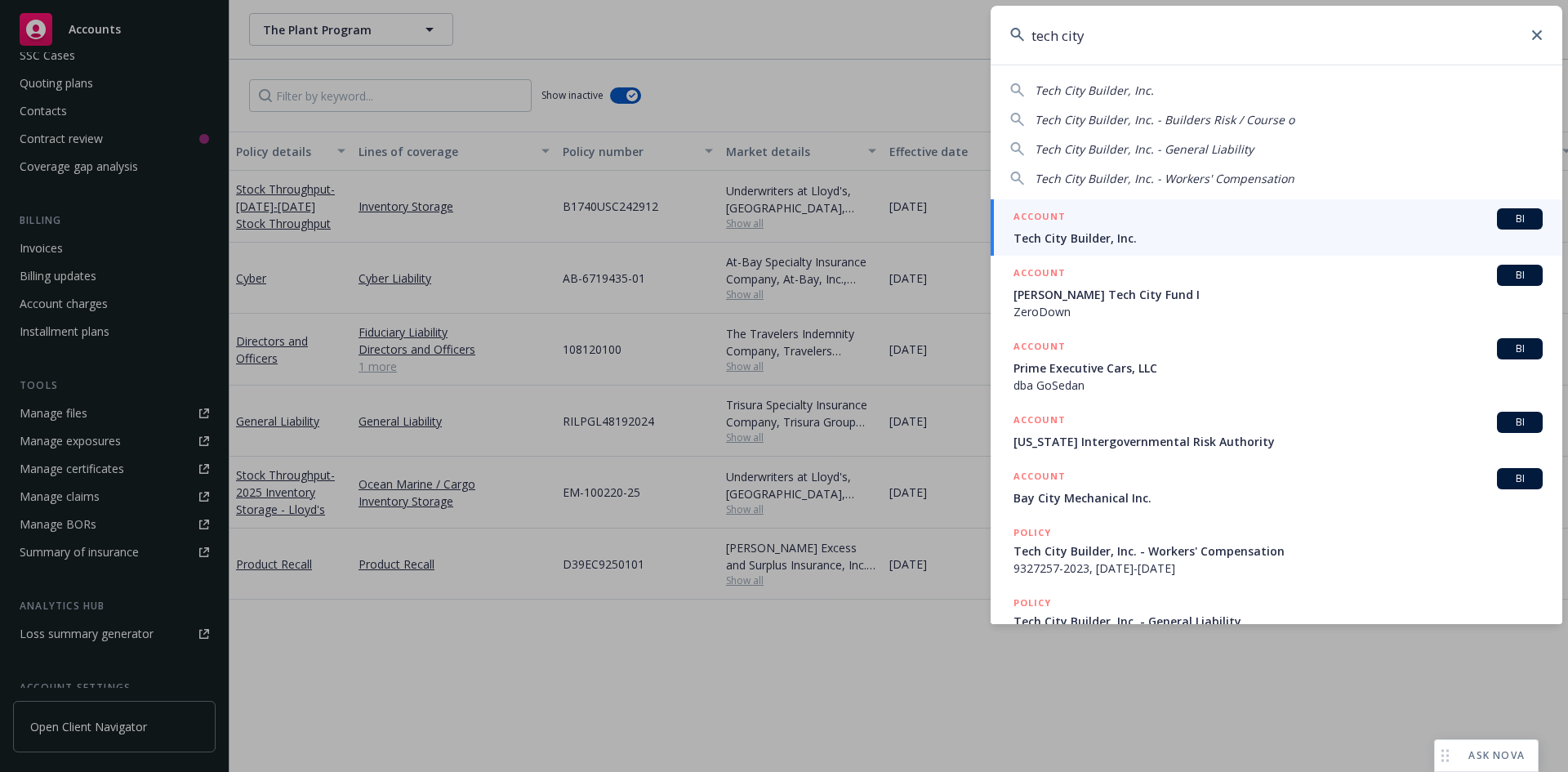 type on "tech city" 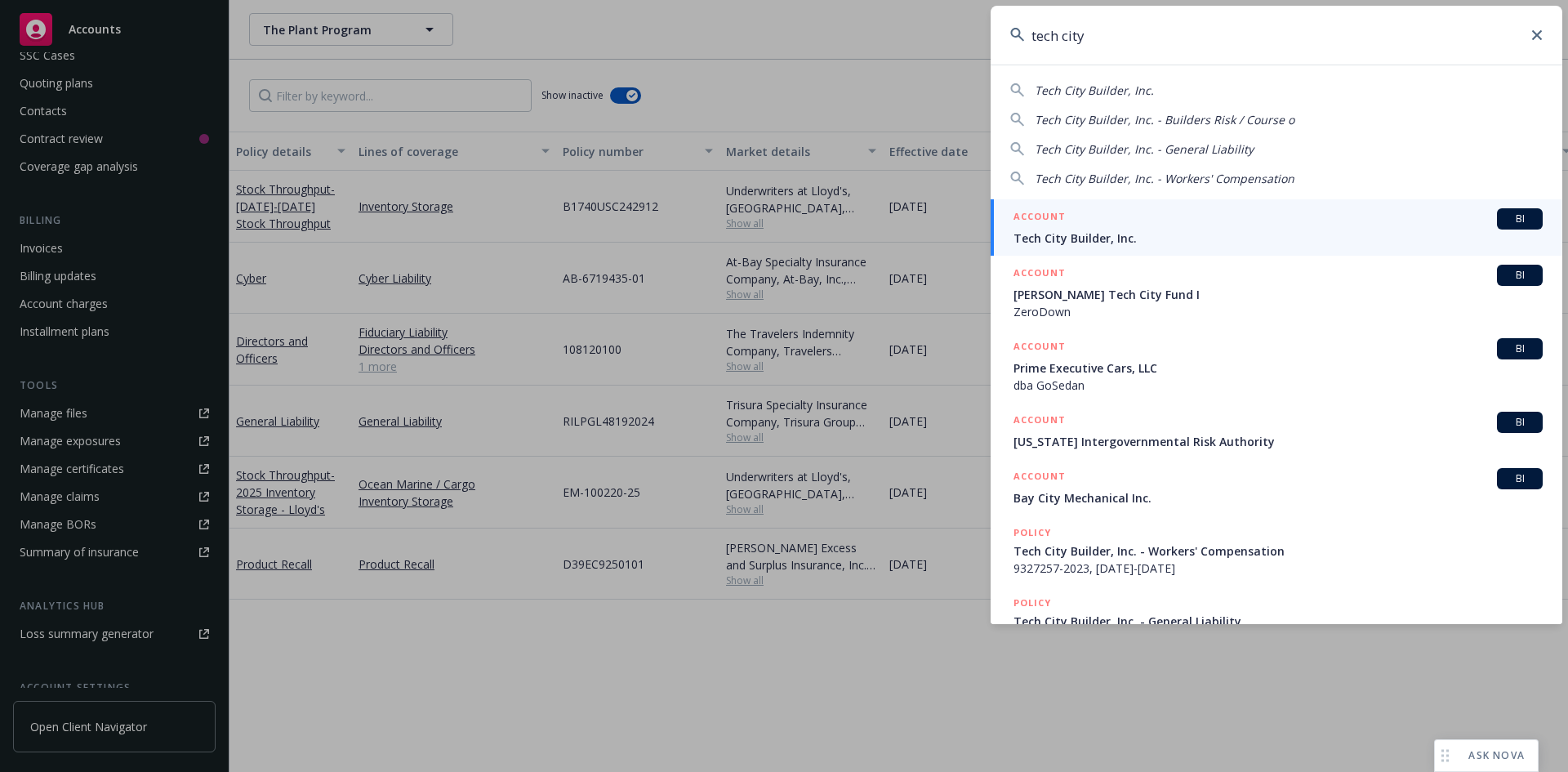 click on "Tech City Builder, Inc." at bounding box center (1278, 238) 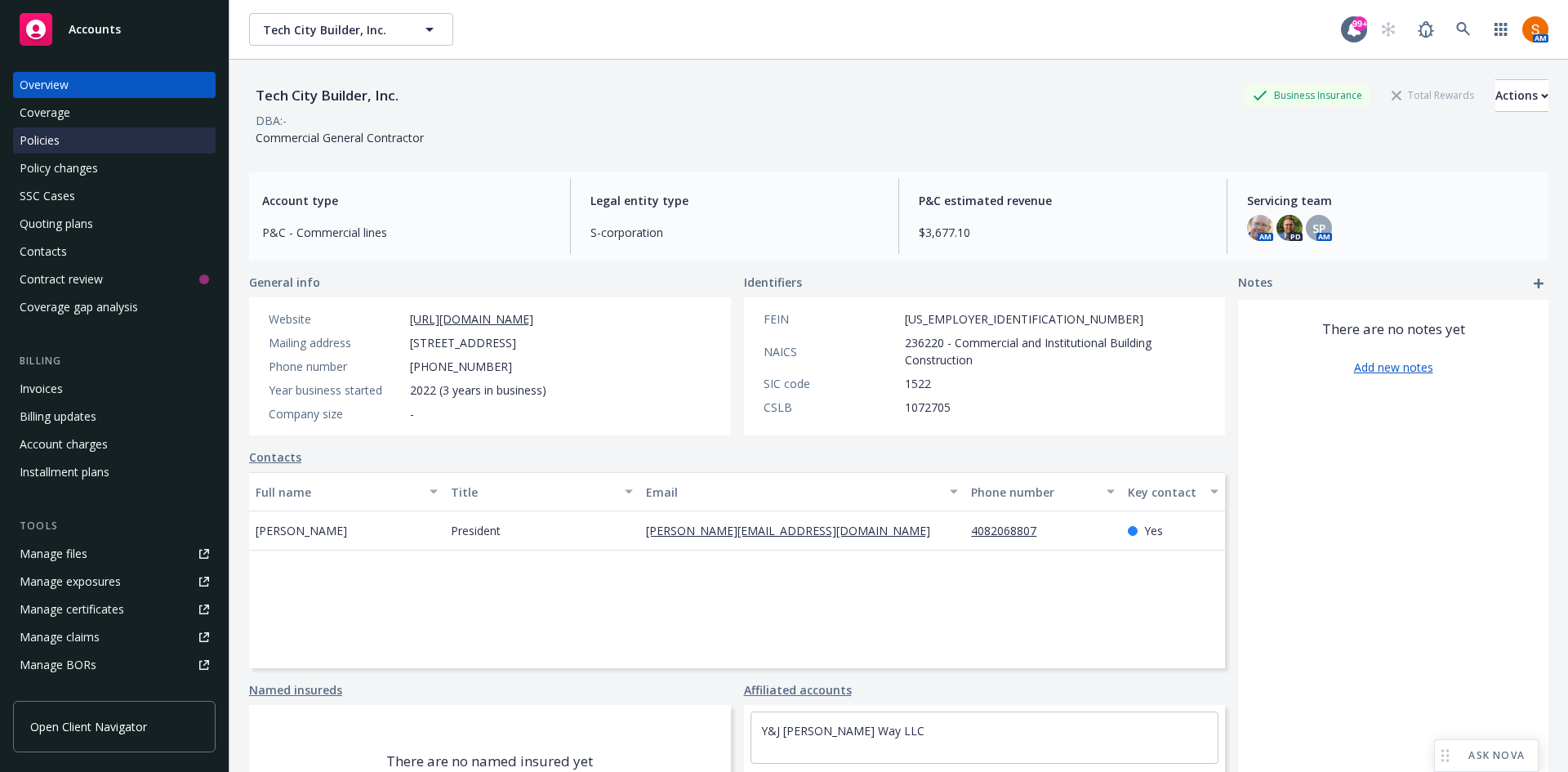 click on "Policies" at bounding box center (114, 141) 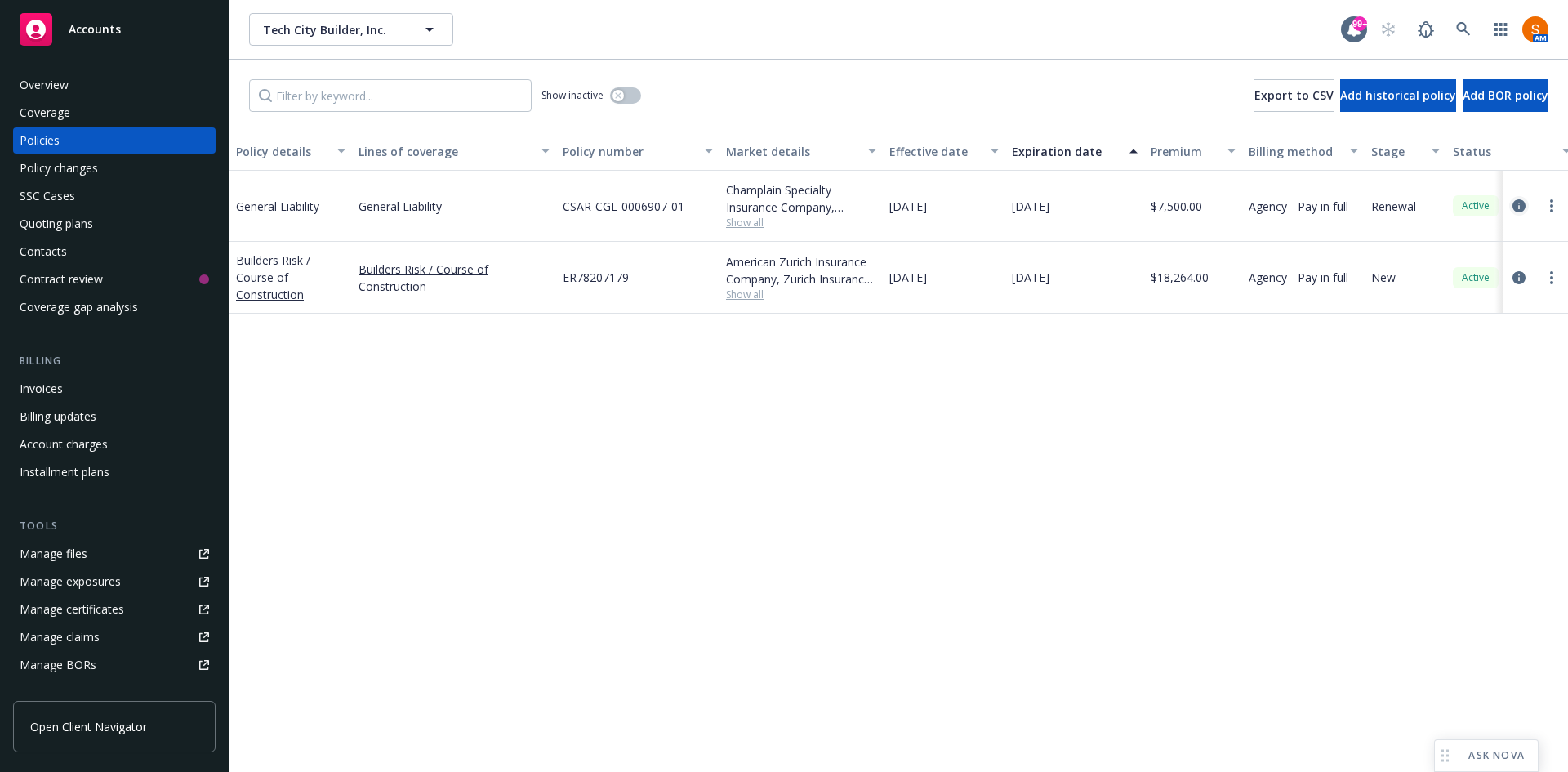 click 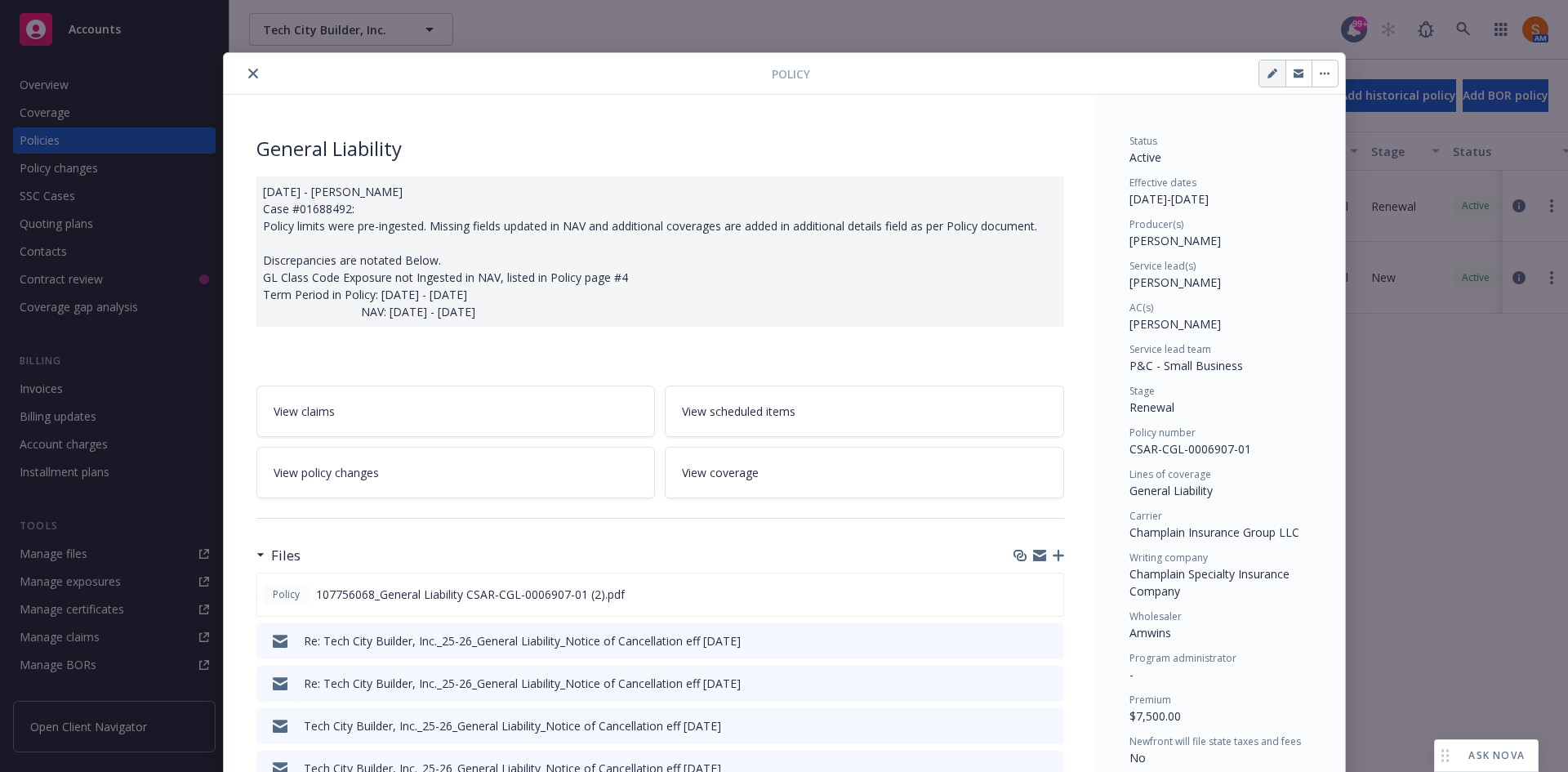 click at bounding box center (1272, 74) 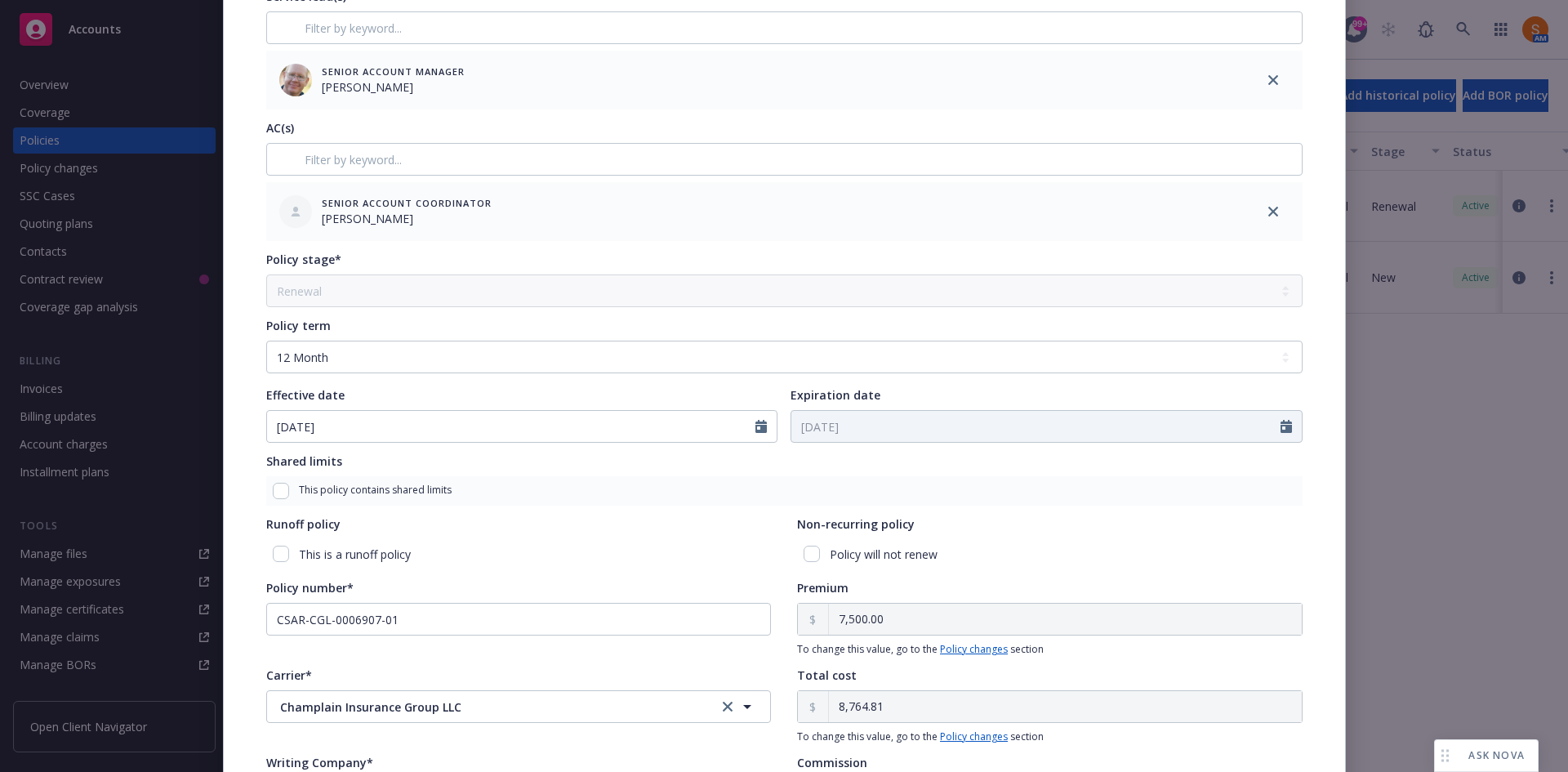 scroll, scrollTop: 359, scrollLeft: 0, axis: vertical 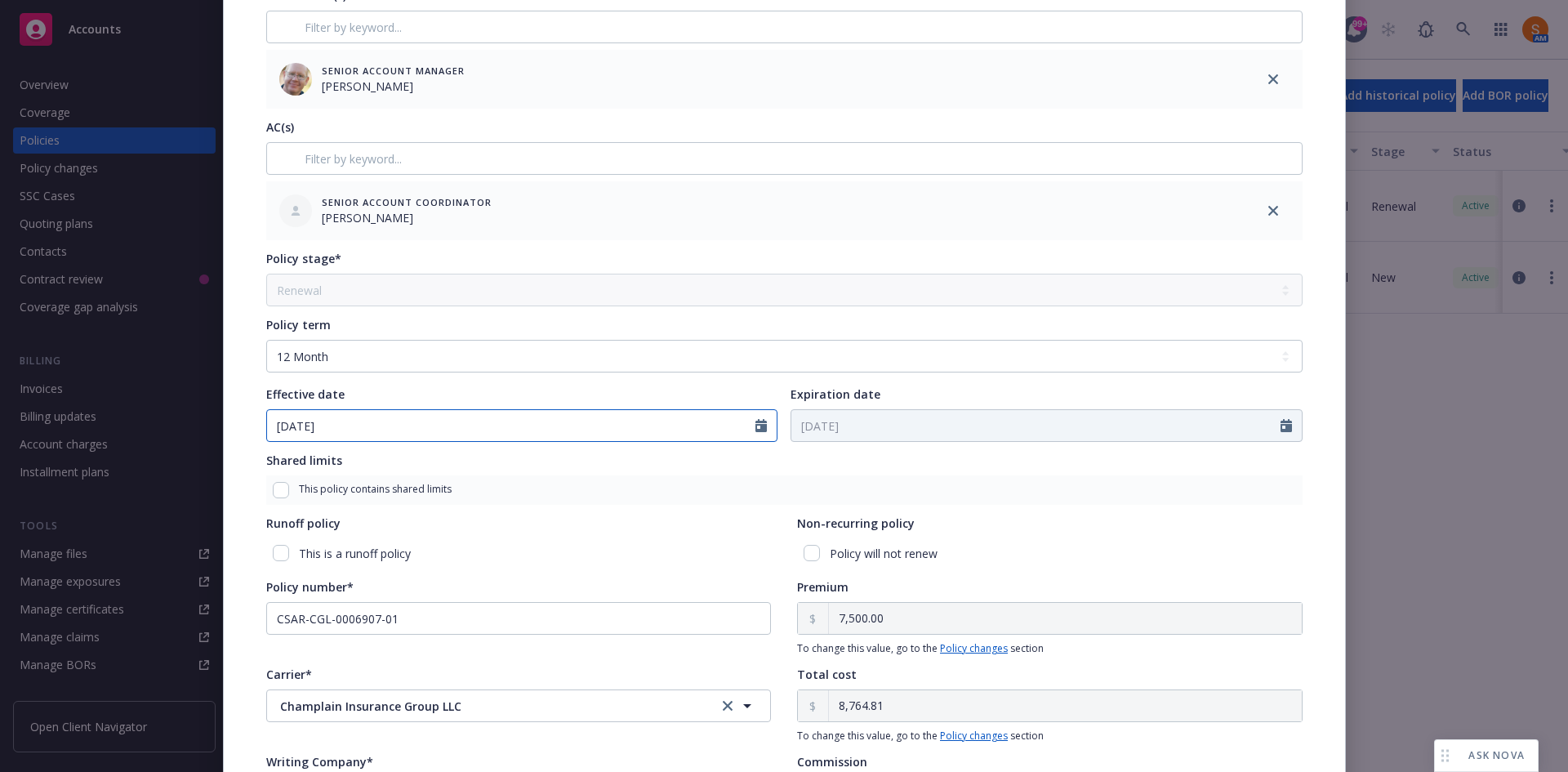 select on "4" 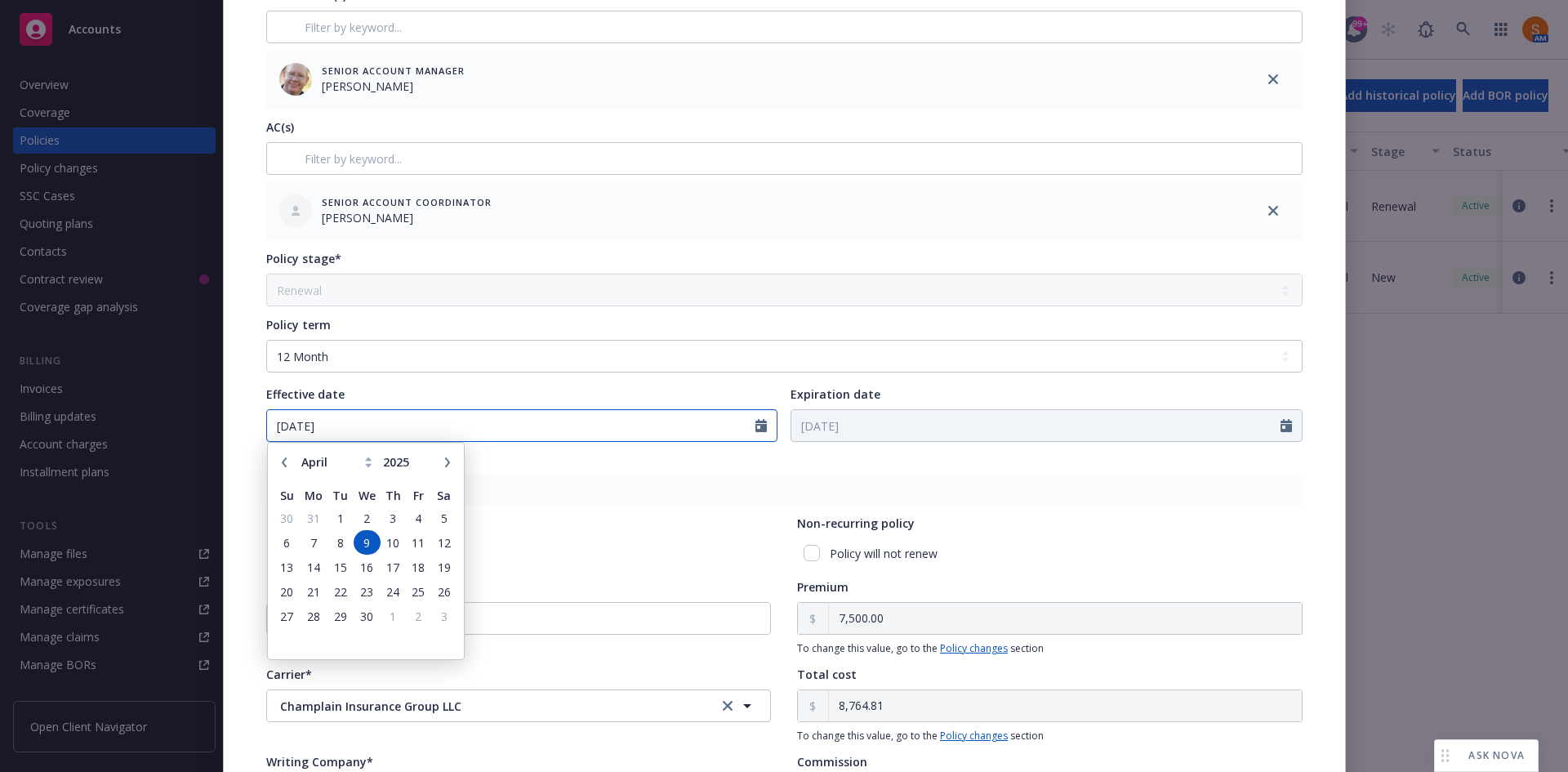 click on "[DATE]" at bounding box center (511, 426) 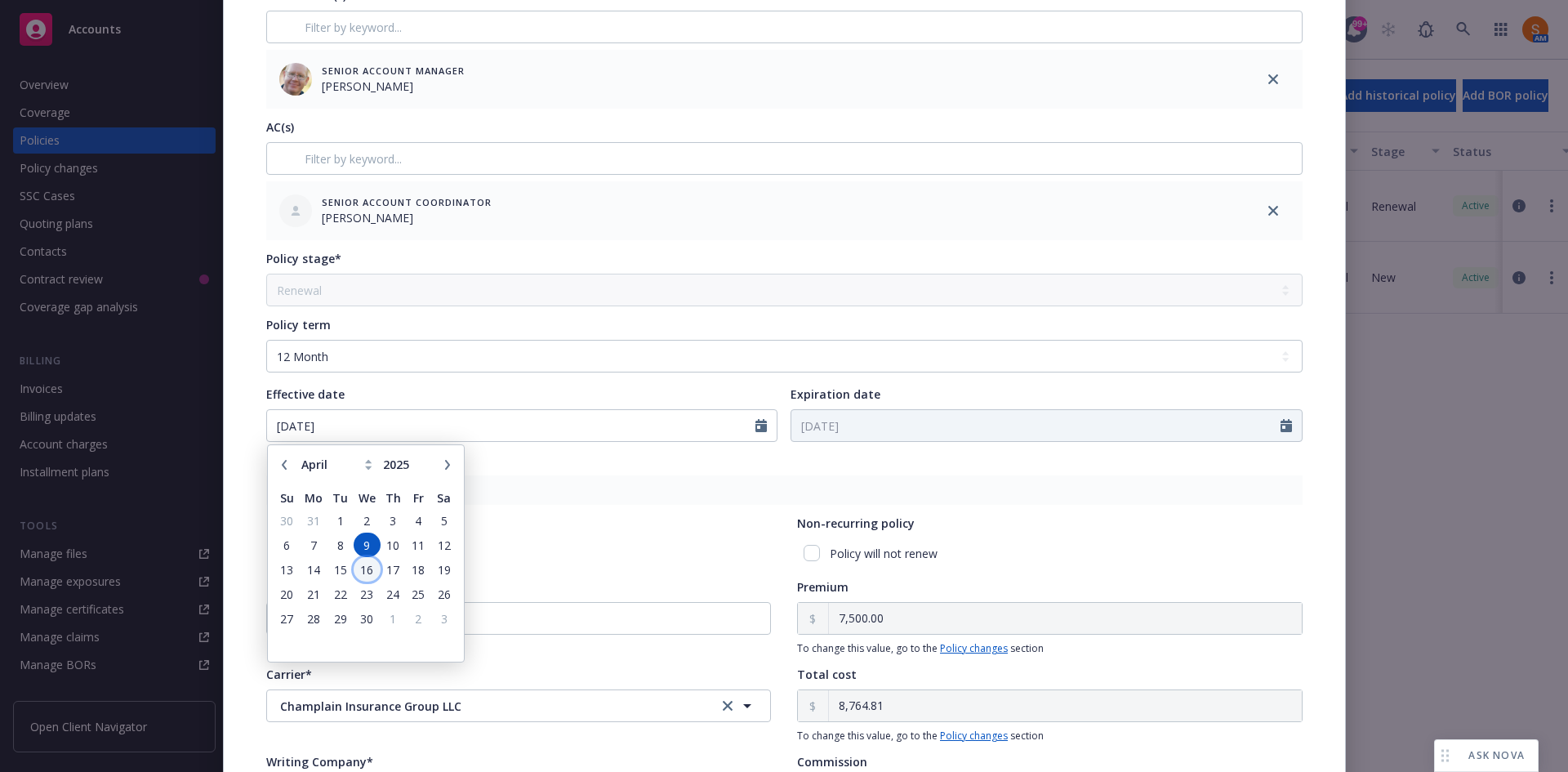 click on "16" at bounding box center [367, 569] 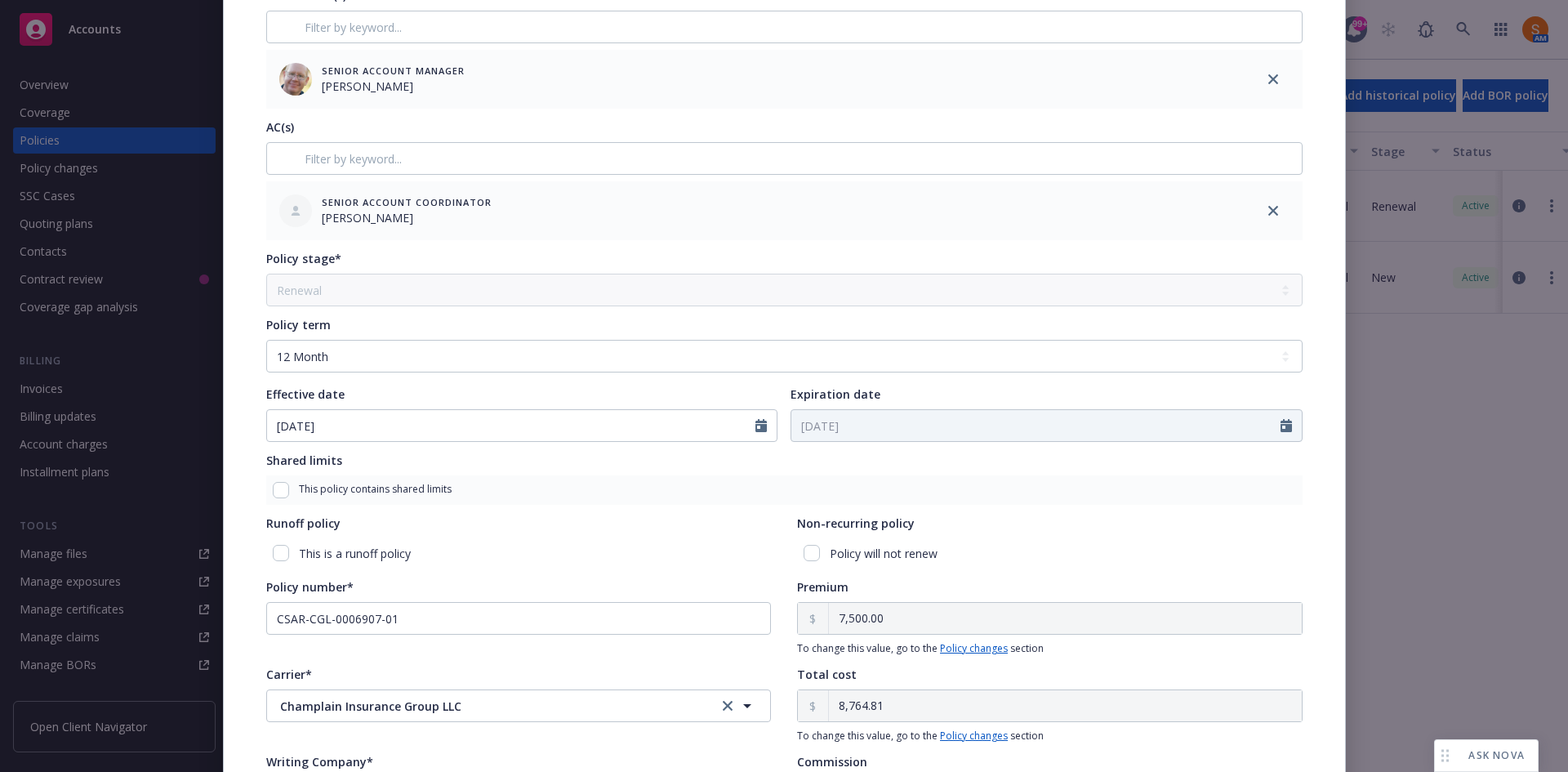 type on "[DATE]" 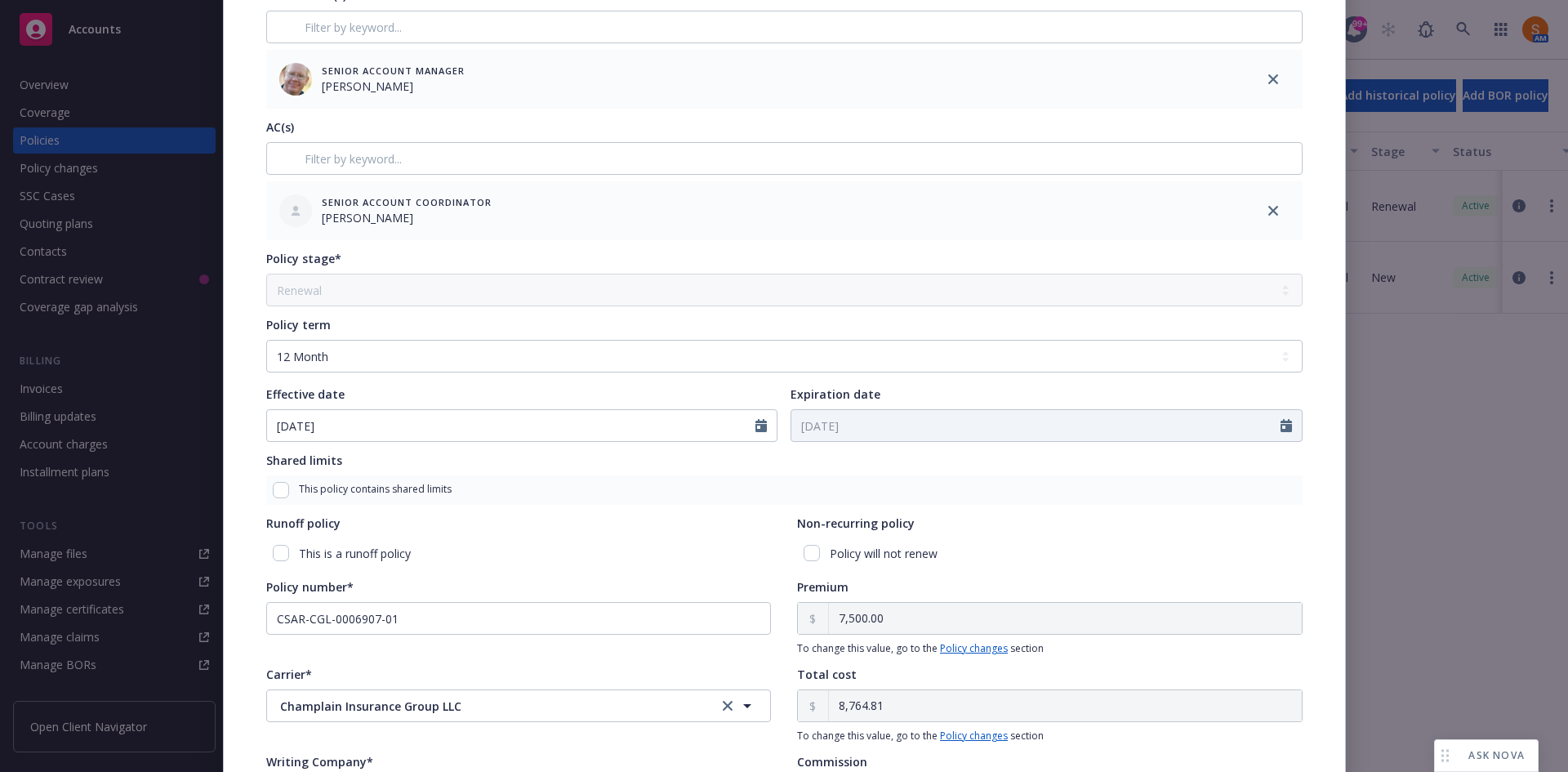 type on "[DATE]" 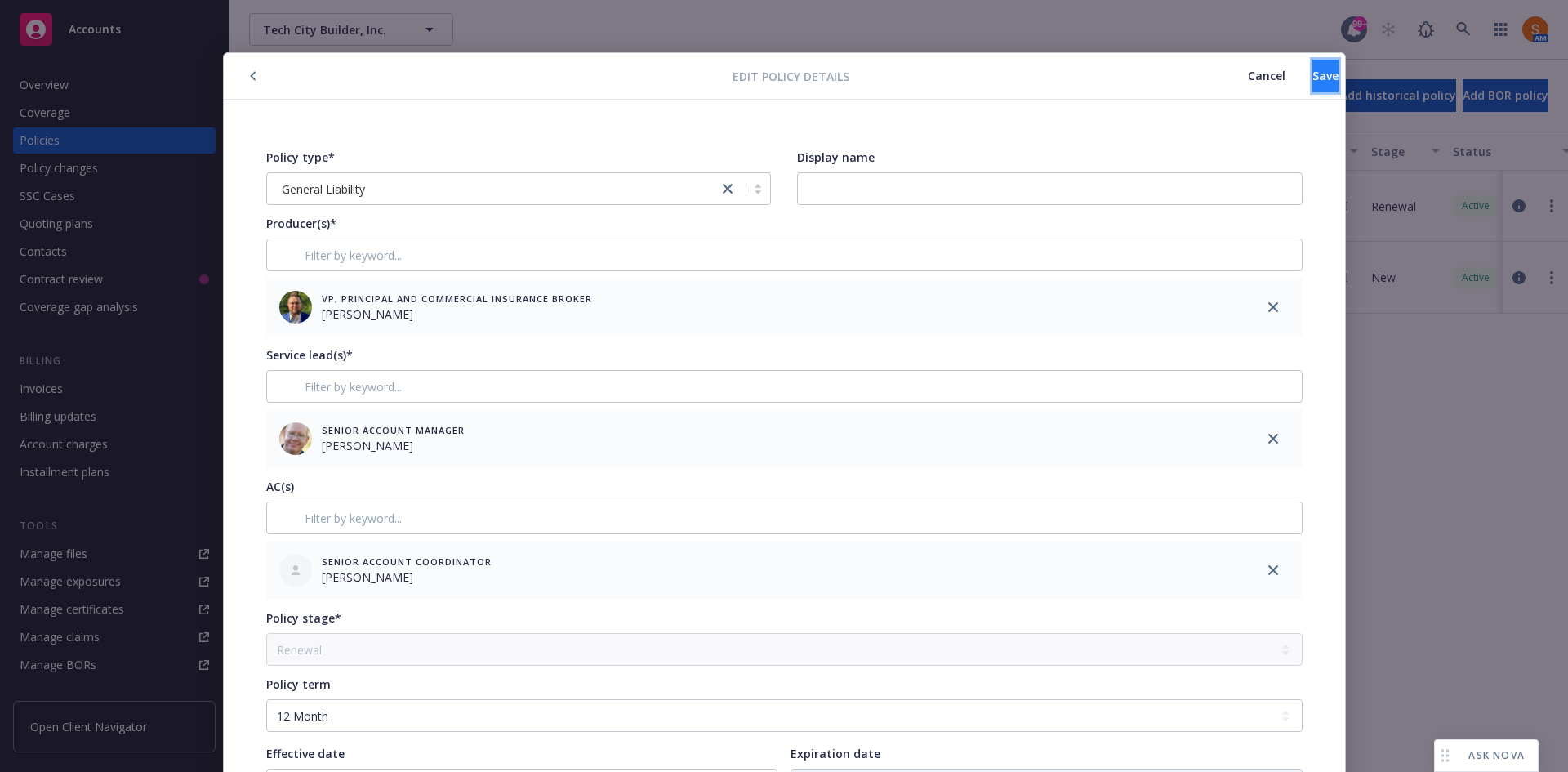 click on "Save" at bounding box center [1325, 75] 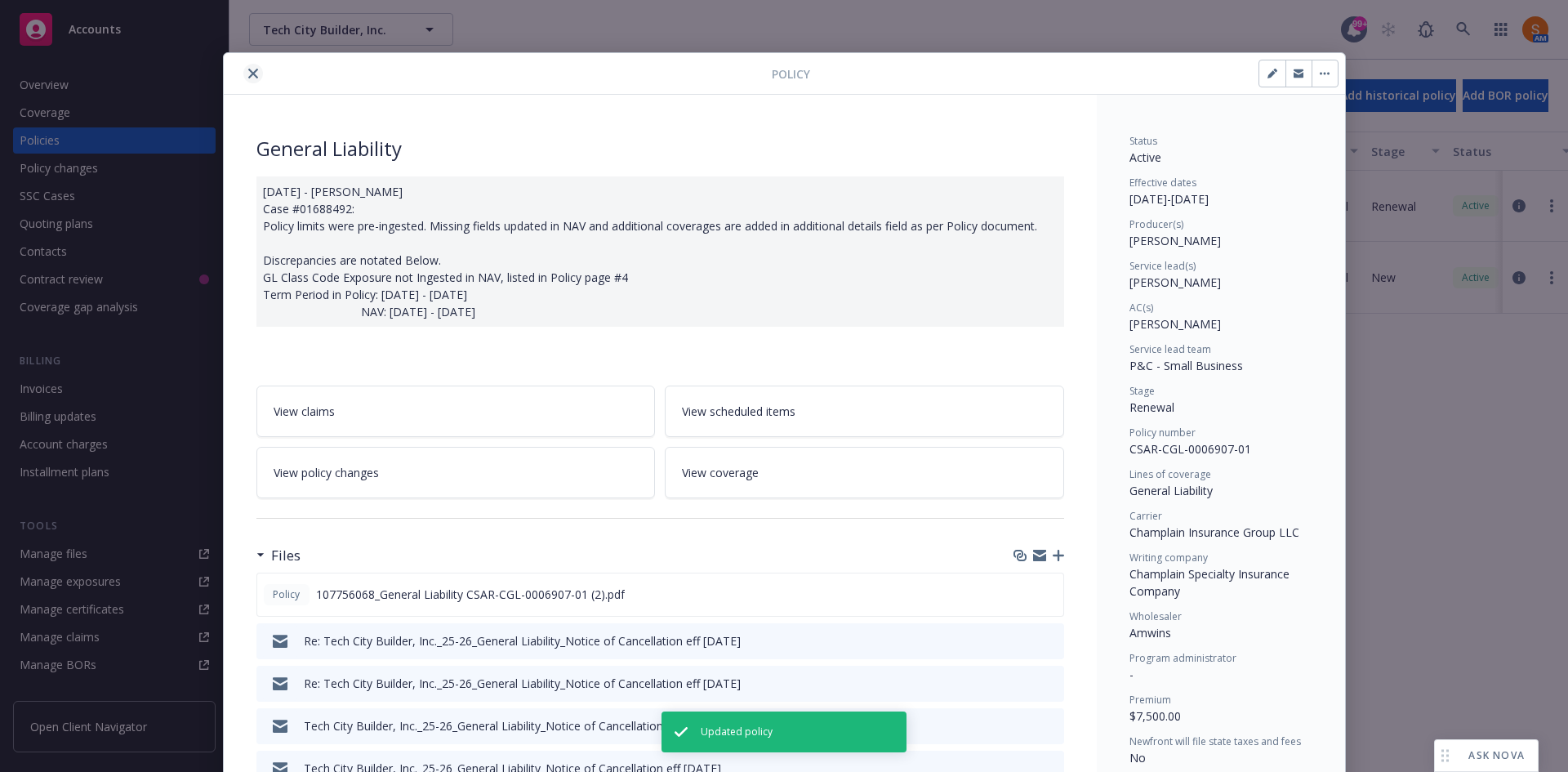 click 